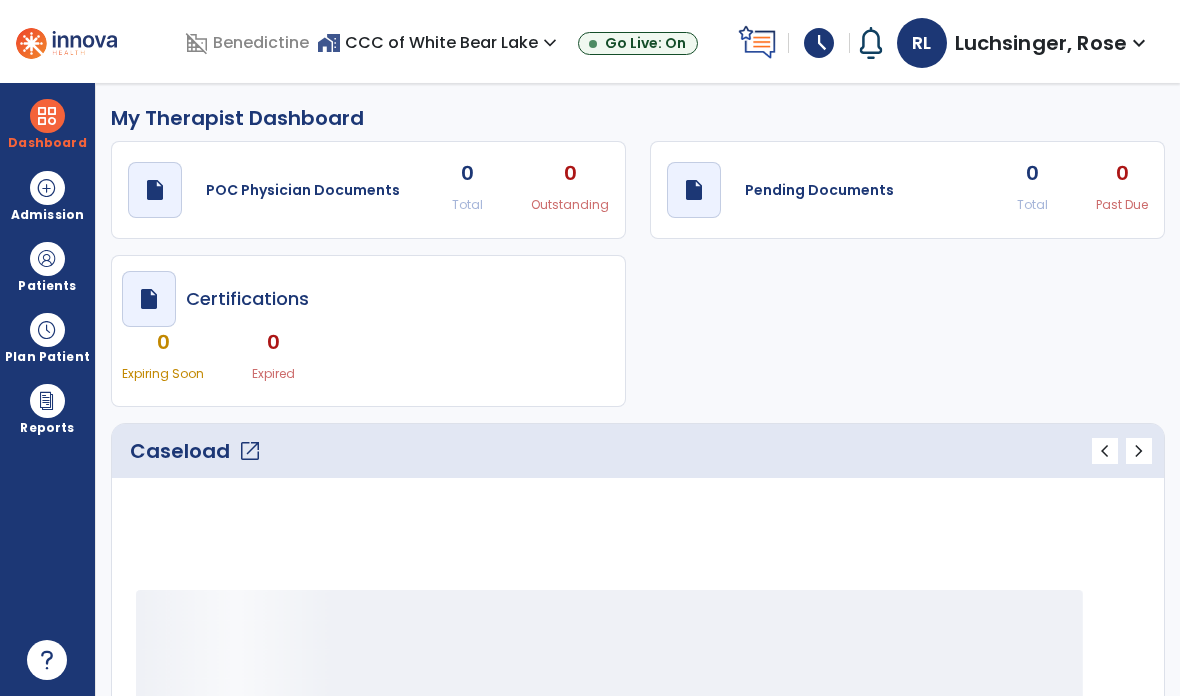 select on "****" 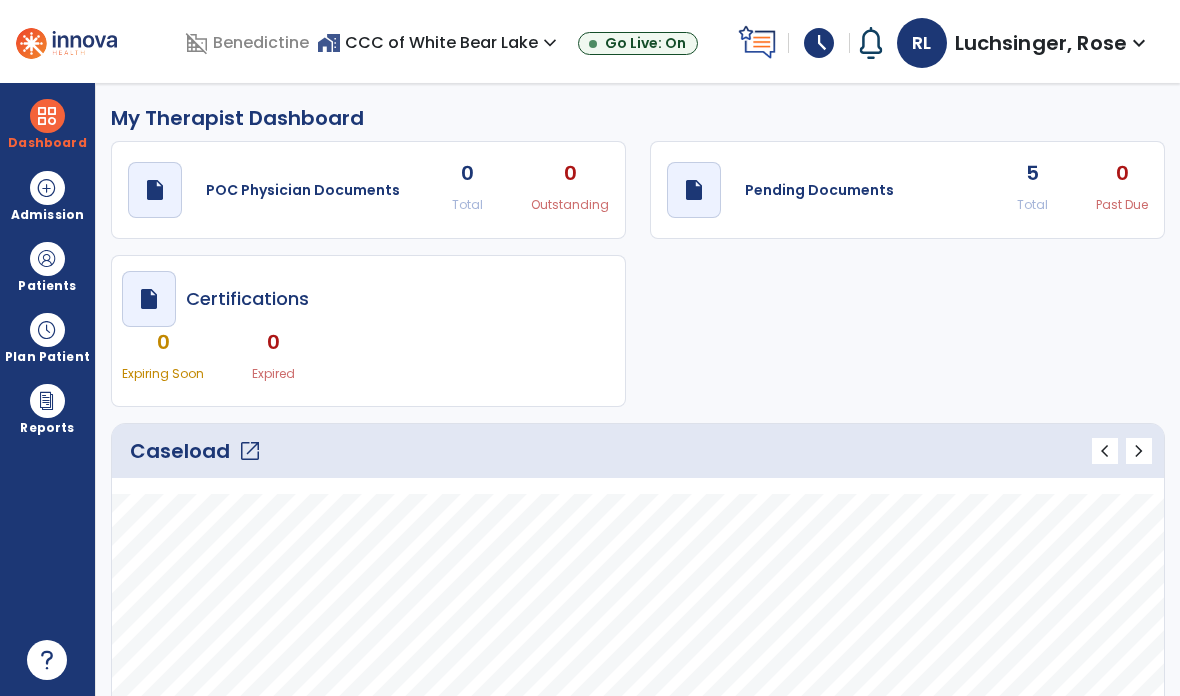 click on "Caseload   open_in_new" 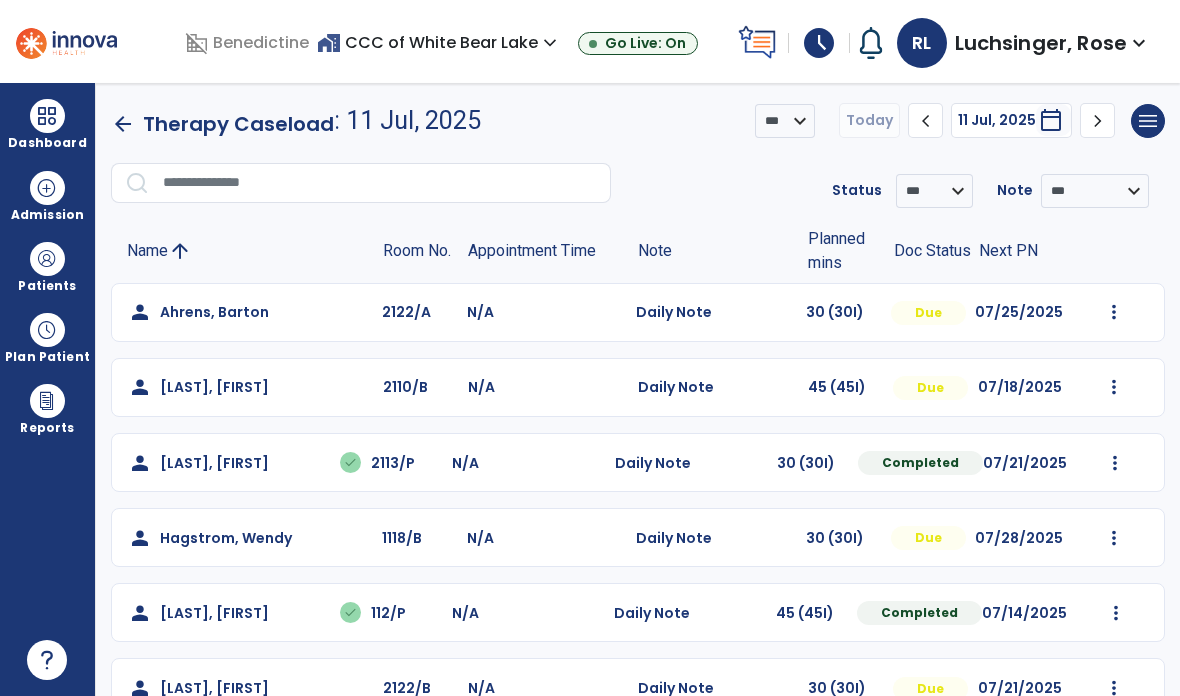 click at bounding box center [1114, 312] 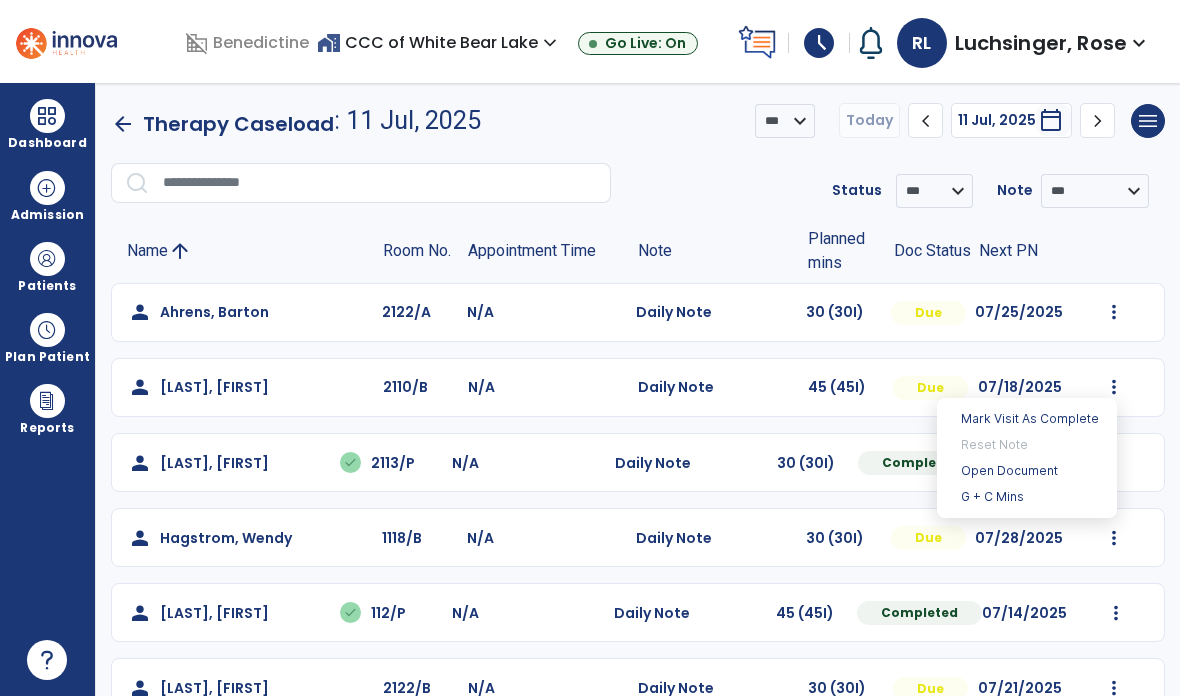 click on "Open Document" at bounding box center (1027, 471) 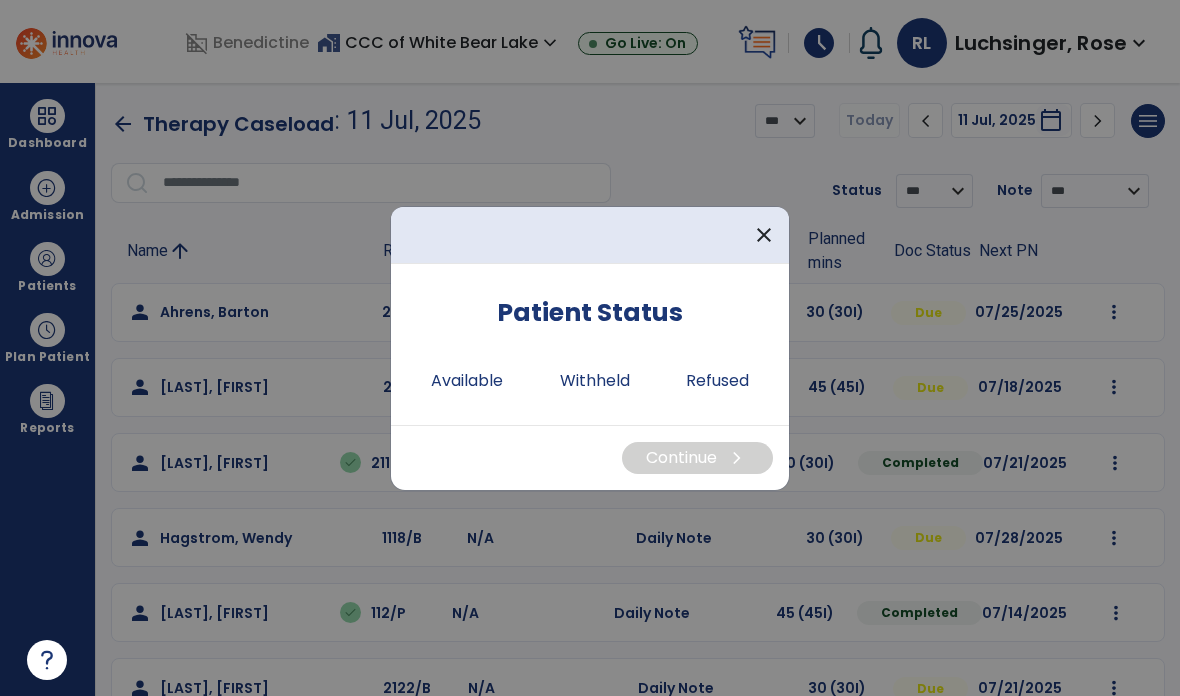 click on "Available" at bounding box center [467, 381] 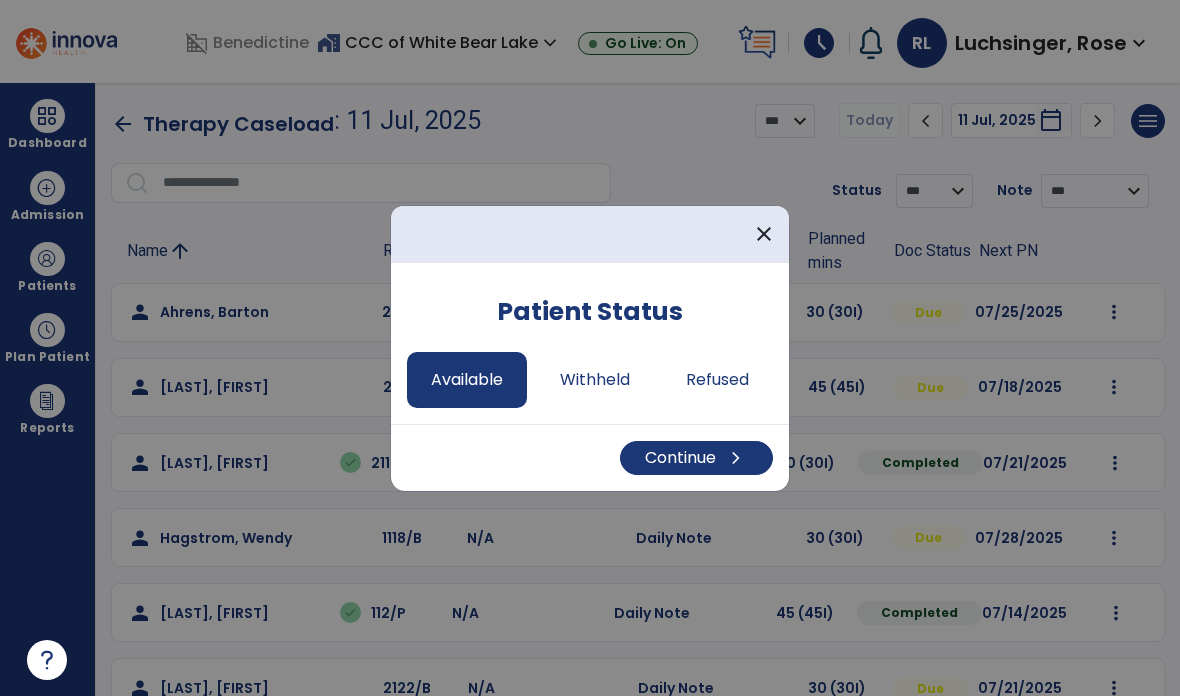 click on "Continue   chevron_right" at bounding box center (696, 458) 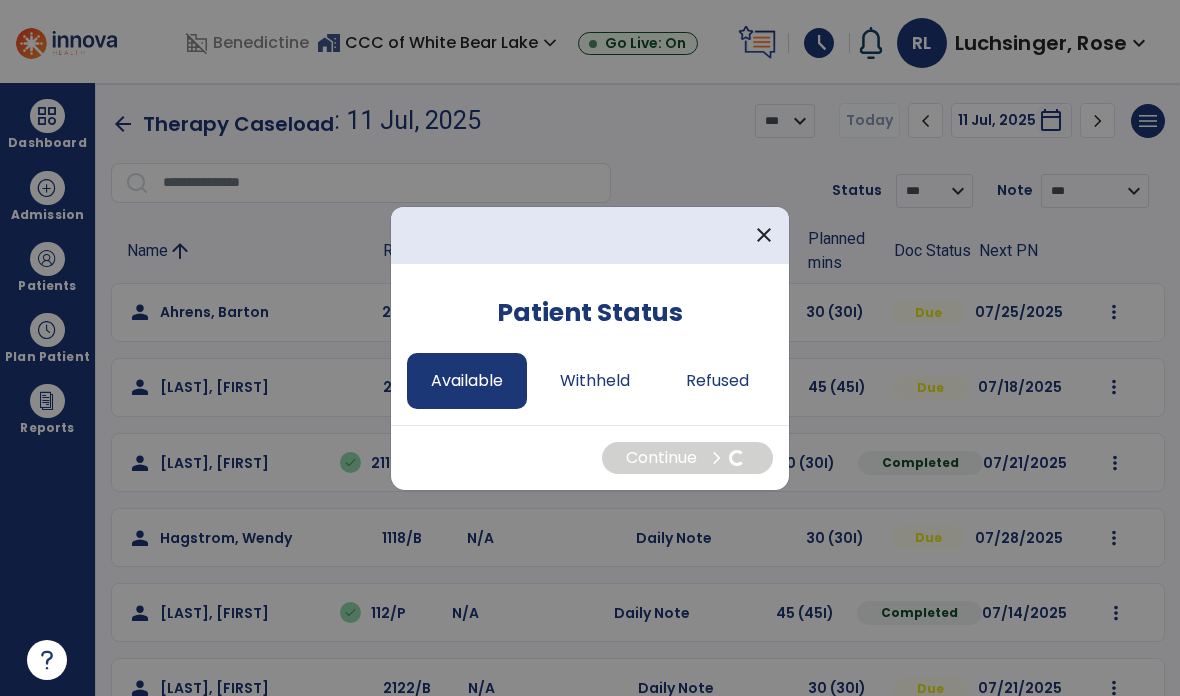 select on "*" 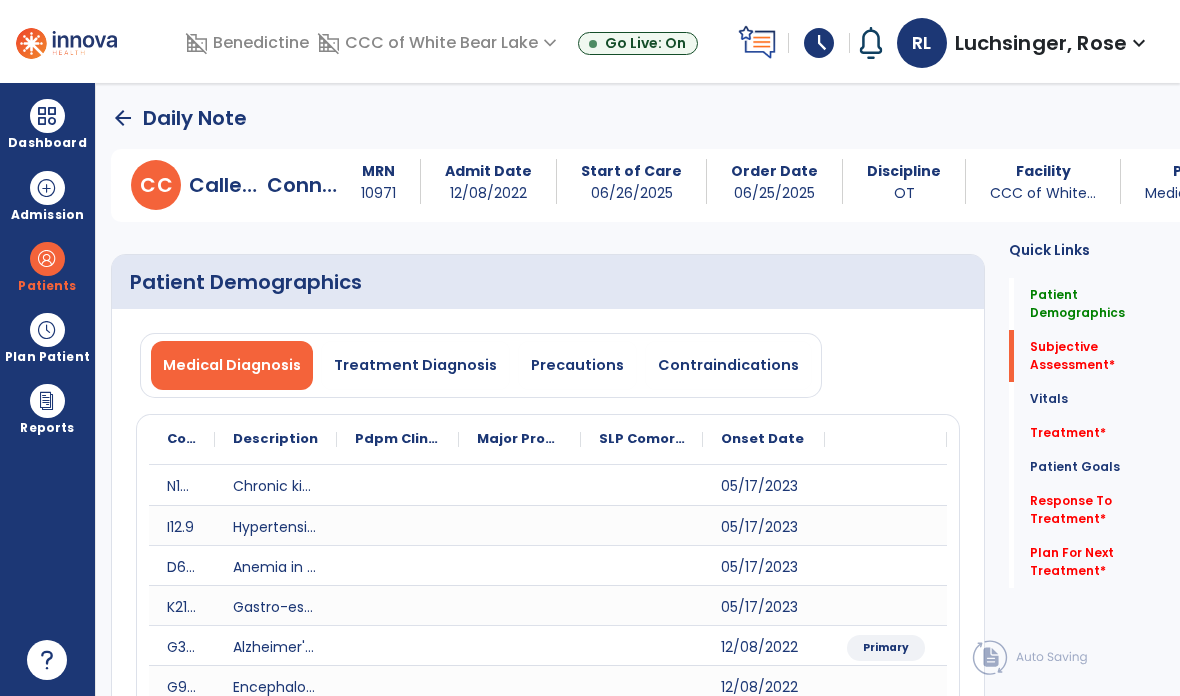 click on "Treatment   *" 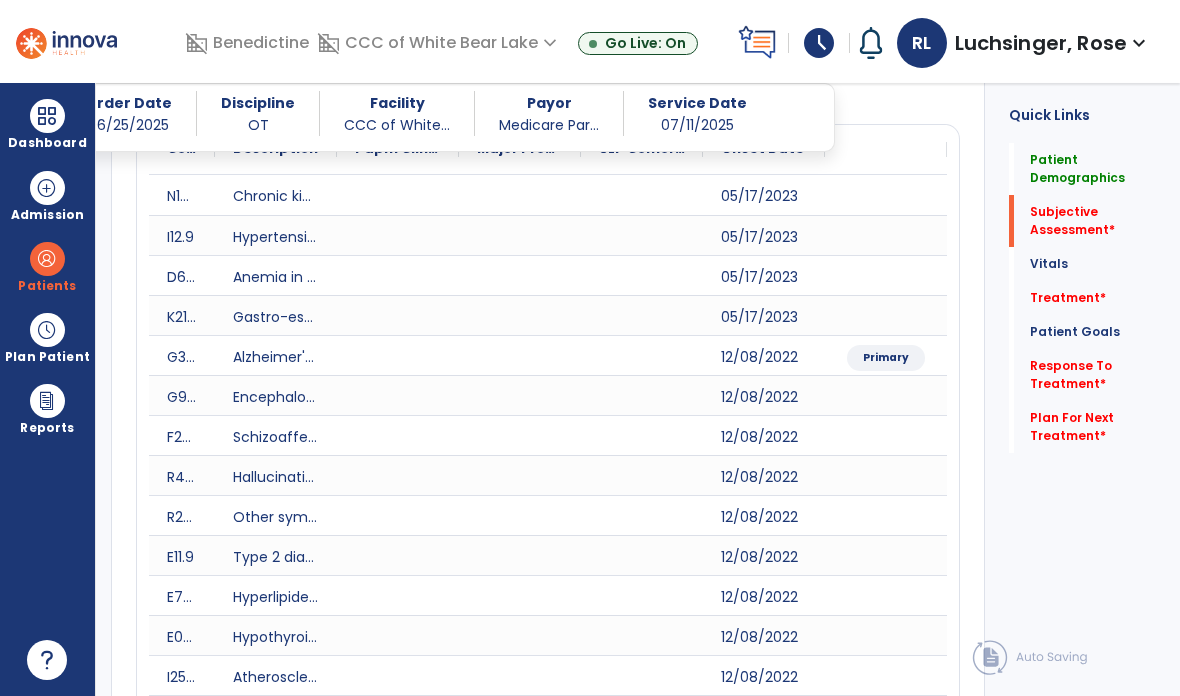 scroll, scrollTop: 750, scrollLeft: 0, axis: vertical 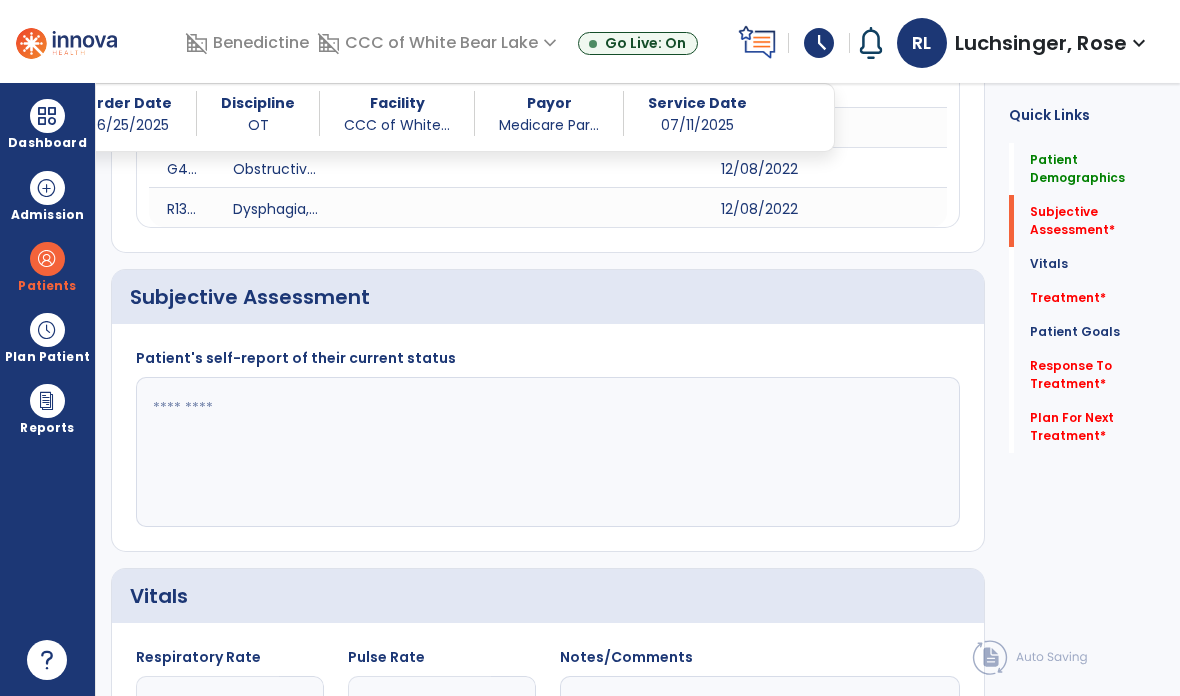 click 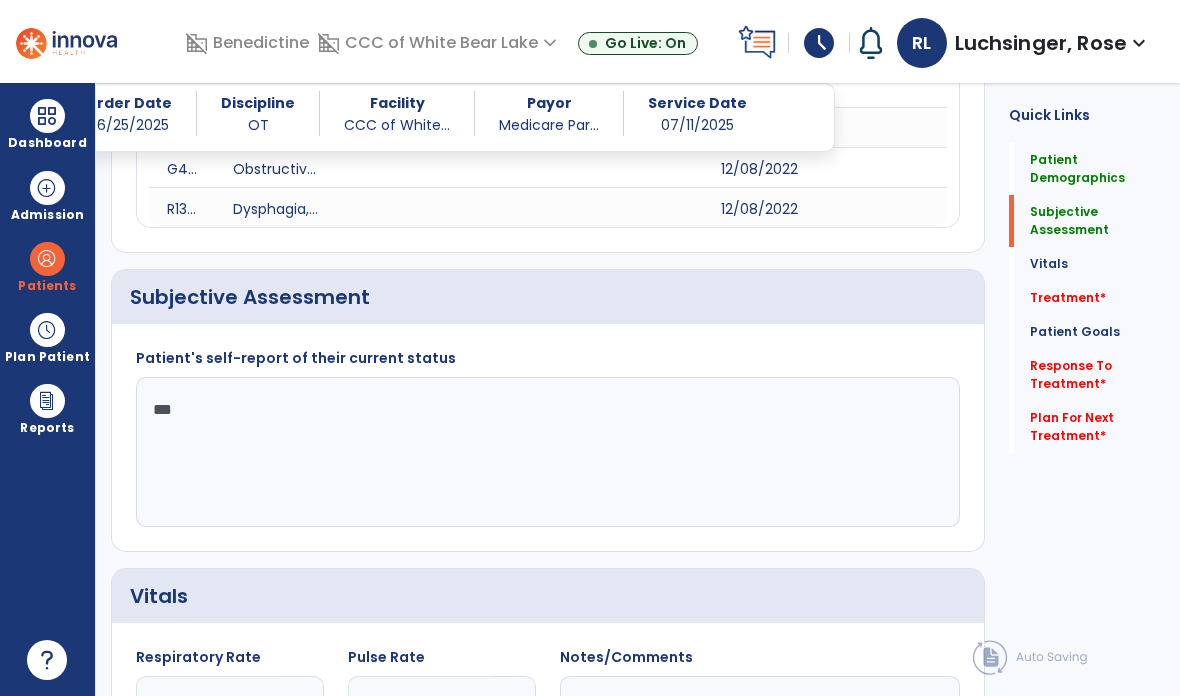 type on "**" 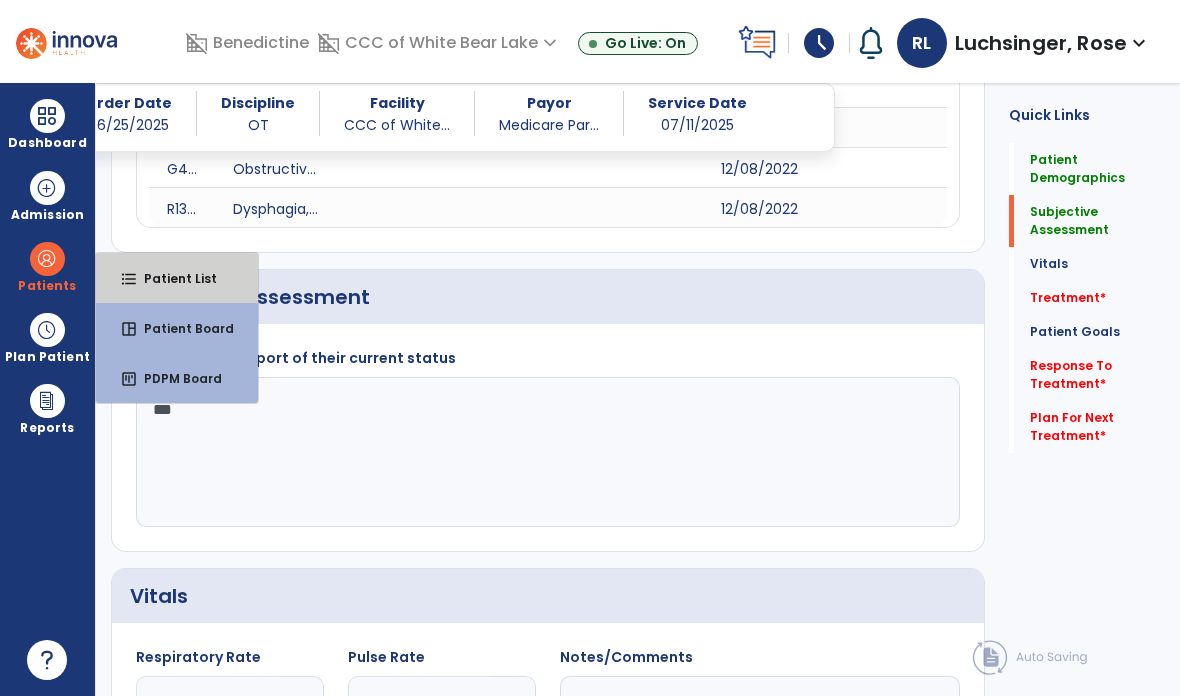 click on "Patient List" at bounding box center (172, 278) 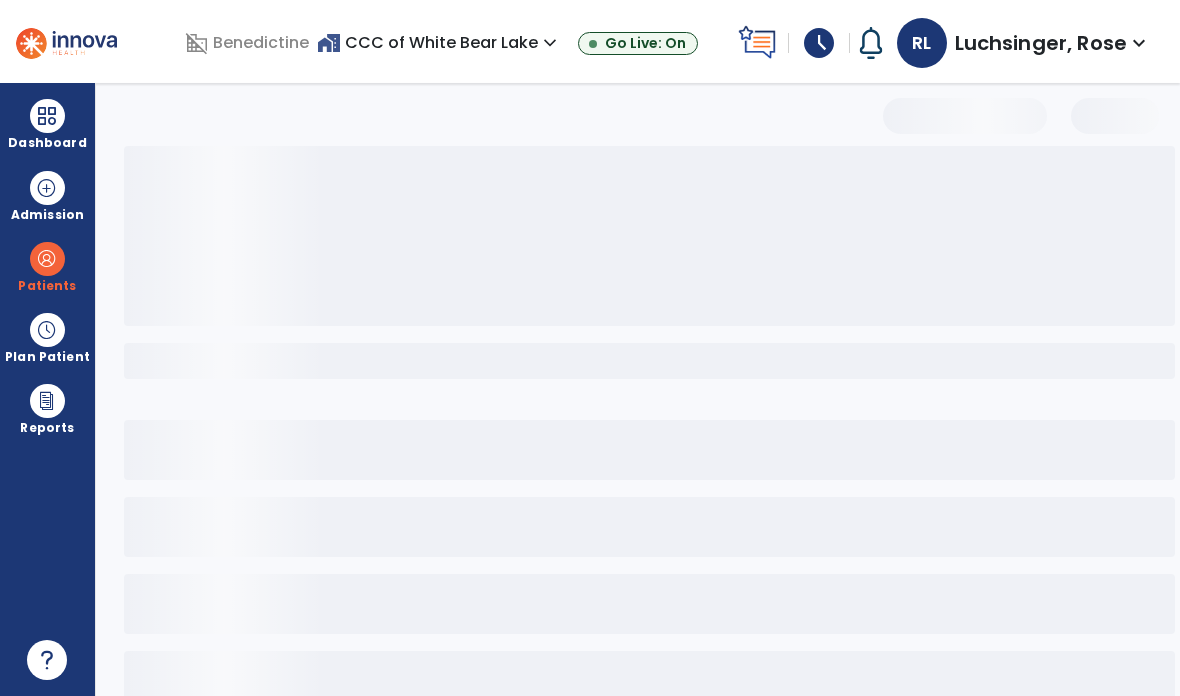 scroll, scrollTop: 0, scrollLeft: 0, axis: both 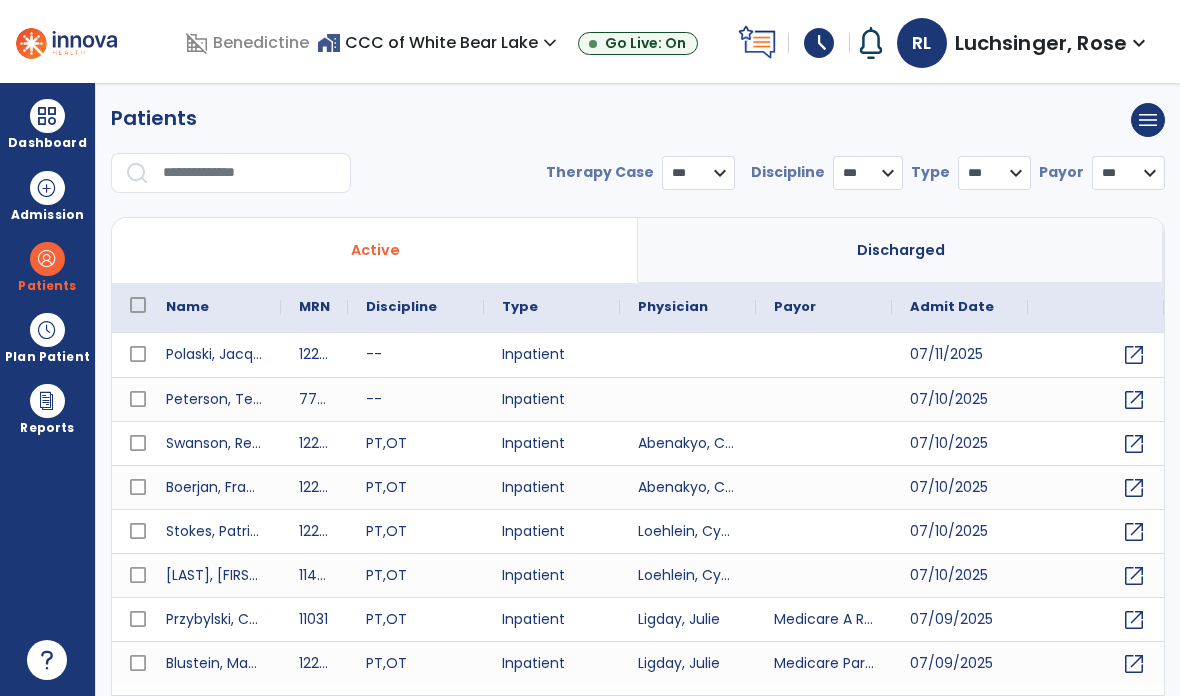 select on "***" 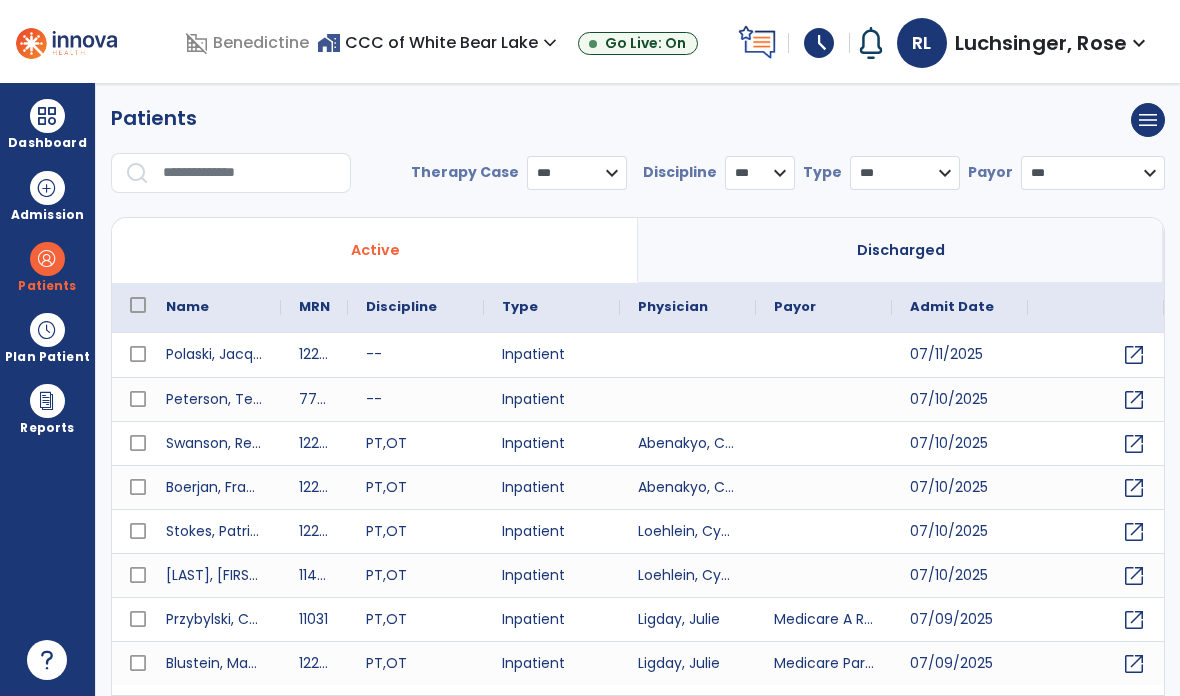 click at bounding box center (250, 173) 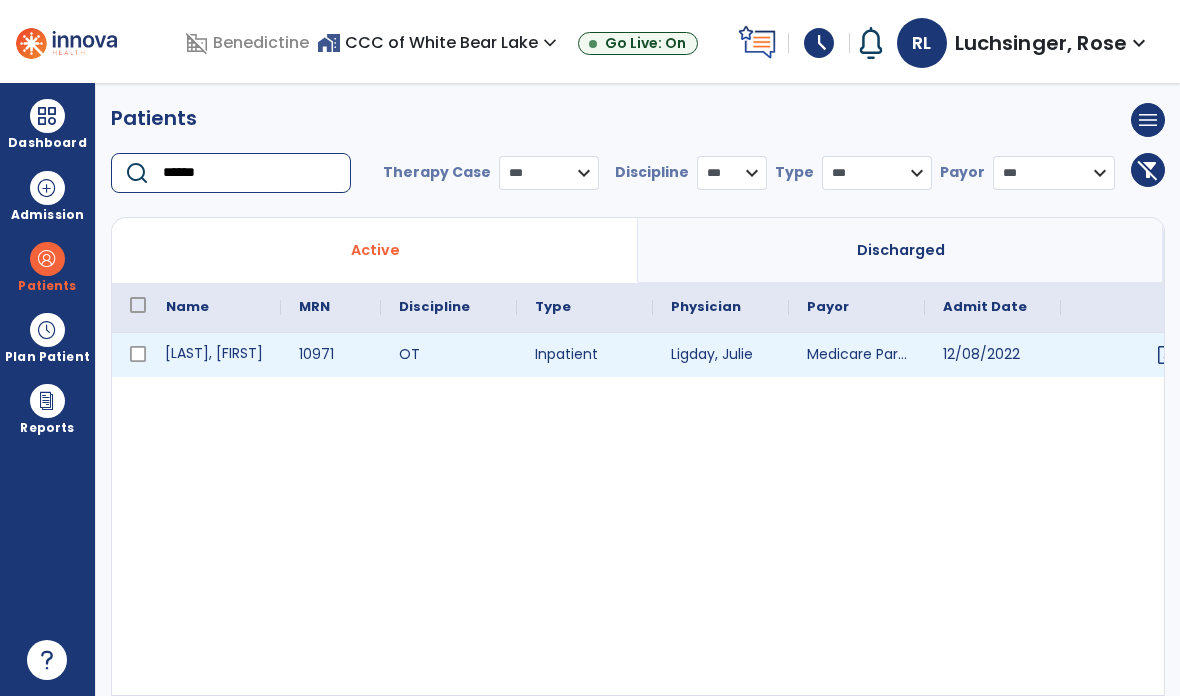 type on "******" 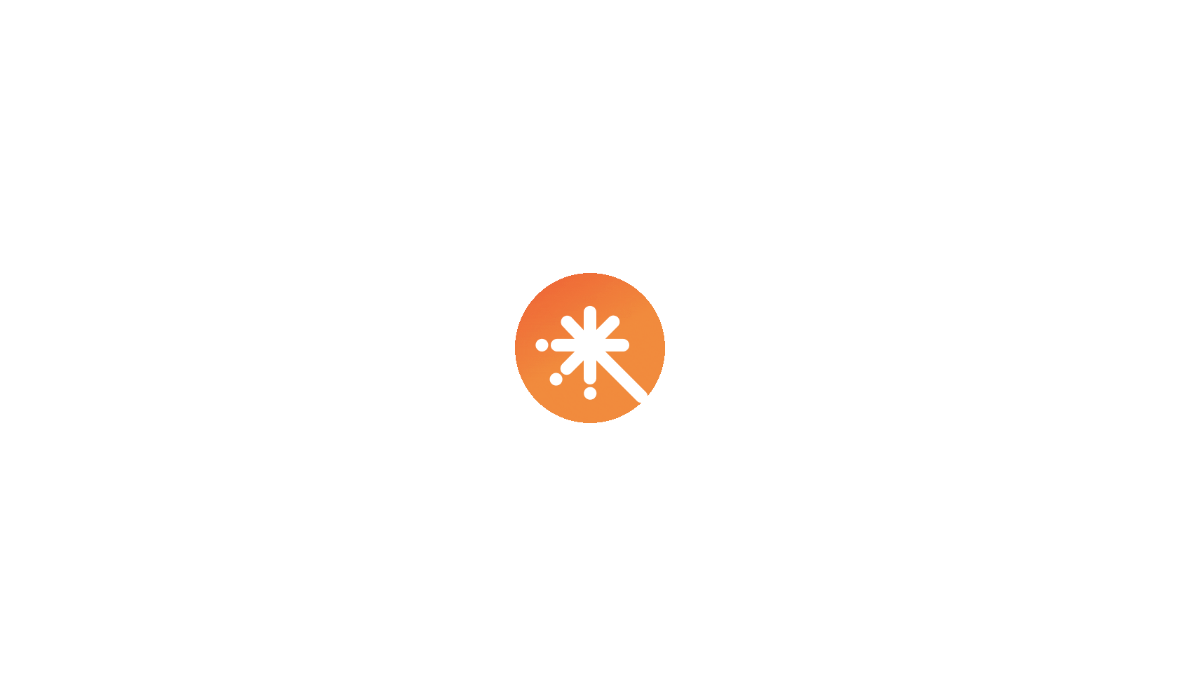 scroll, scrollTop: 0, scrollLeft: 0, axis: both 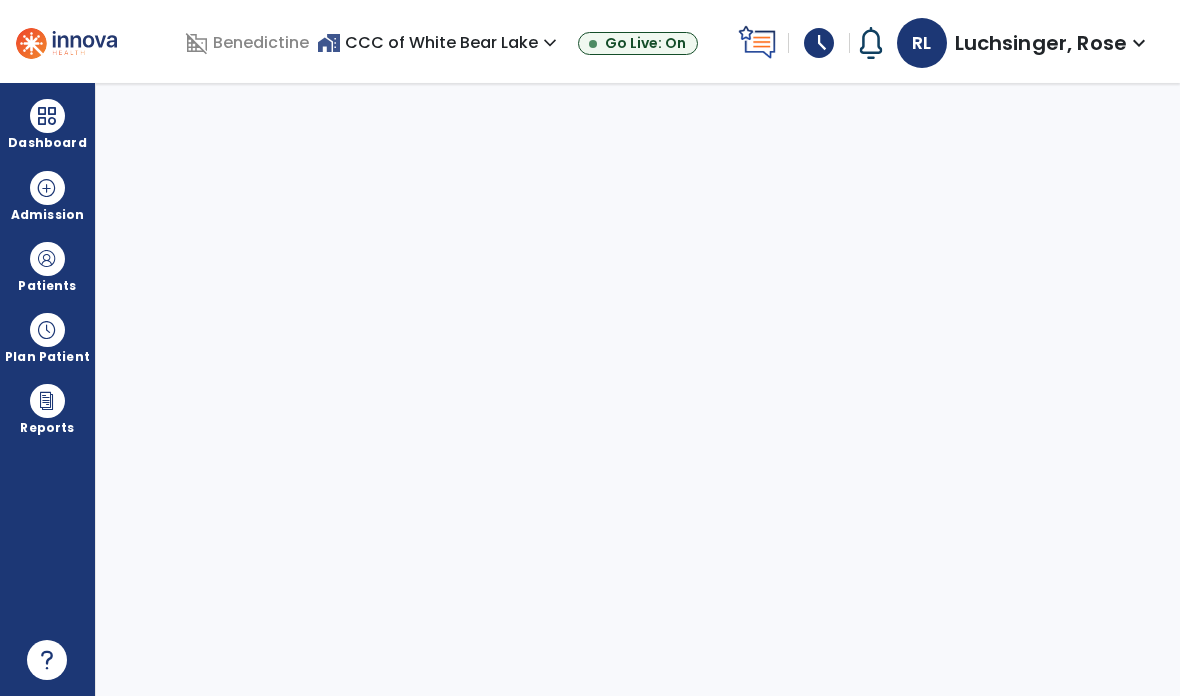 click at bounding box center (47, 259) 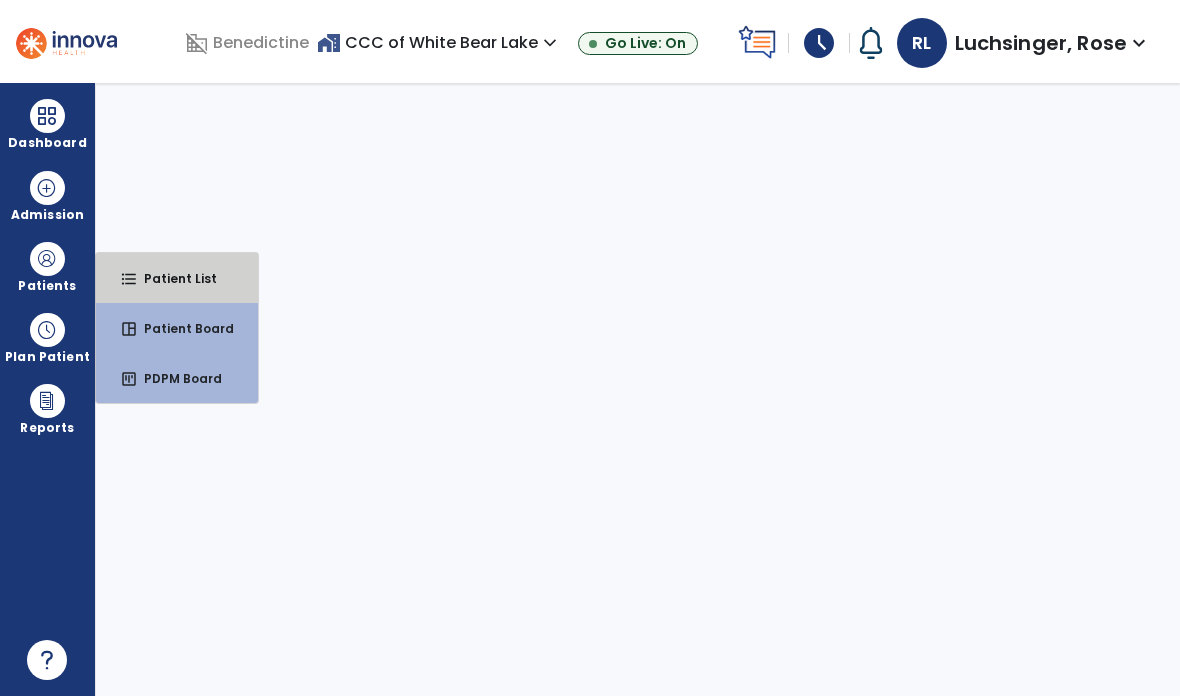 click on "Patient List" at bounding box center [172, 278] 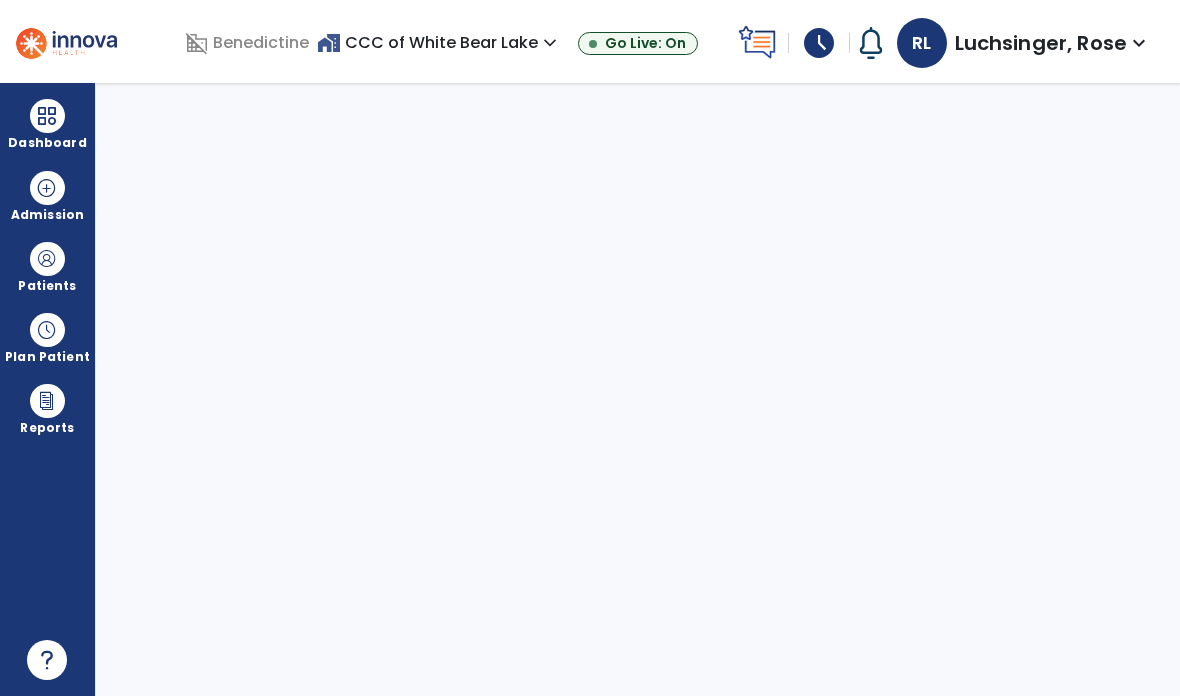 click at bounding box center [47, 116] 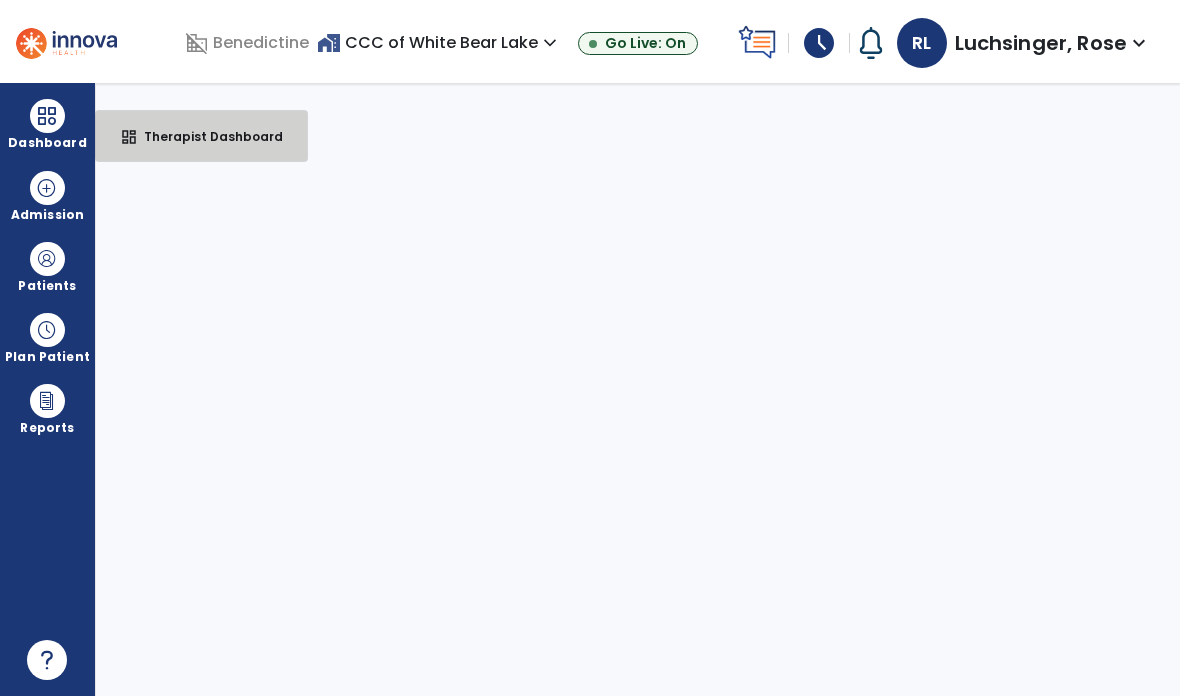 click on "dashboard" at bounding box center [129, 137] 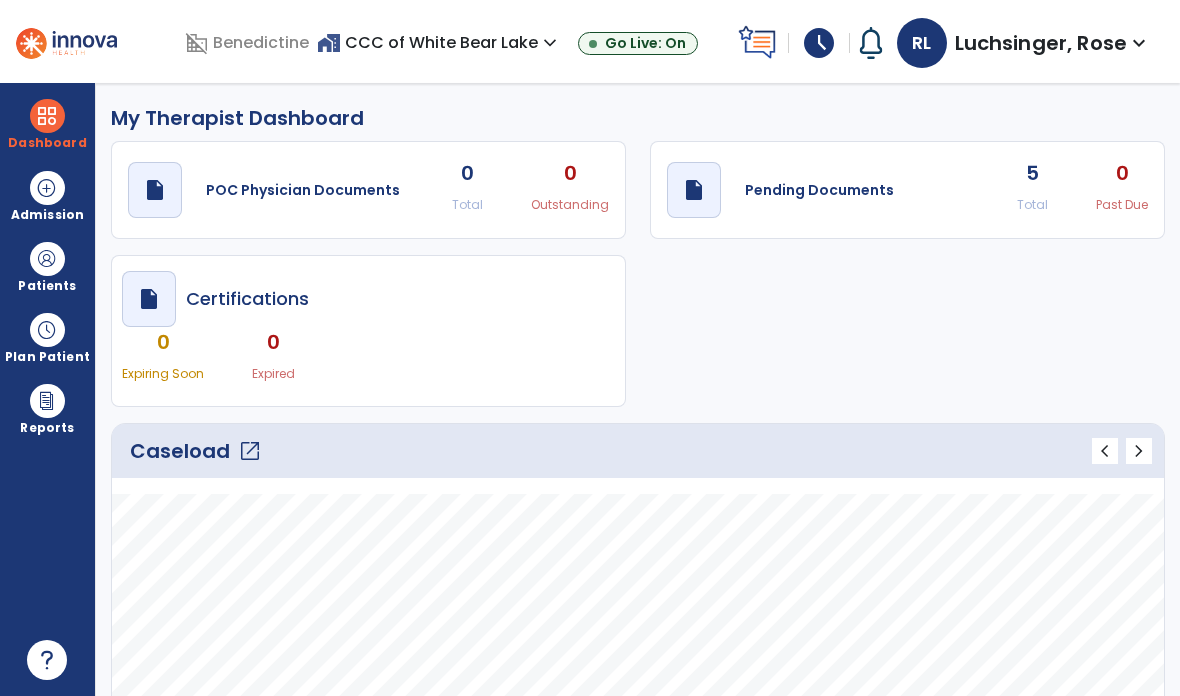 click on "open_in_new" 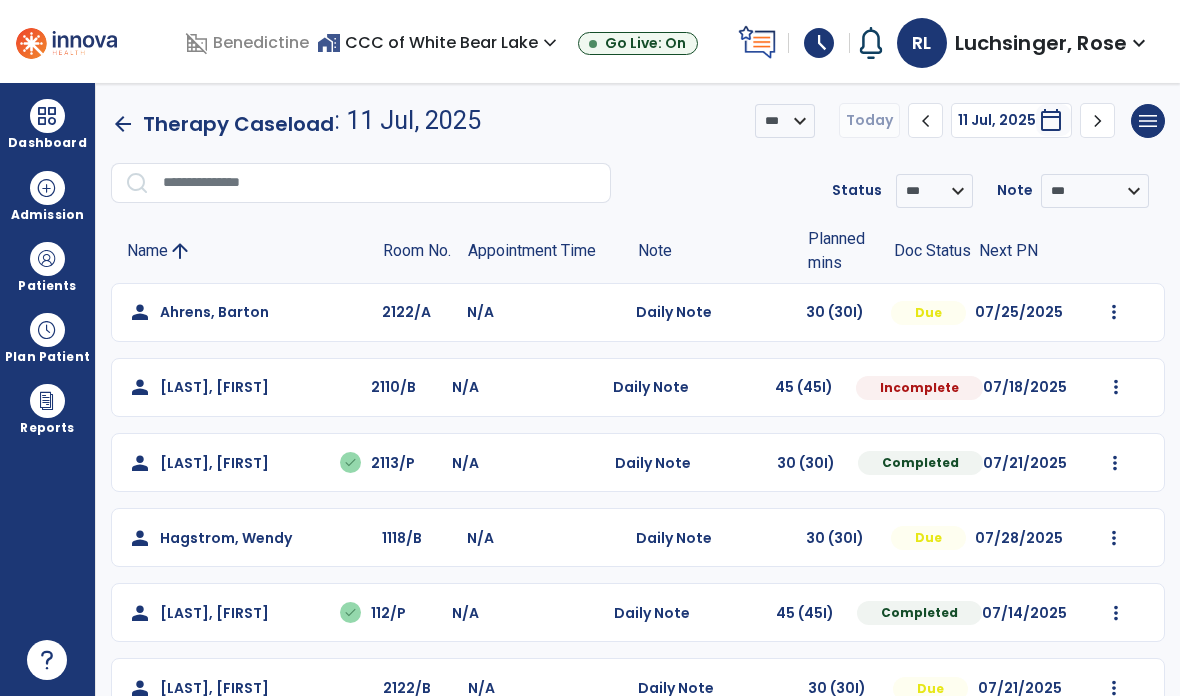 click at bounding box center (1114, 312) 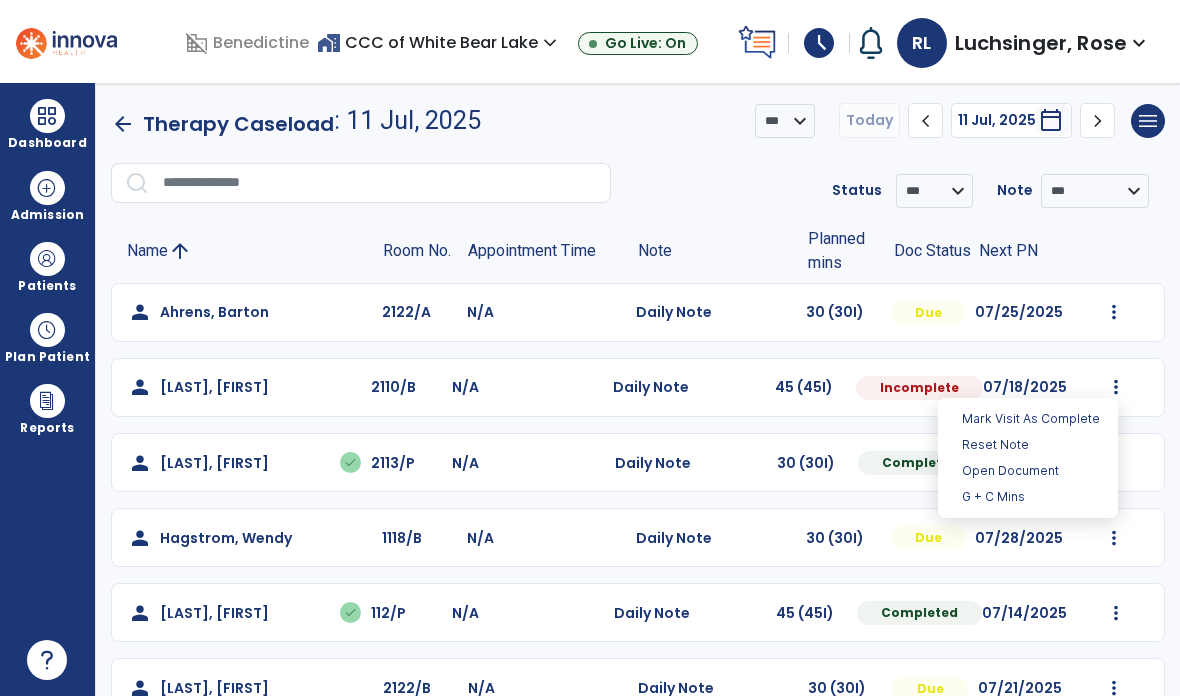 click at bounding box center [47, 259] 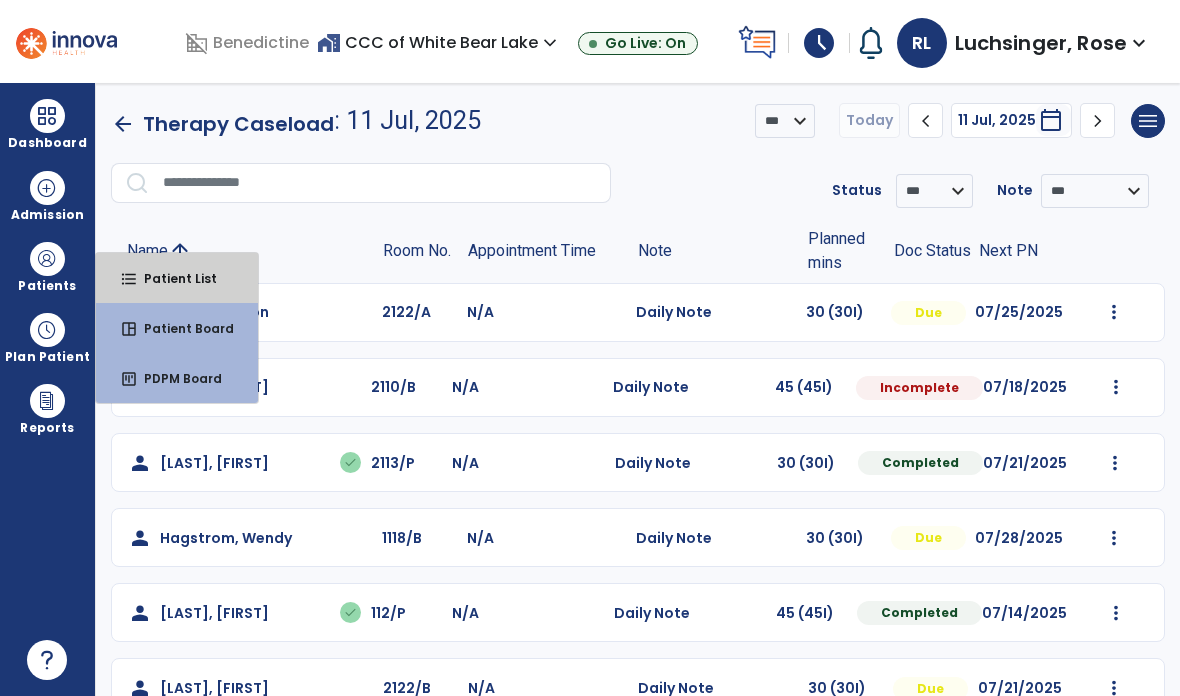 click on "format_list_bulleted  Patient List" at bounding box center (177, 278) 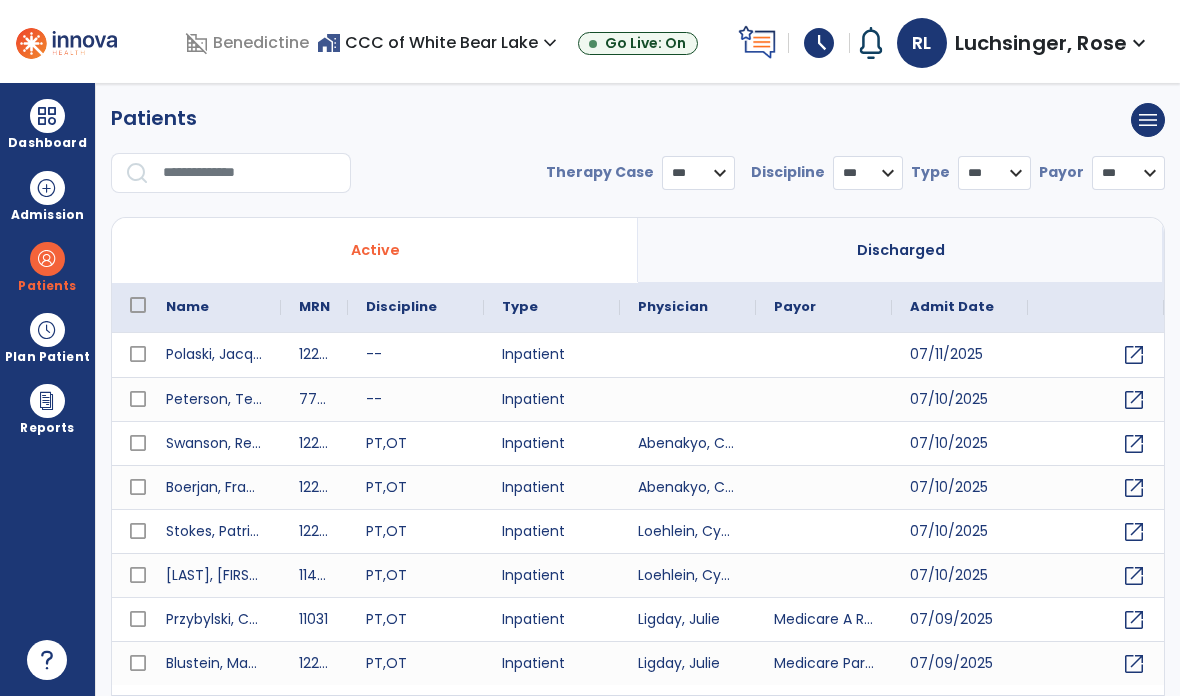 select on "***" 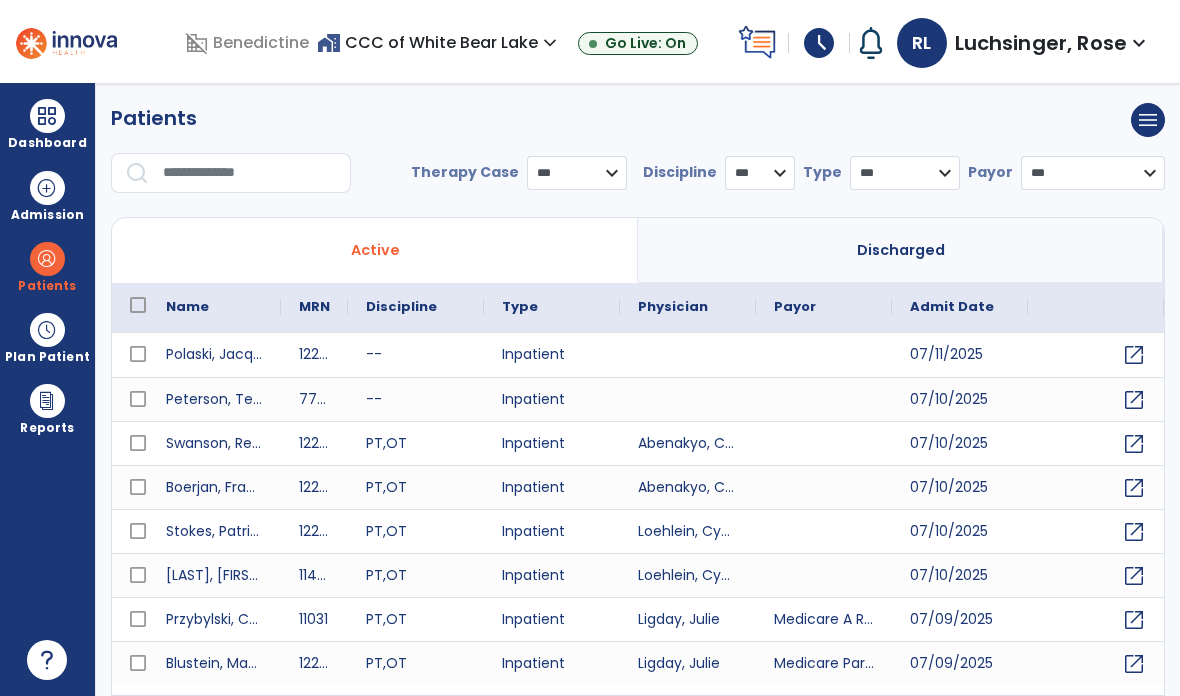 click on "Active" at bounding box center [375, 250] 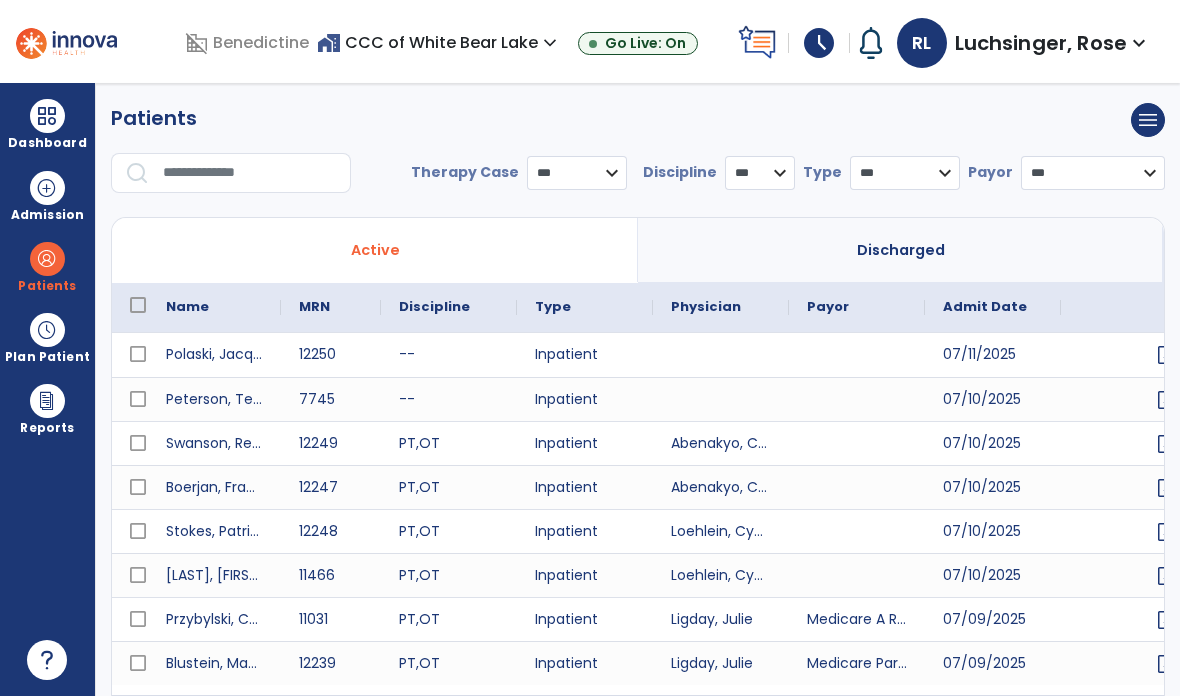 click at bounding box center [250, 173] 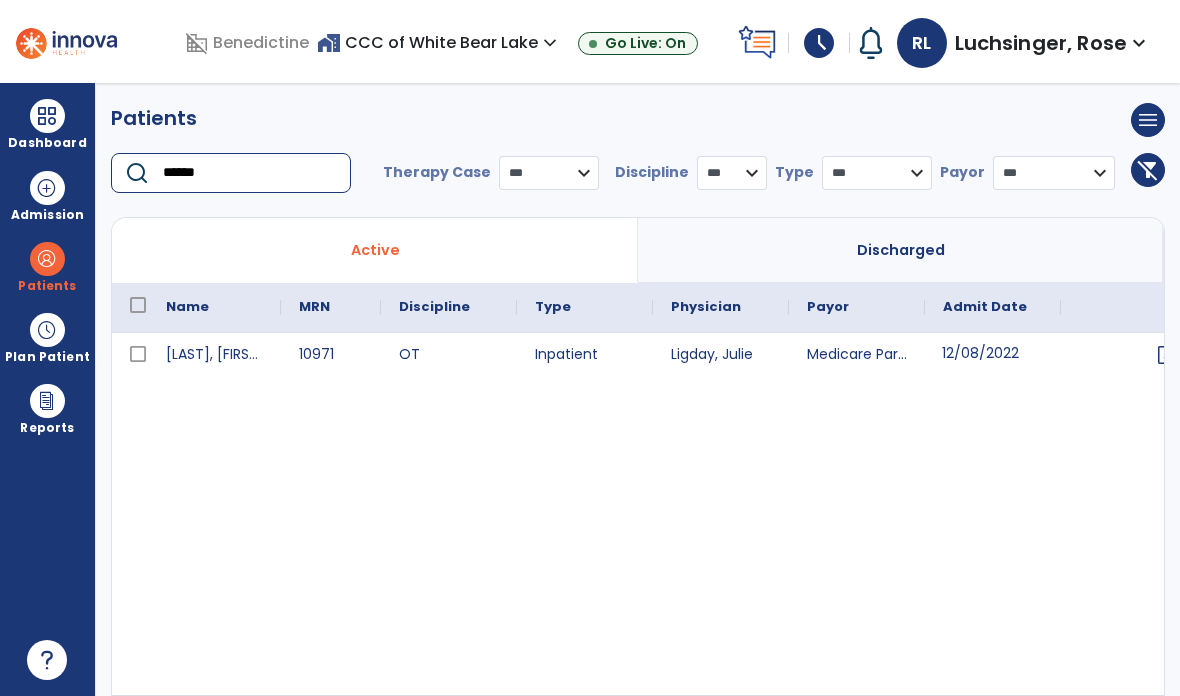 type on "******" 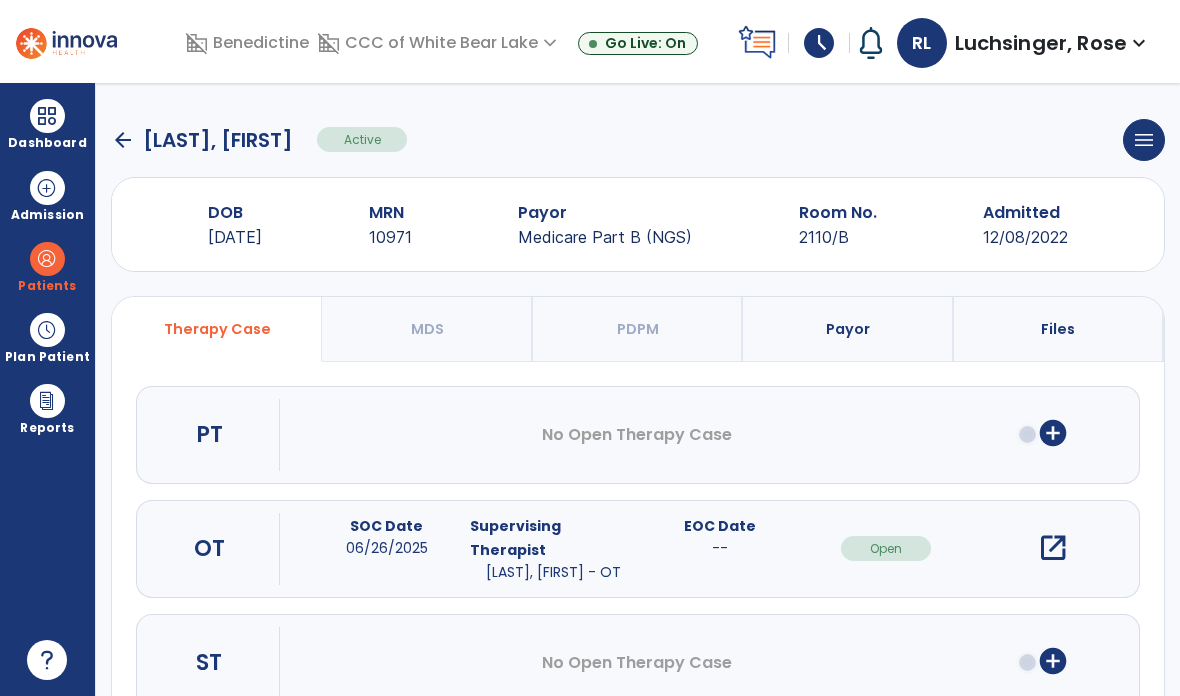 click on "open_in_new" at bounding box center [1053, 548] 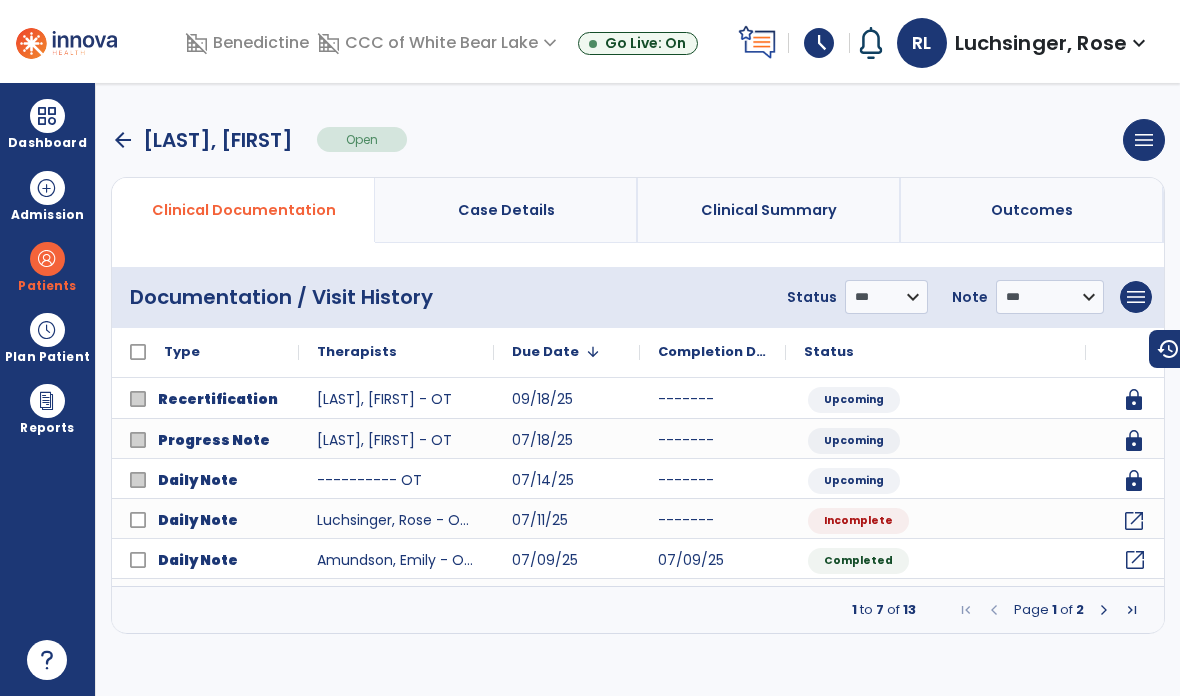 click on "open_in_new" 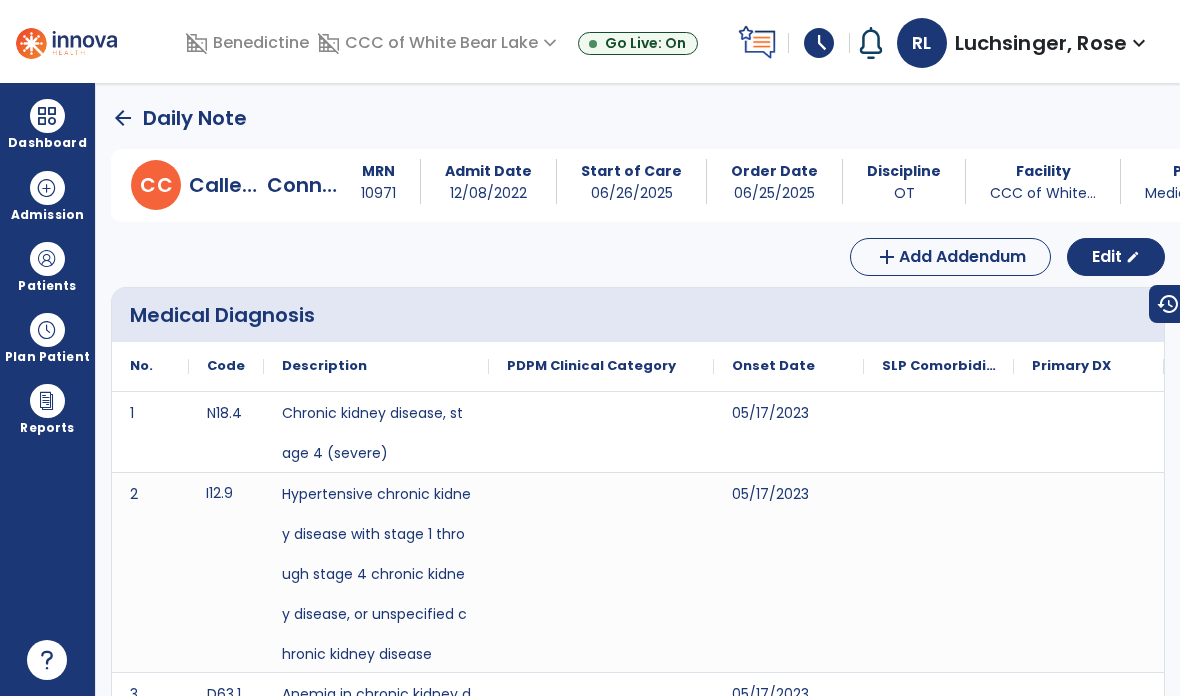 scroll, scrollTop: 0, scrollLeft: 0, axis: both 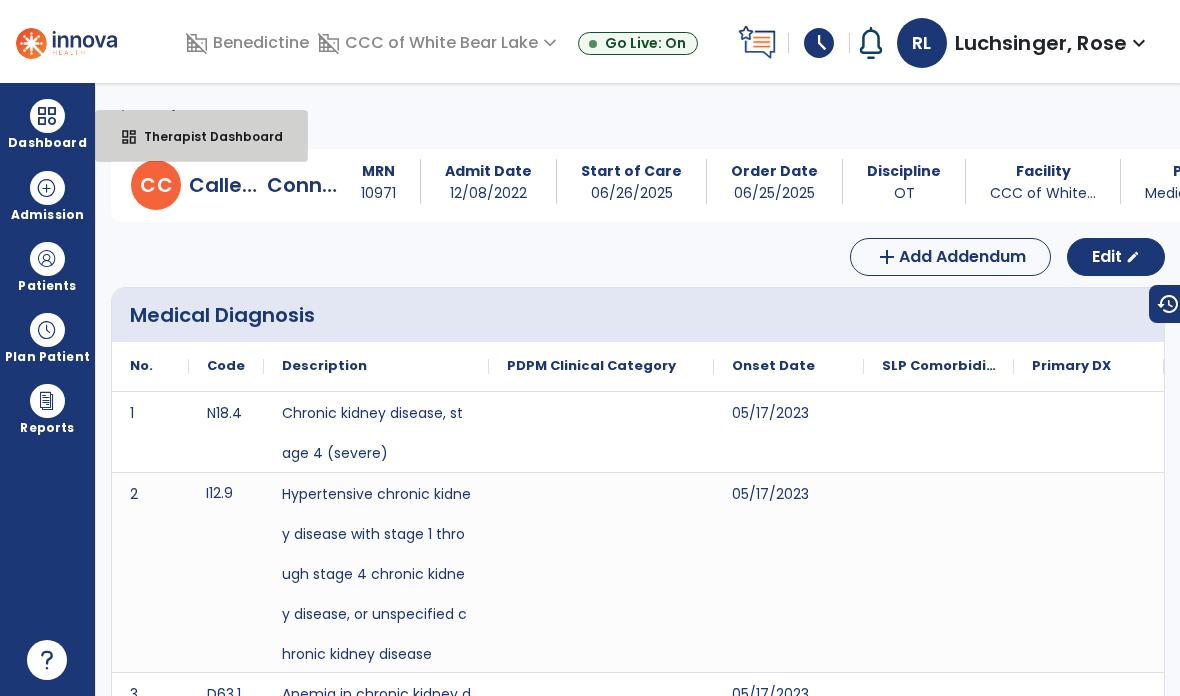 click on "Therapist Dashboard" at bounding box center [205, 136] 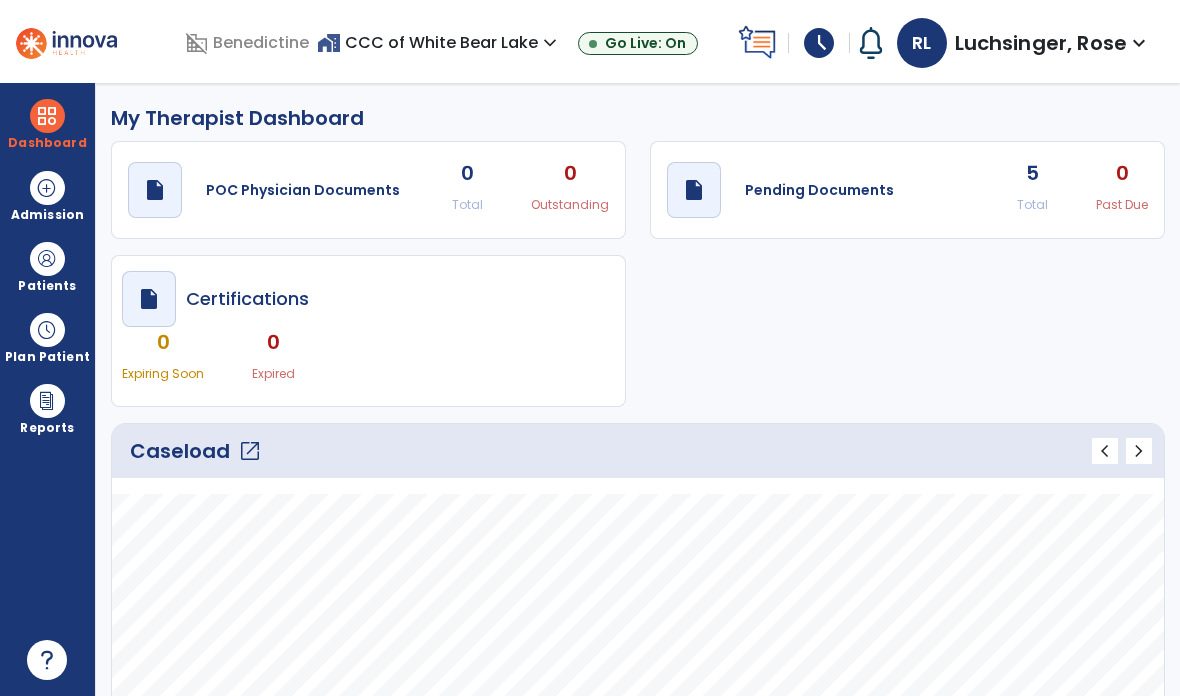 click on "open_in_new" 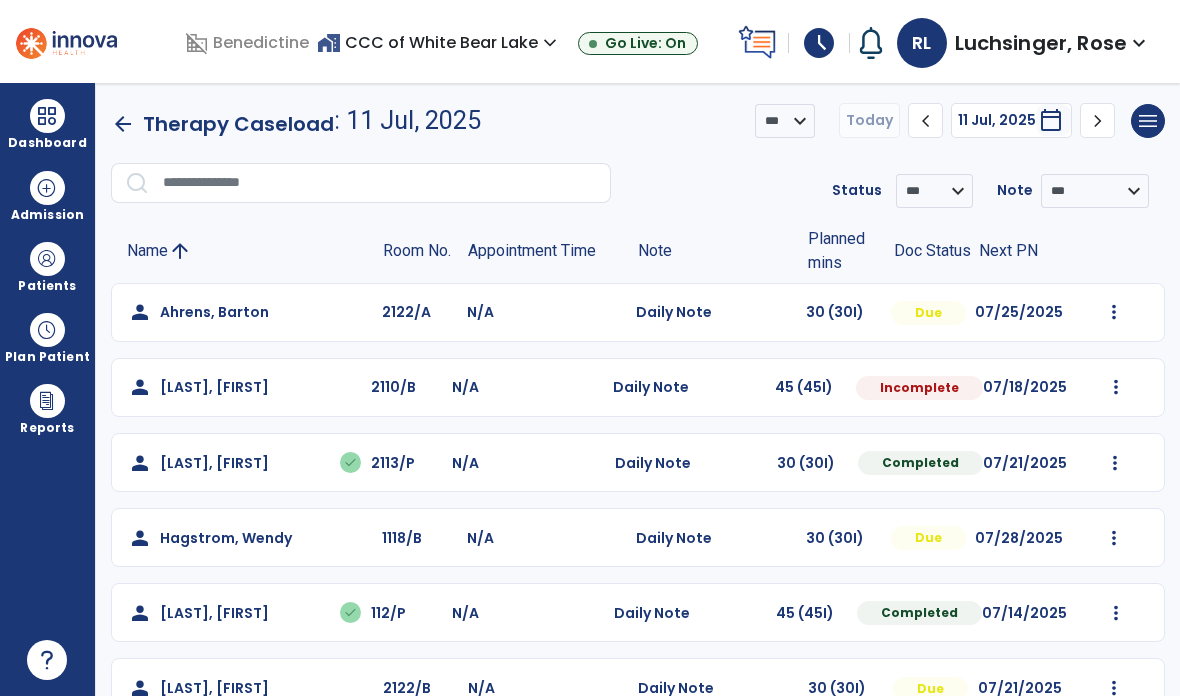 click on "Mark Visit As Complete   Reset Note   Open Document   G + C Mins" 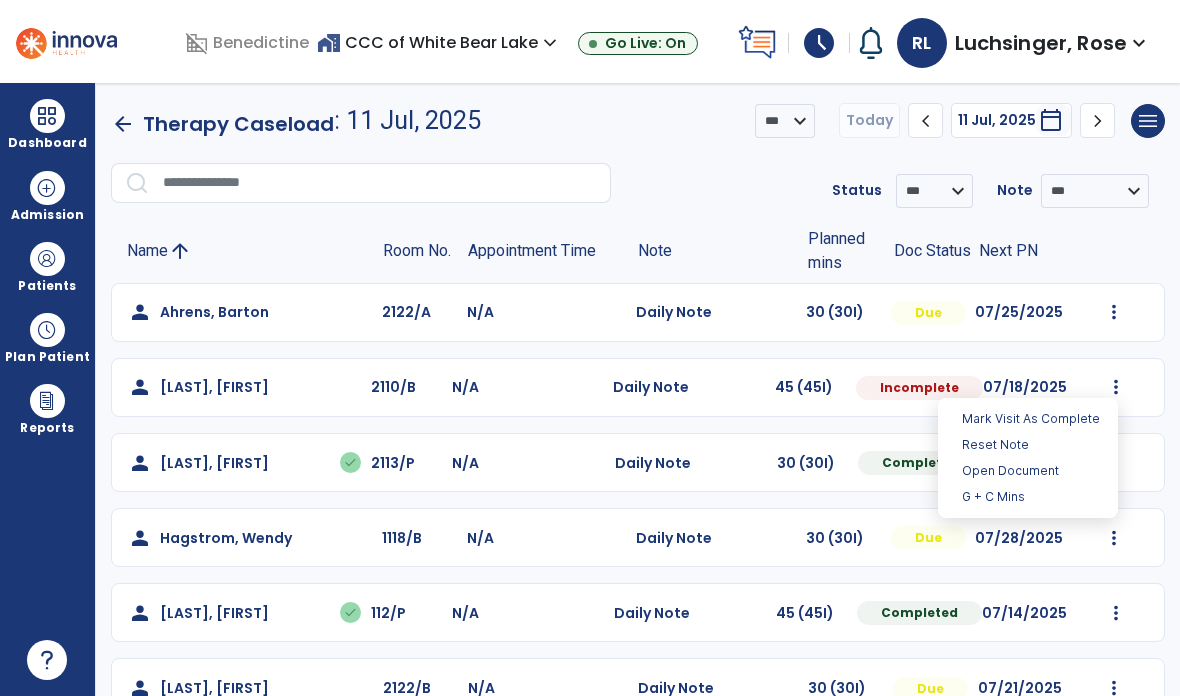click on "Open Document" at bounding box center (1028, 471) 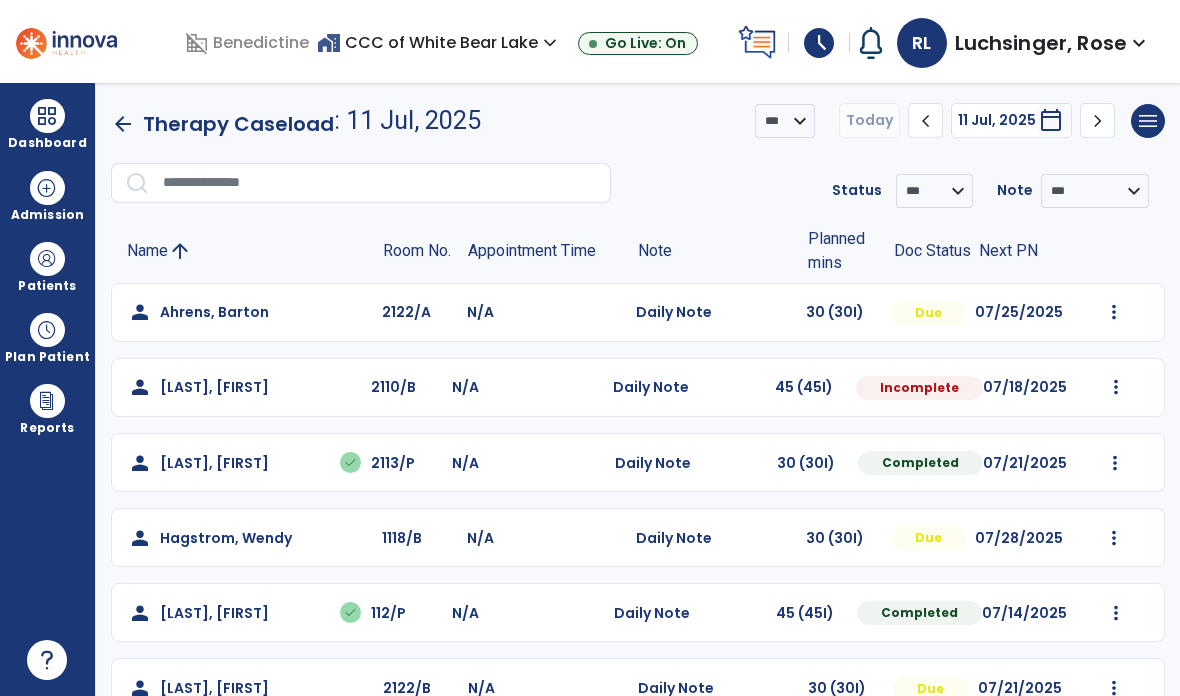 select on "*" 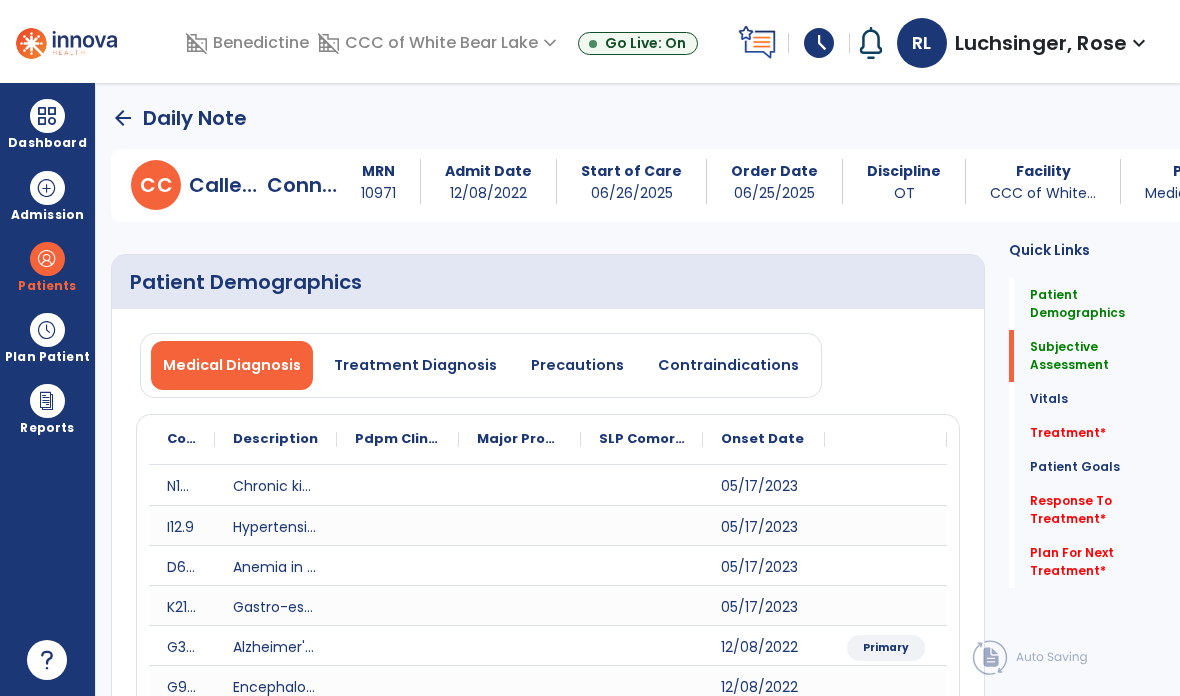 click on "Treatment   *  Treatment   *" 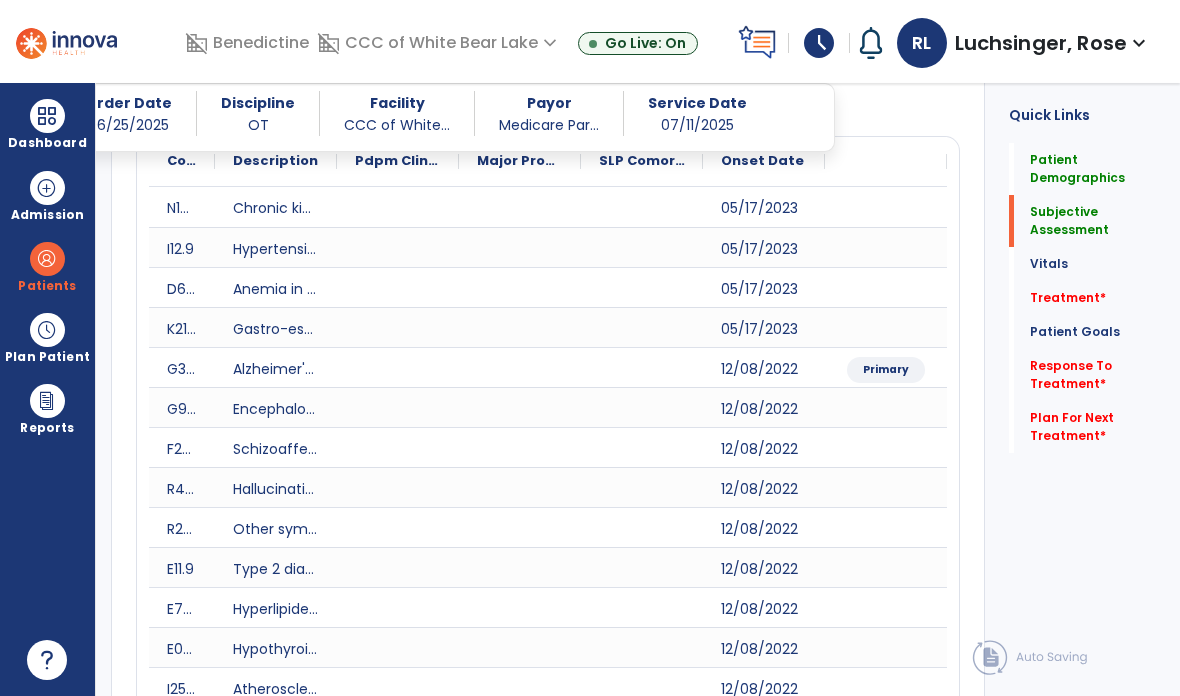 scroll, scrollTop: 741, scrollLeft: 0, axis: vertical 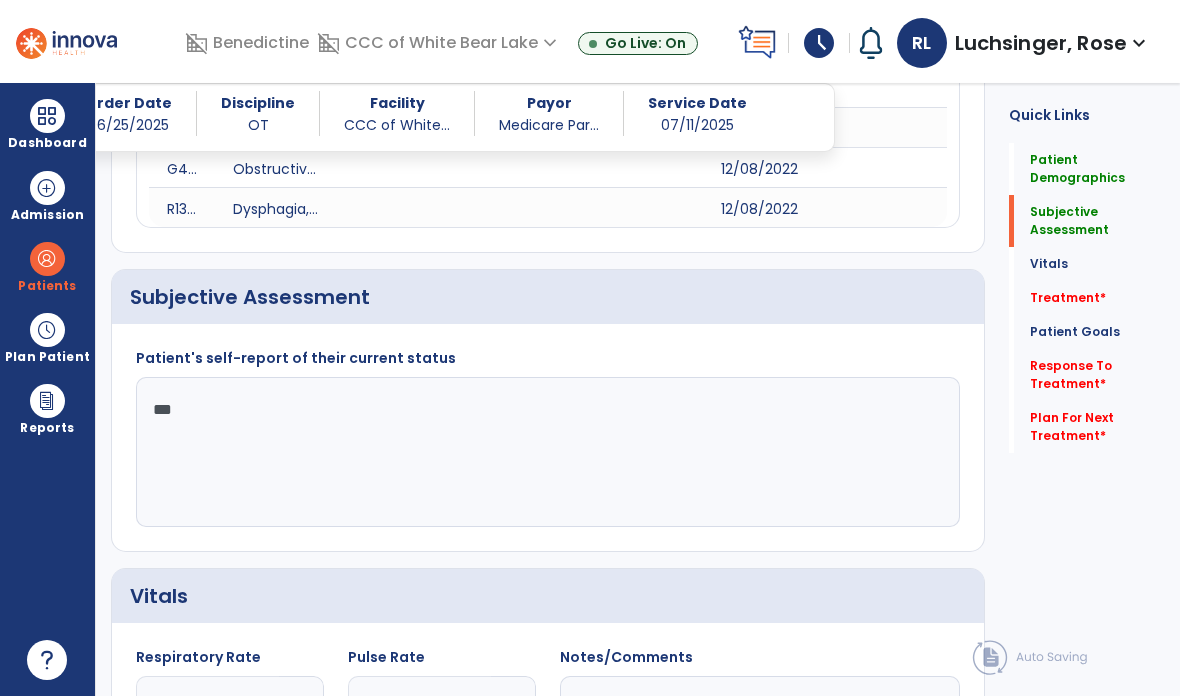 click on "**" 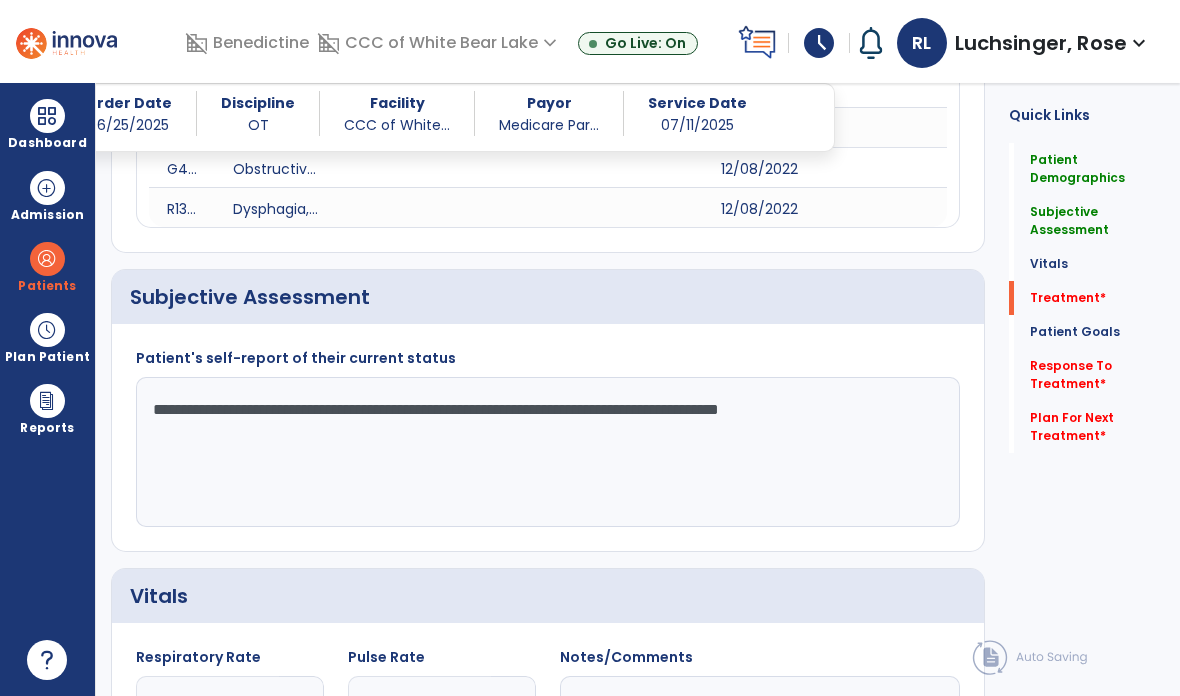 type on "**********" 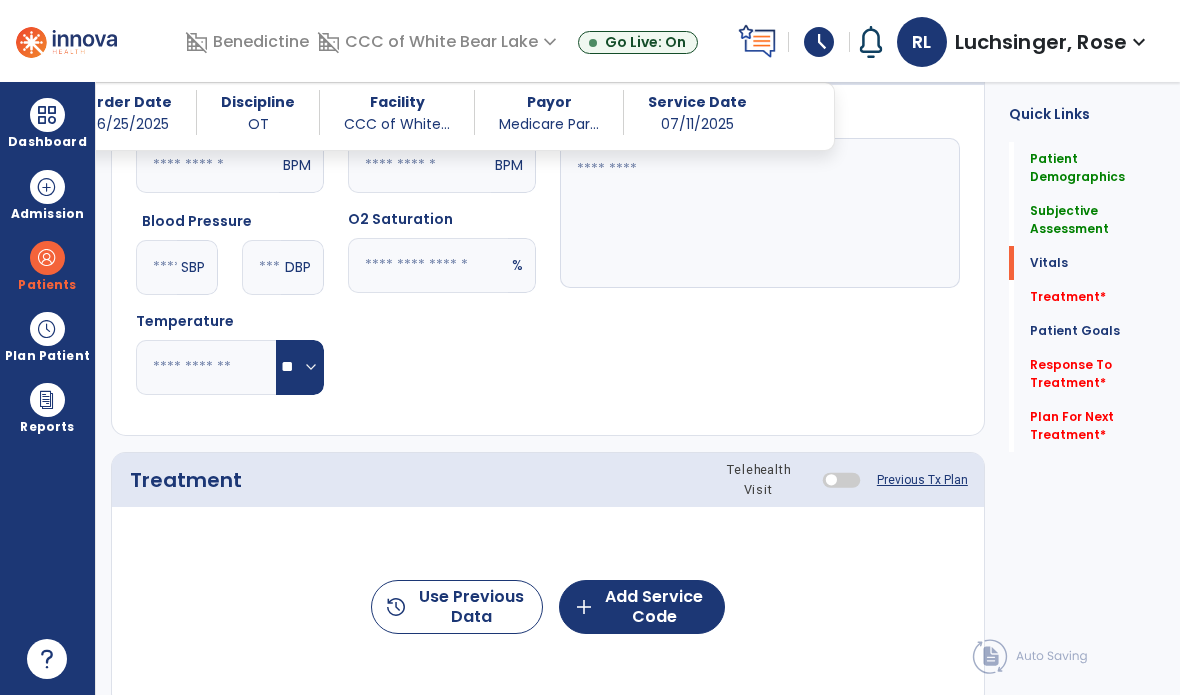 scroll, scrollTop: 1549, scrollLeft: 0, axis: vertical 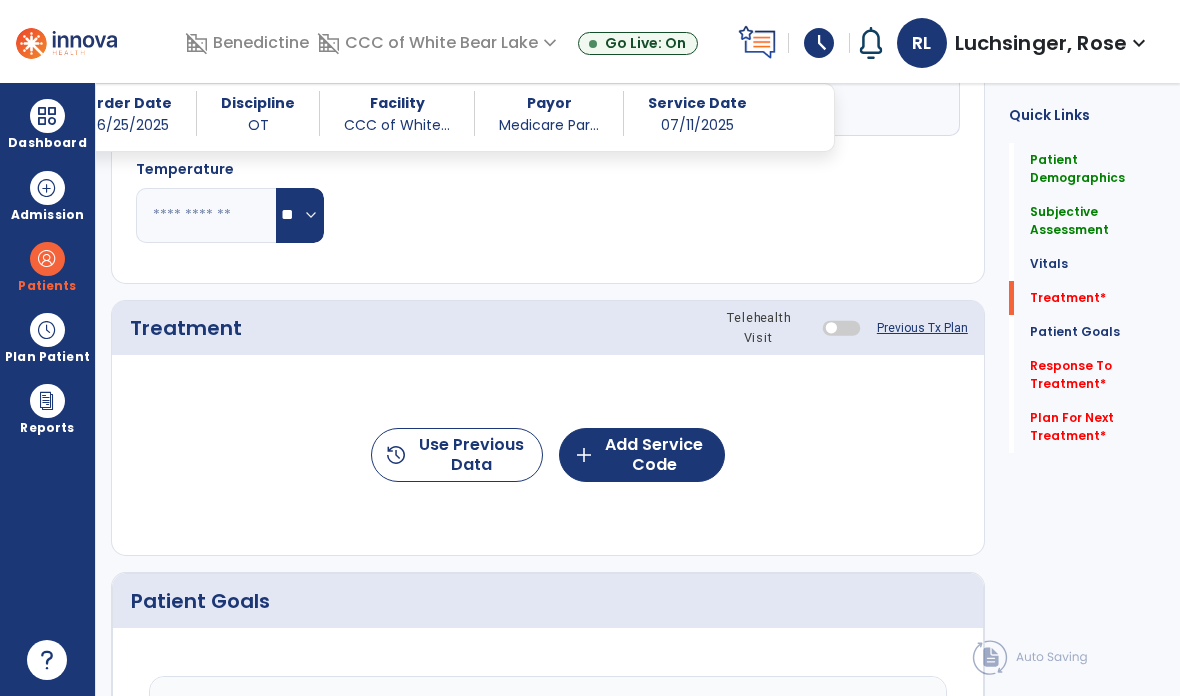 click on "add  Add Service Code" 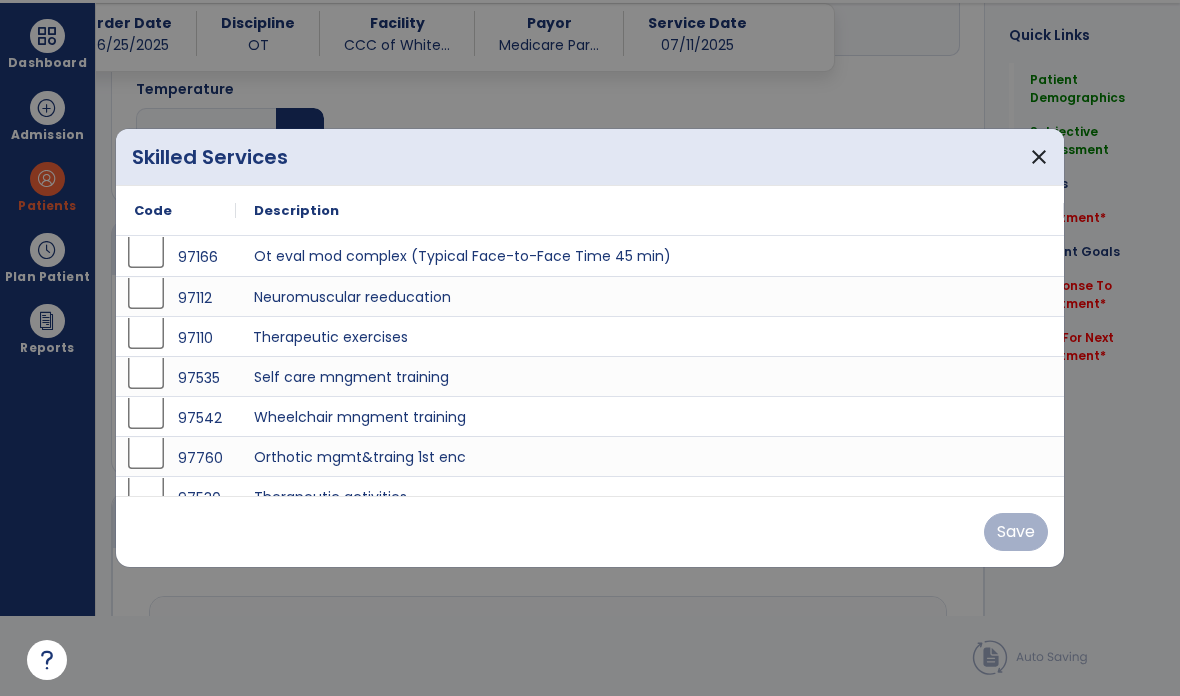 click on "Therapeutic exercises" at bounding box center [650, 336] 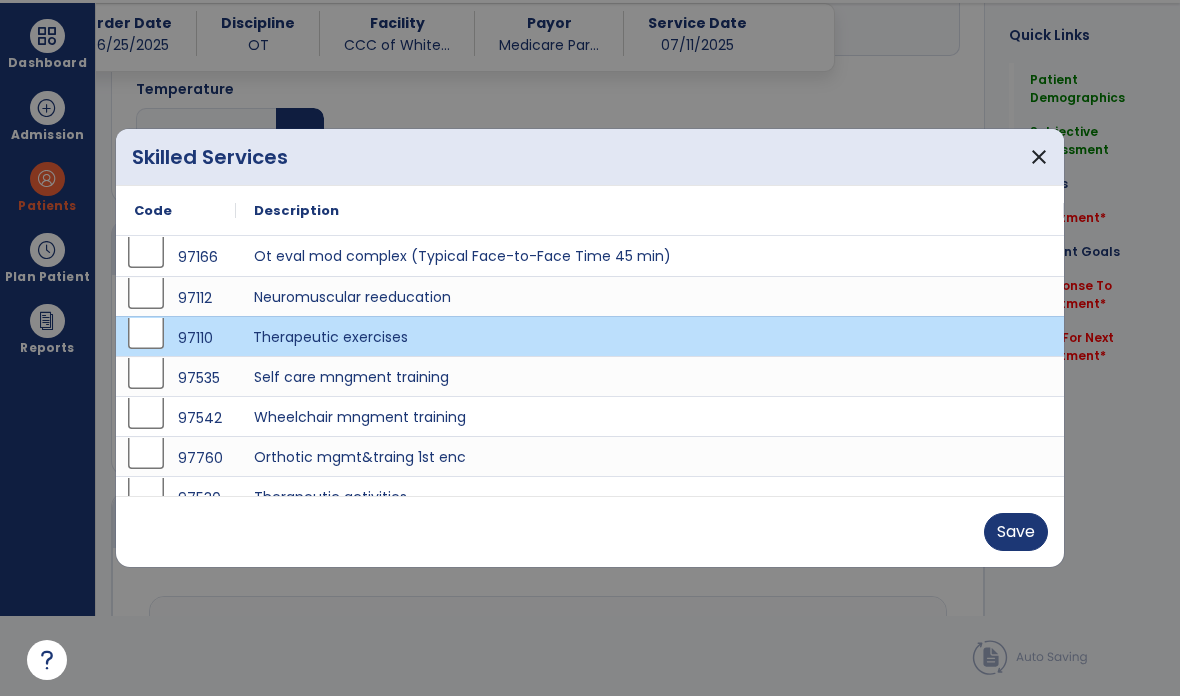 click on "Save" at bounding box center [1016, 532] 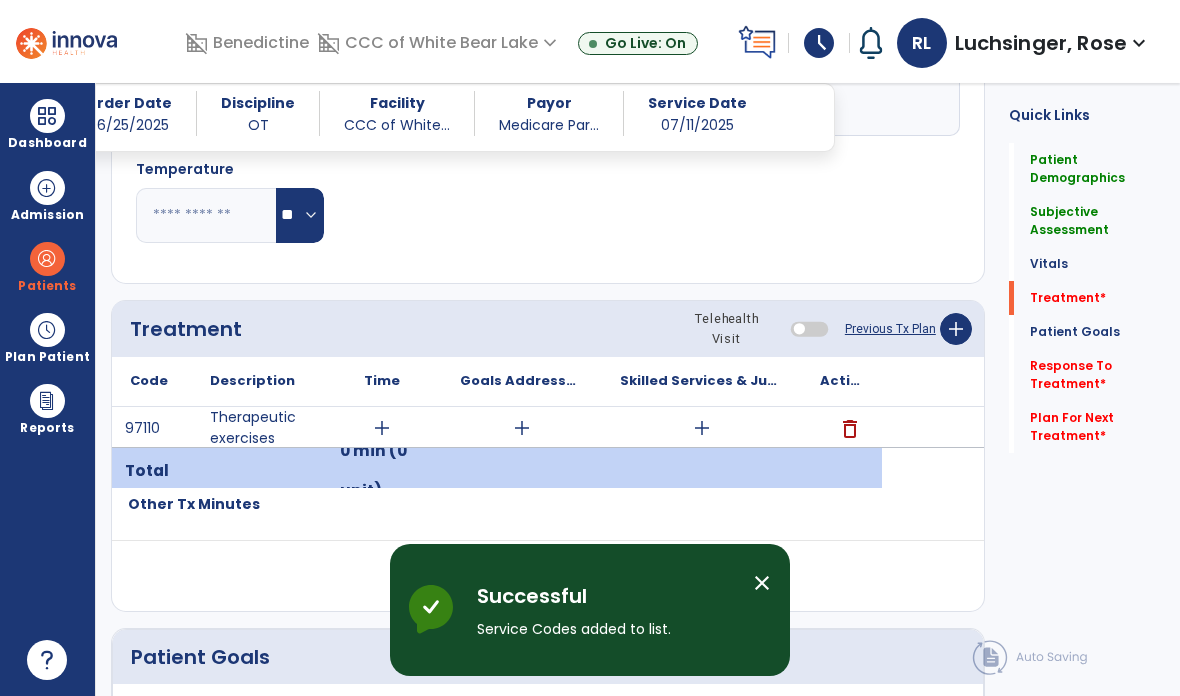 scroll, scrollTop: 80, scrollLeft: 0, axis: vertical 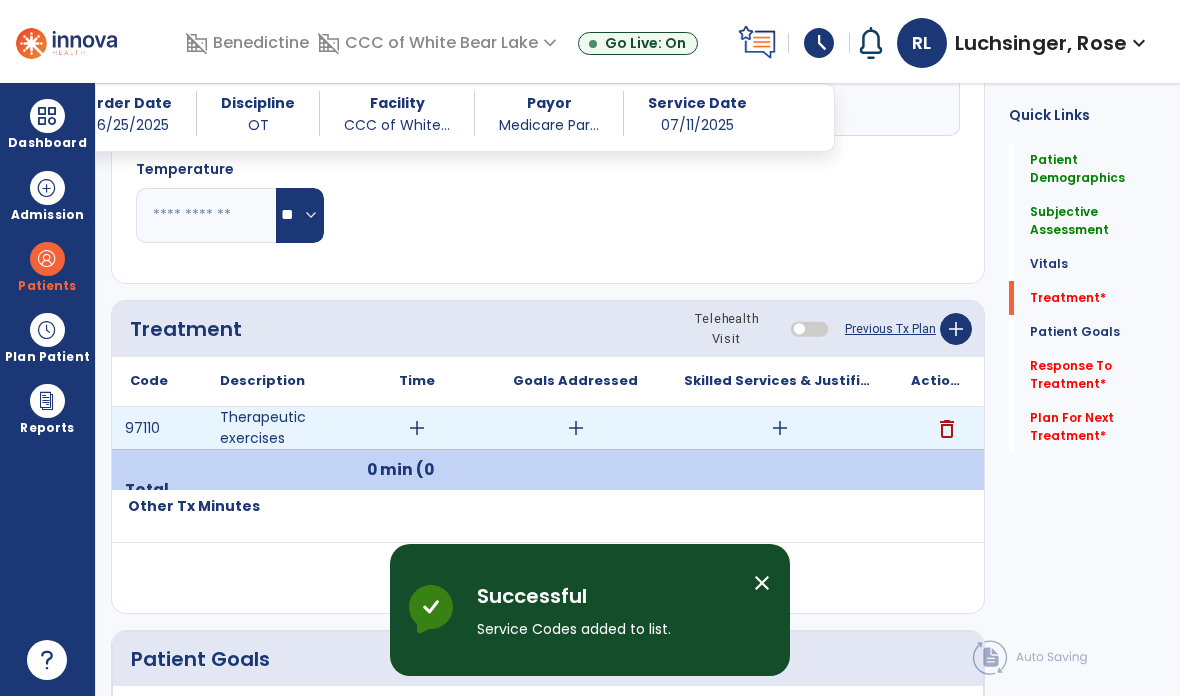 click on "add" at bounding box center (780, 428) 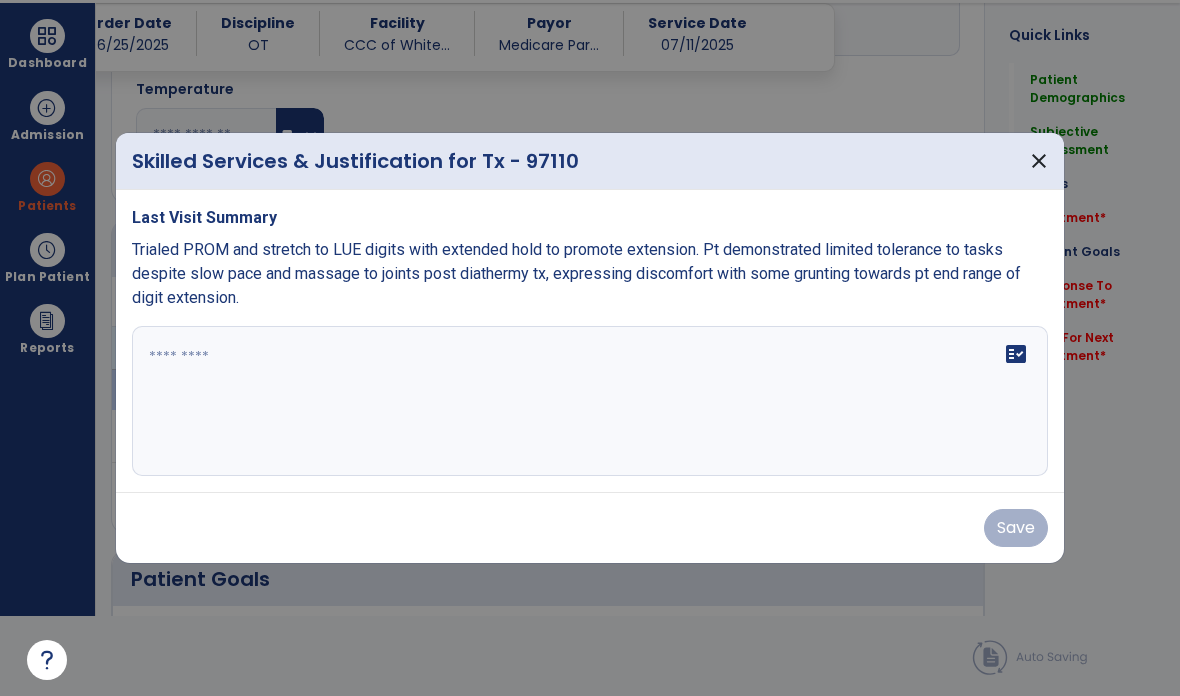 click on "fact_check" at bounding box center [590, 401] 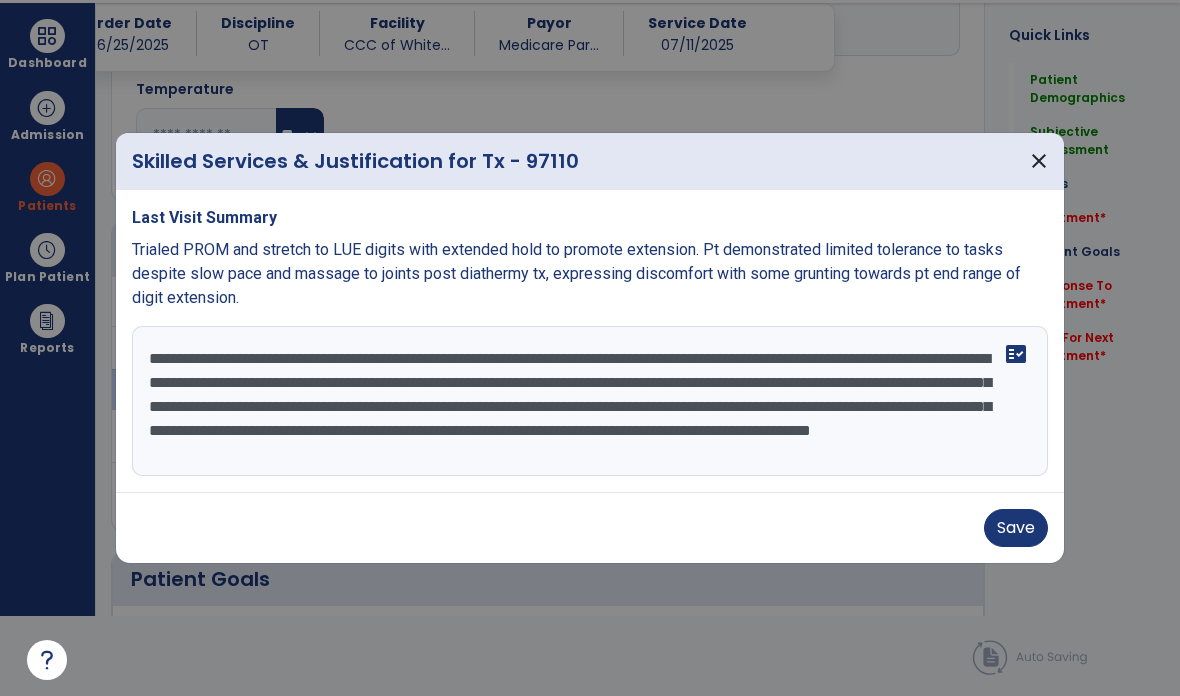 scroll, scrollTop: 15, scrollLeft: 0, axis: vertical 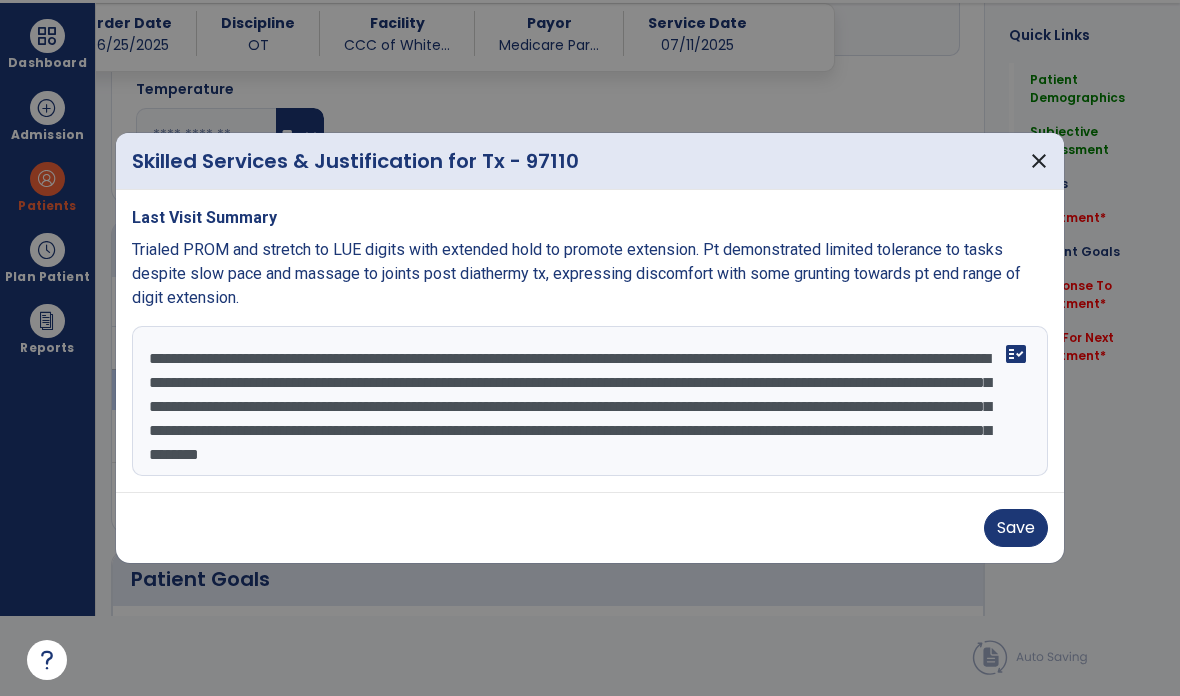 type on "**********" 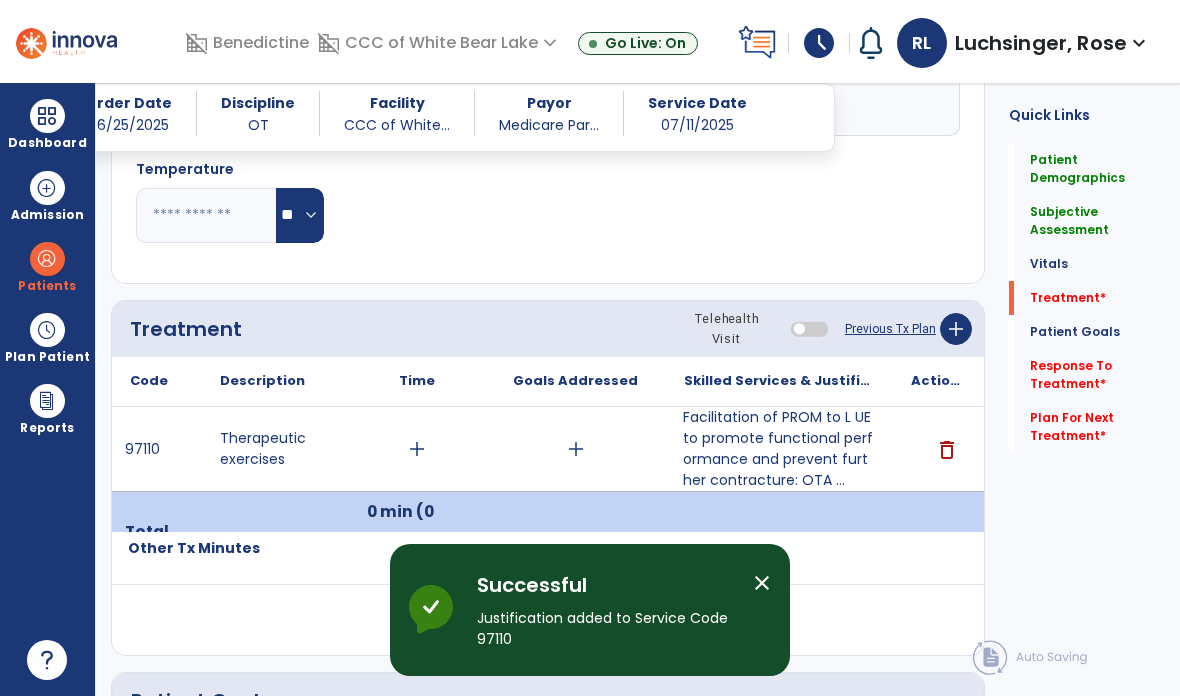 scroll, scrollTop: 80, scrollLeft: 0, axis: vertical 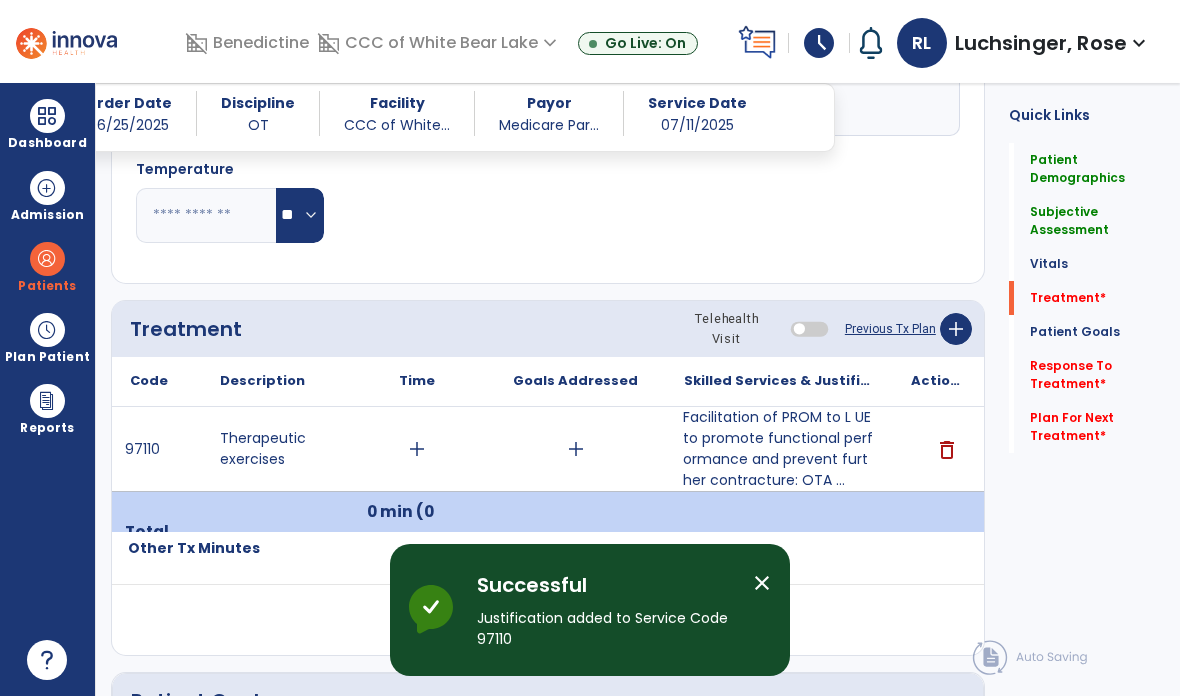 click on "Facilitation of PROM to L UE to promote functional performance and prevent further contracture: OTA ..." at bounding box center [779, 449] 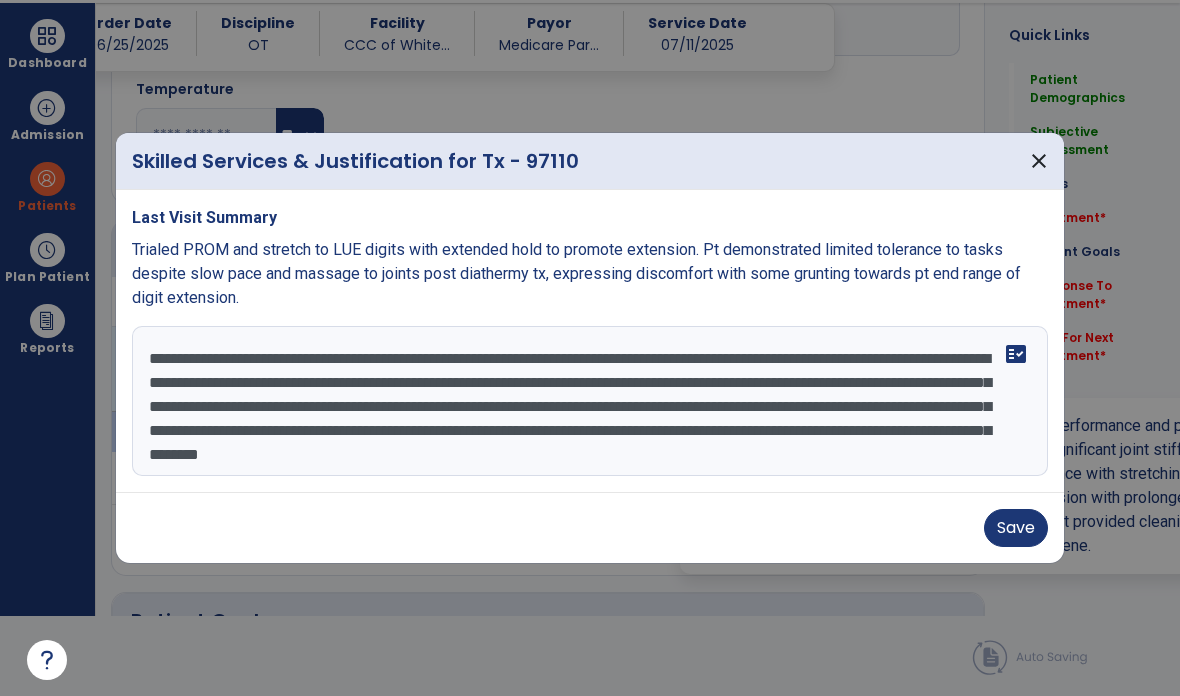 scroll, scrollTop: 0, scrollLeft: 0, axis: both 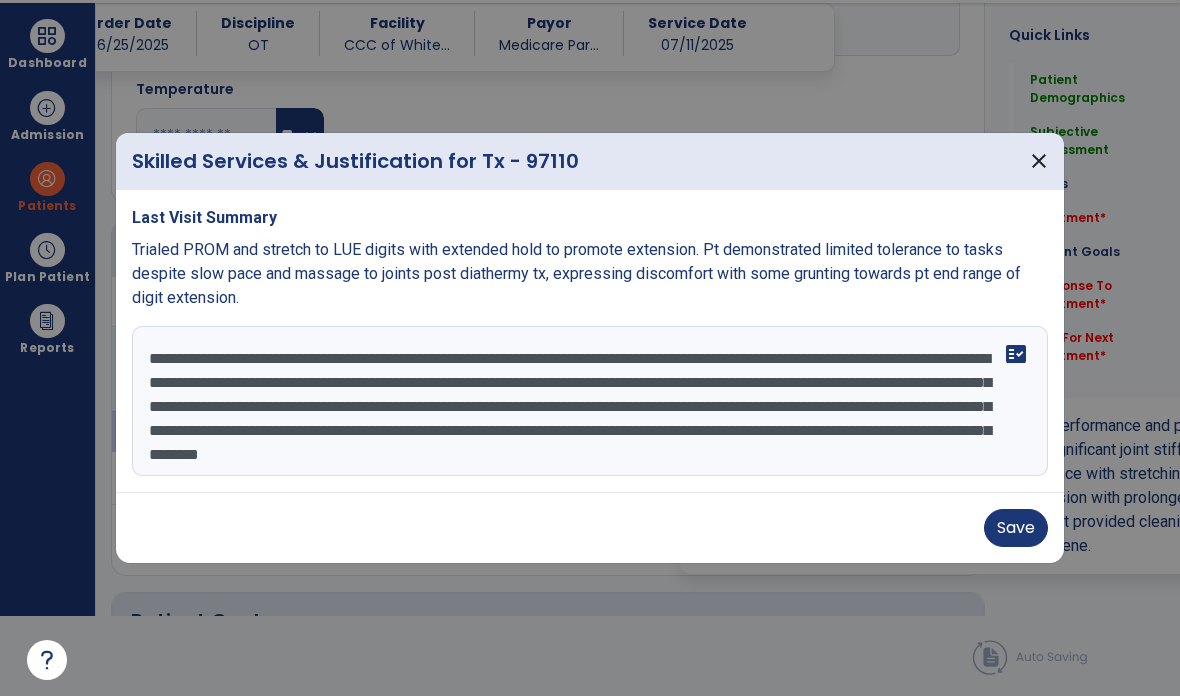 click on "**********" at bounding box center (590, 401) 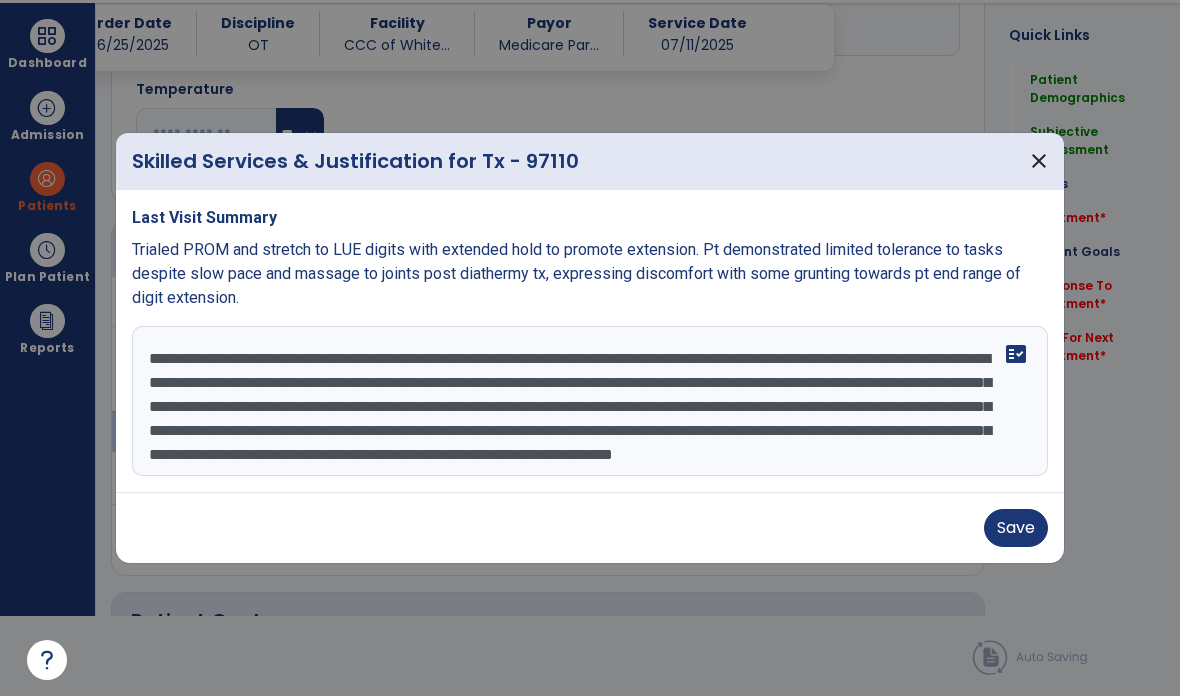 scroll, scrollTop: 39, scrollLeft: 0, axis: vertical 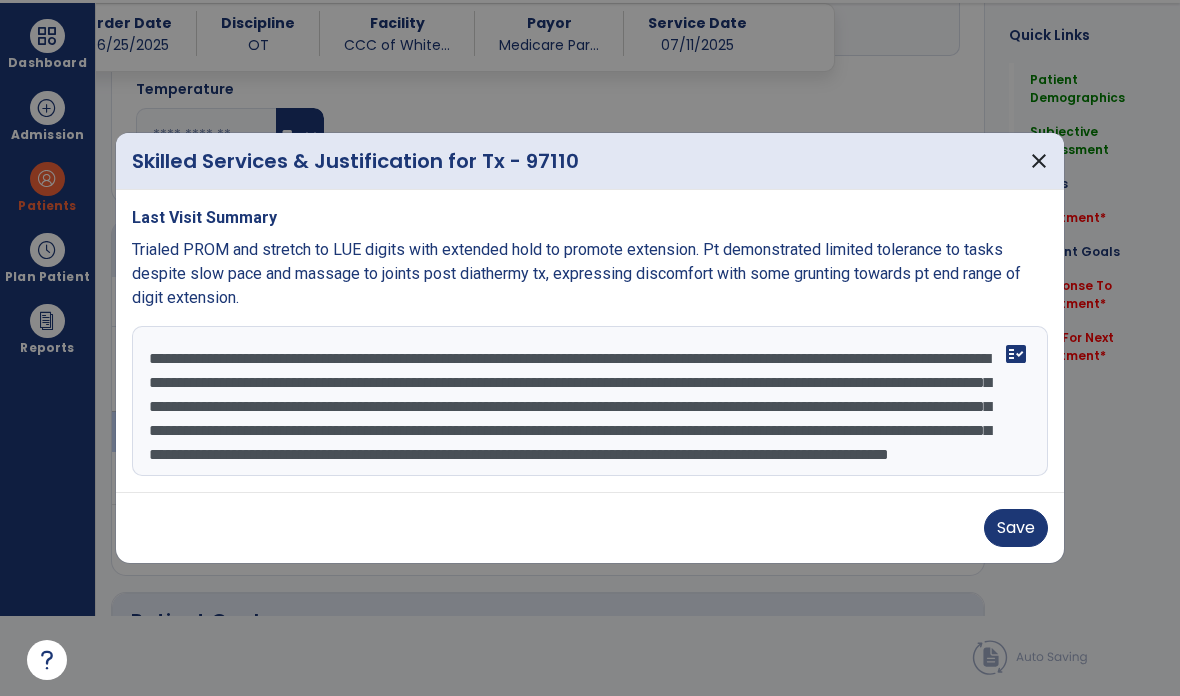 type on "**********" 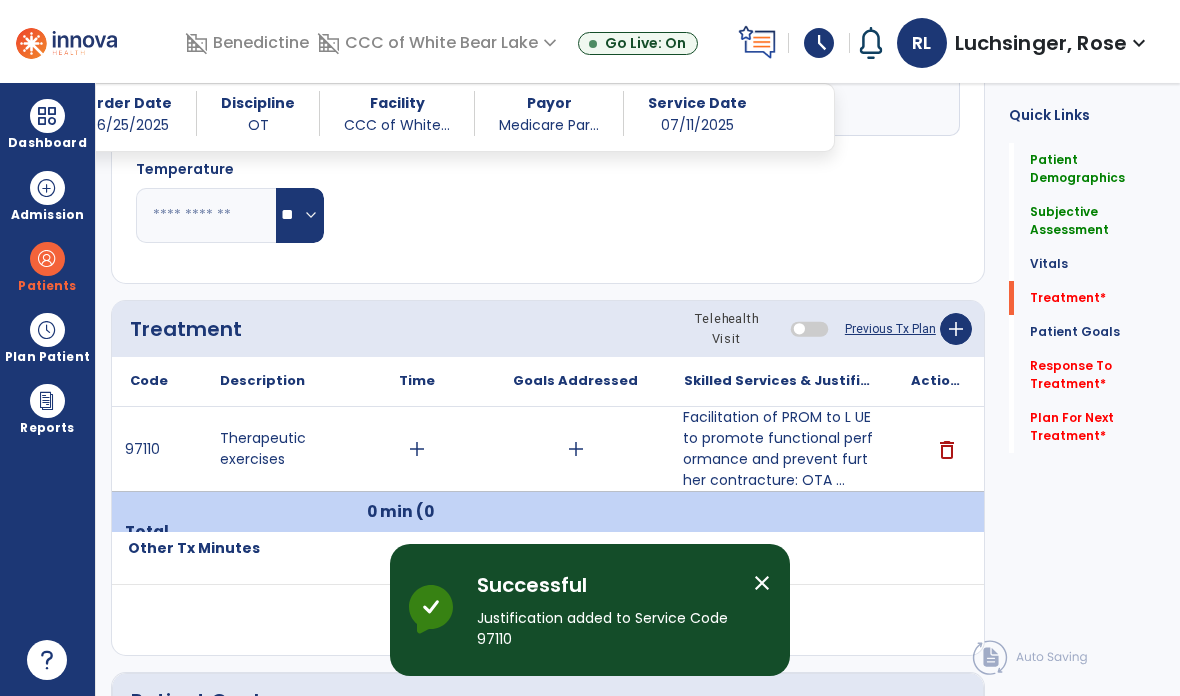 scroll, scrollTop: 80, scrollLeft: 0, axis: vertical 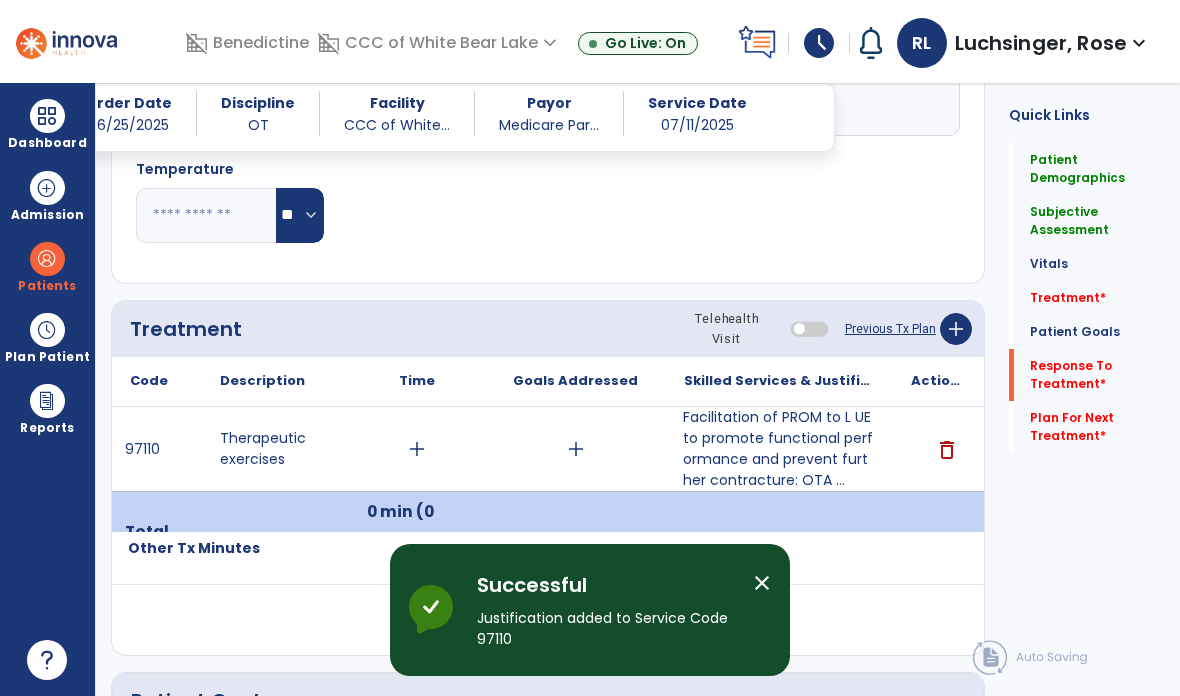 click on "Response To Treatment   *" 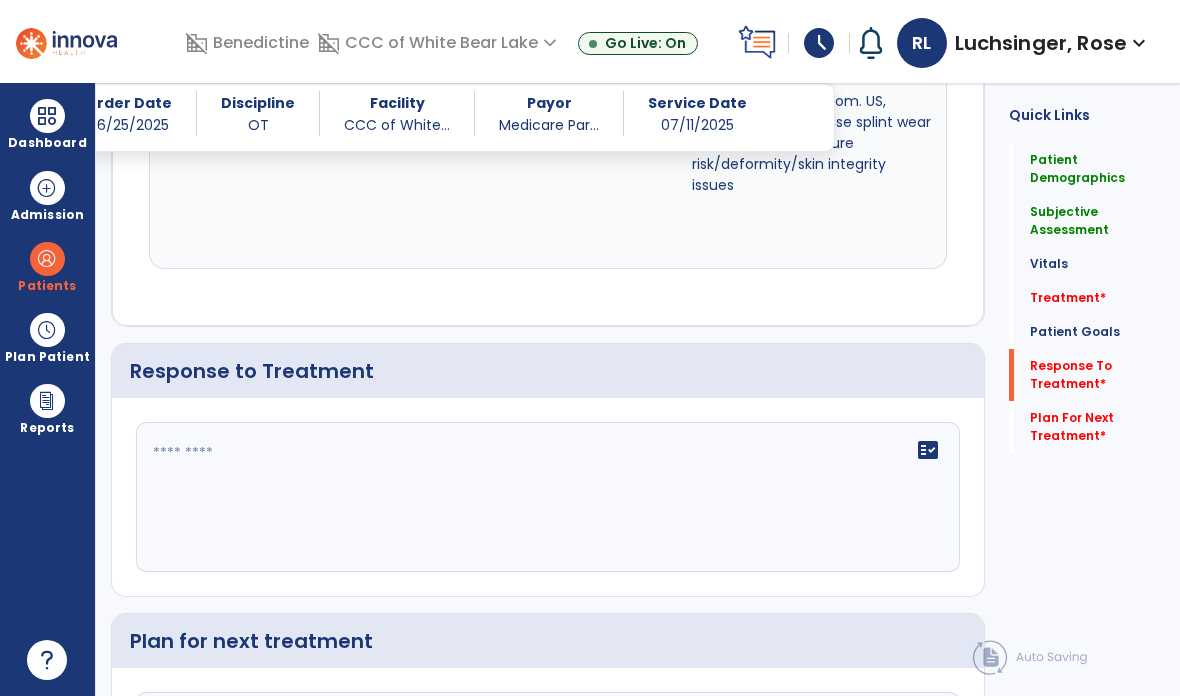 scroll, scrollTop: 3033, scrollLeft: 0, axis: vertical 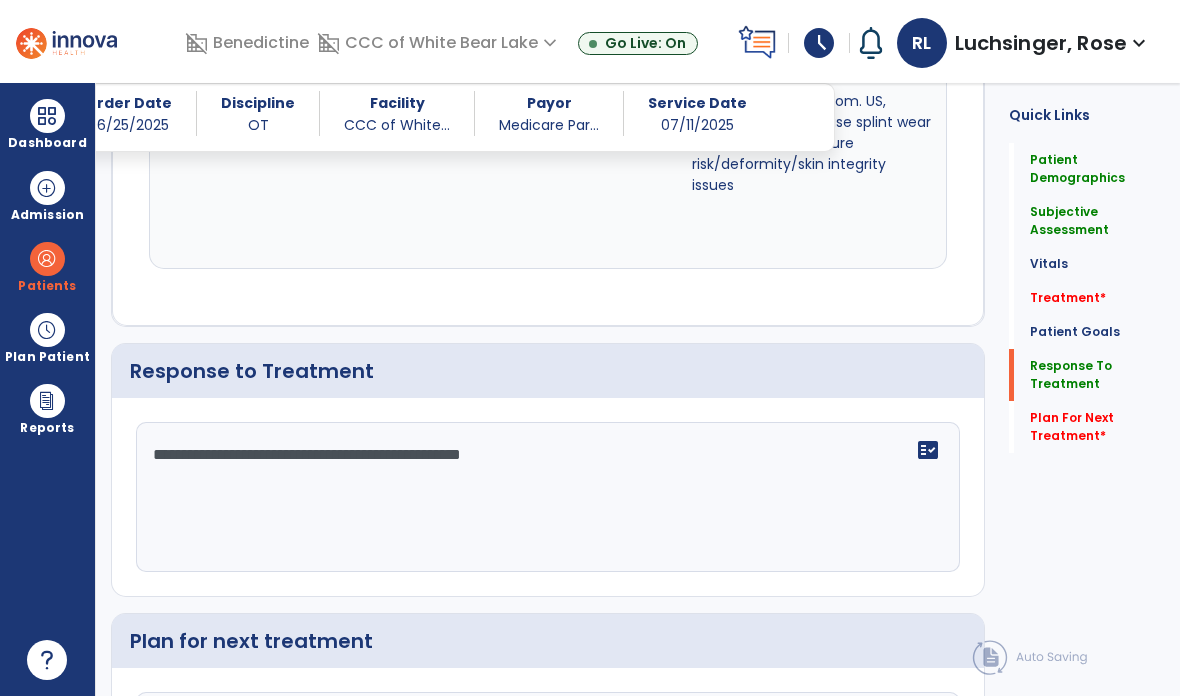 click on "**********" 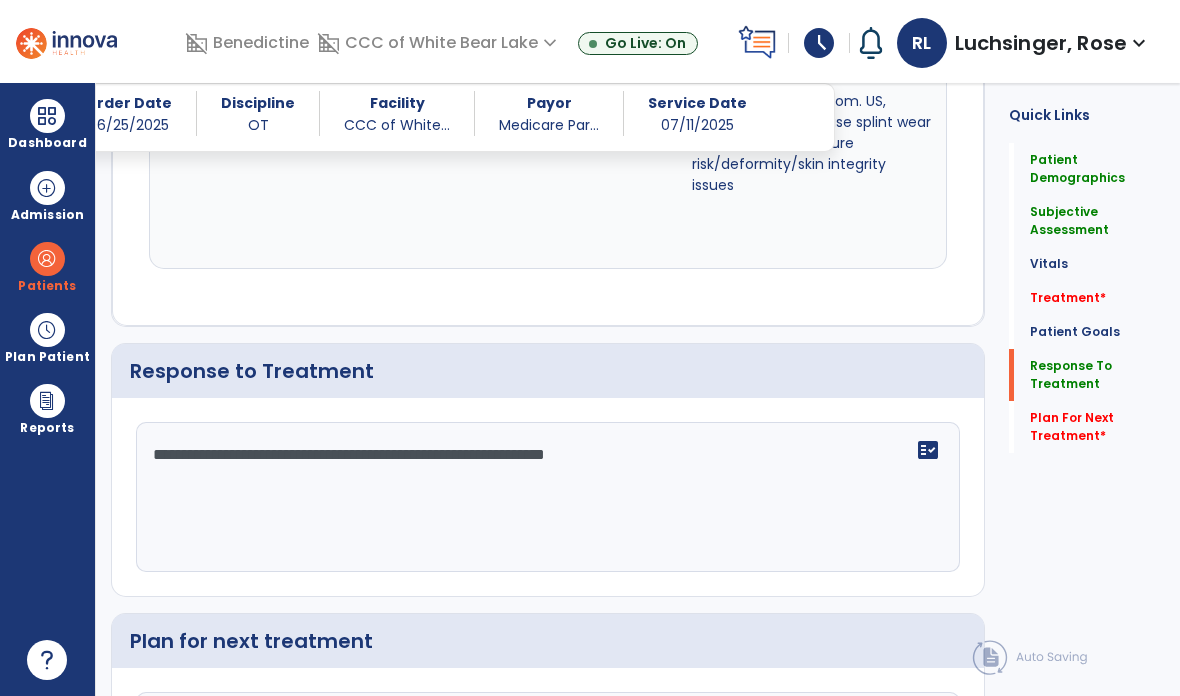 click on "**********" 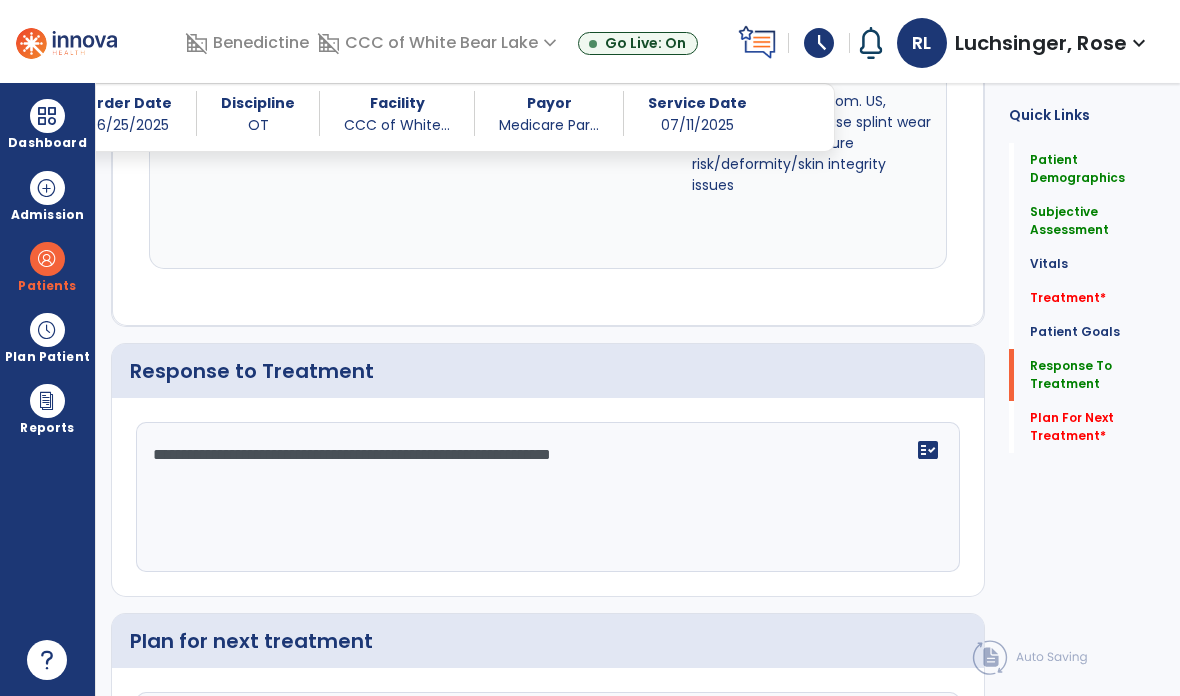 type on "**********" 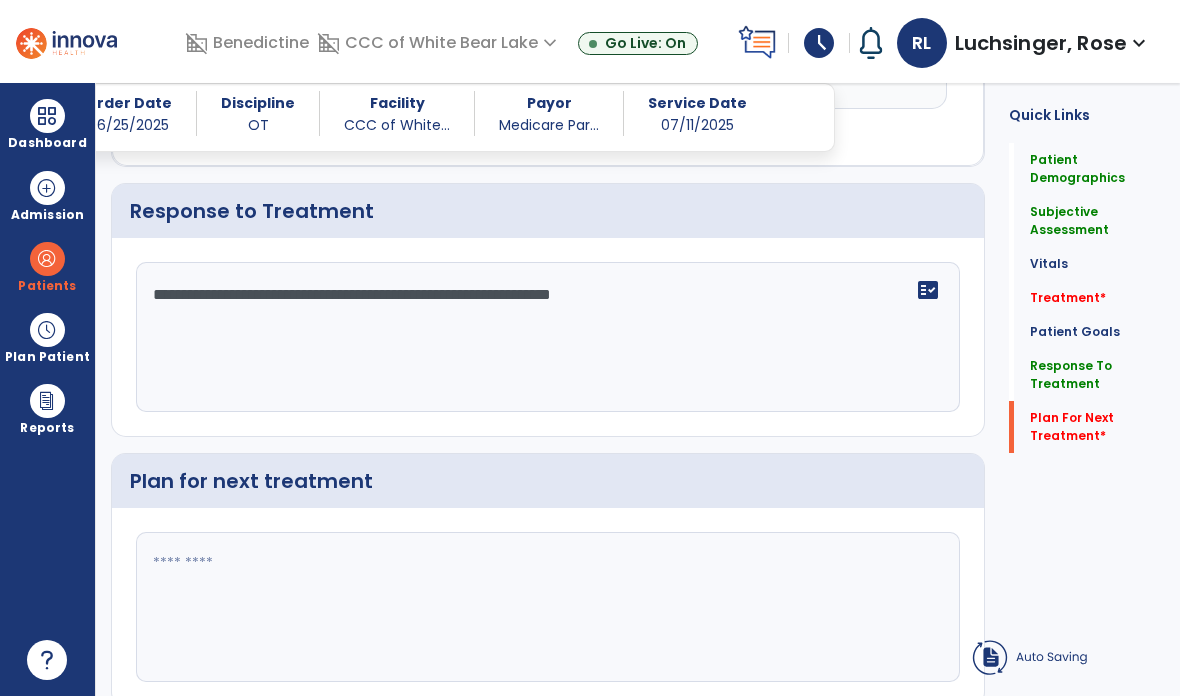 click 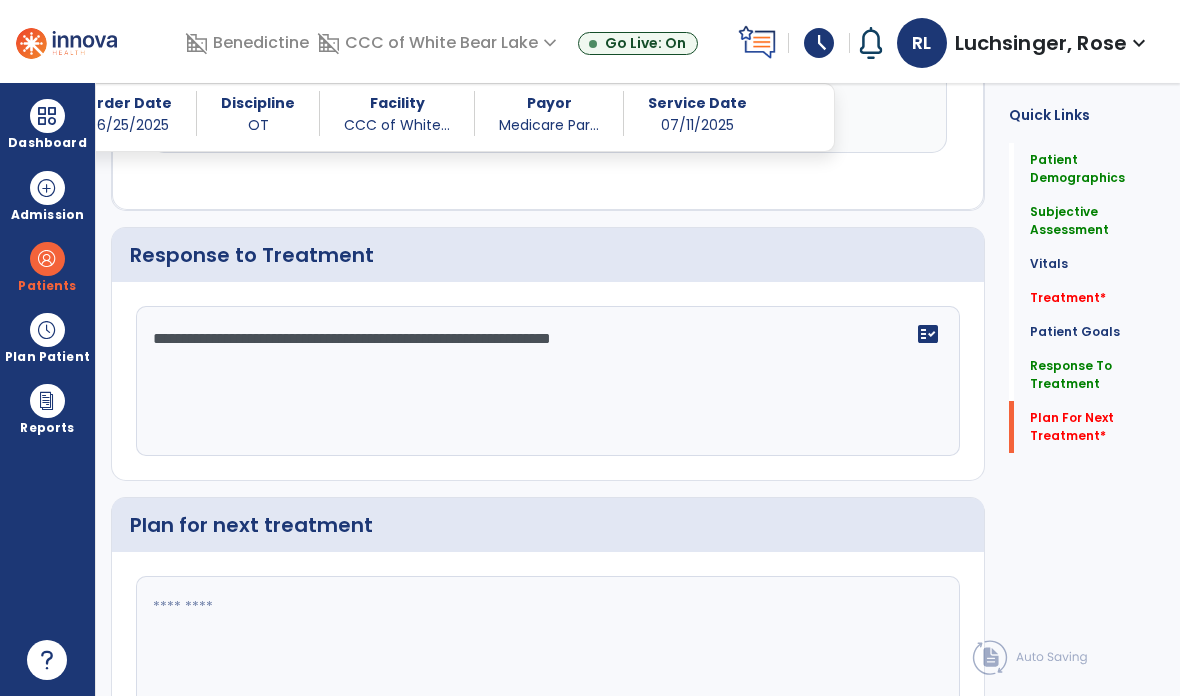 click 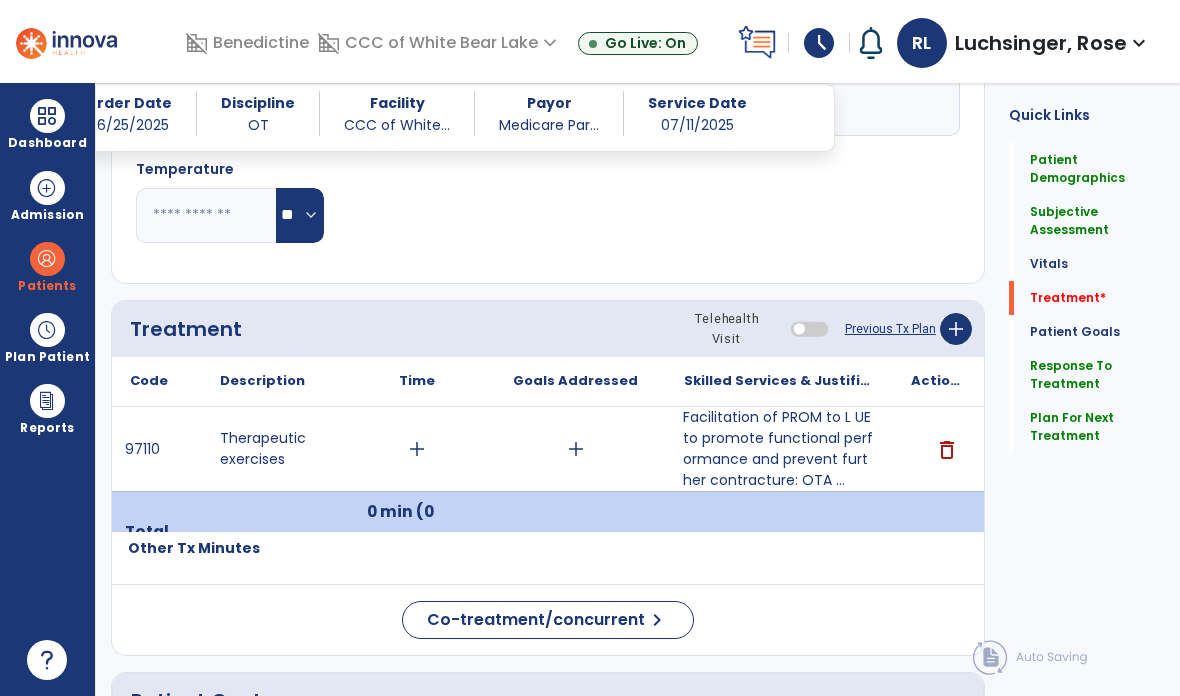 scroll, scrollTop: 1531, scrollLeft: 0, axis: vertical 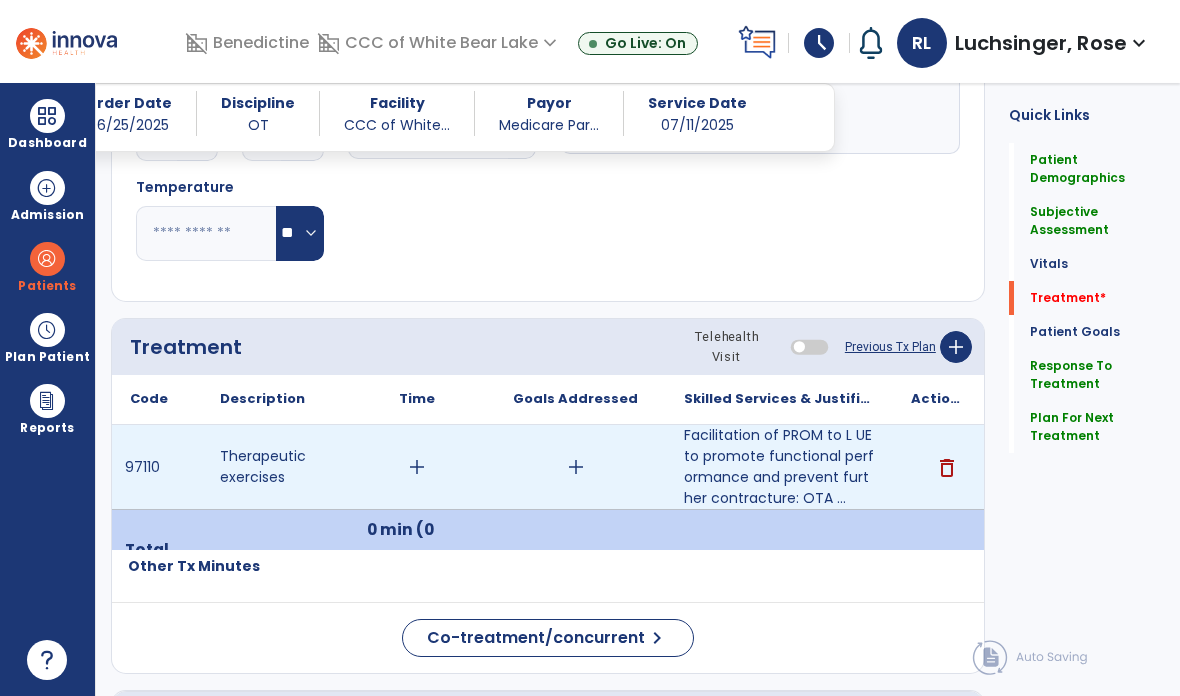 type on "**********" 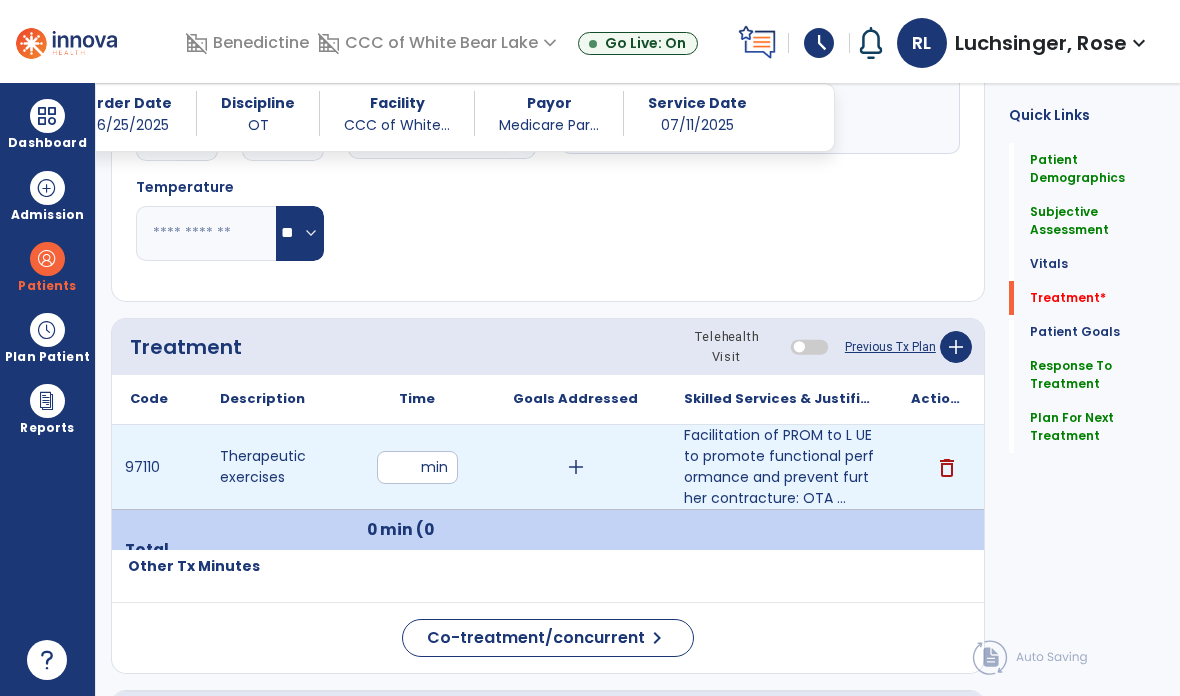 type on "*" 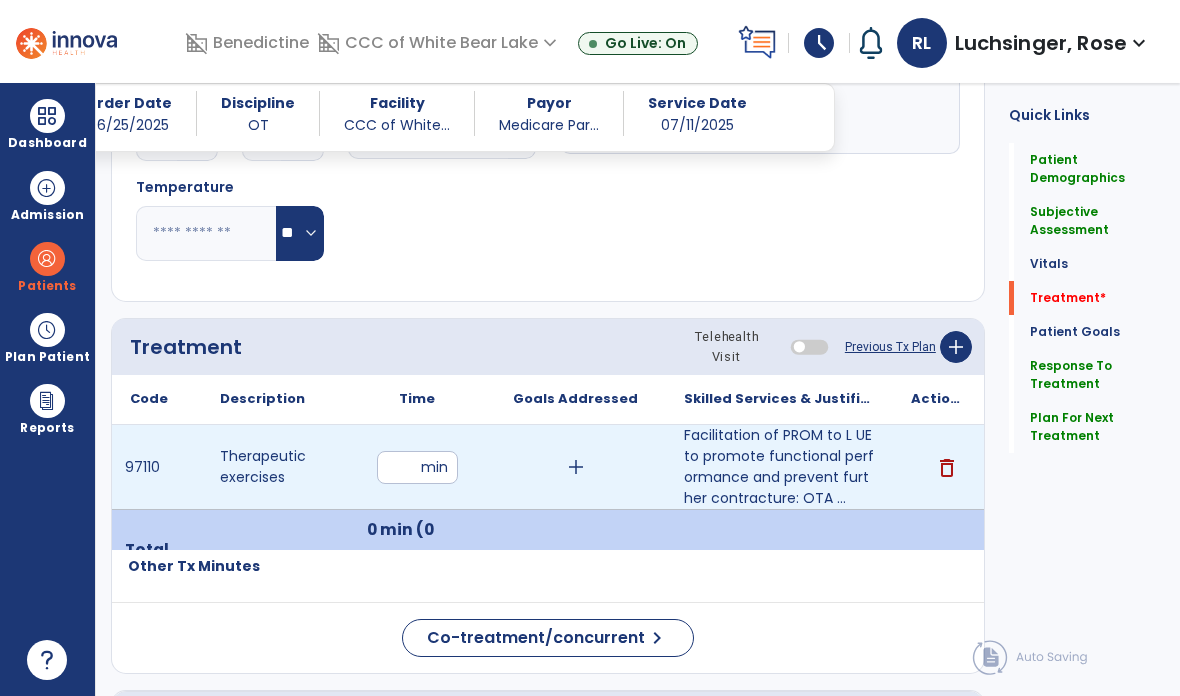 type on "*" 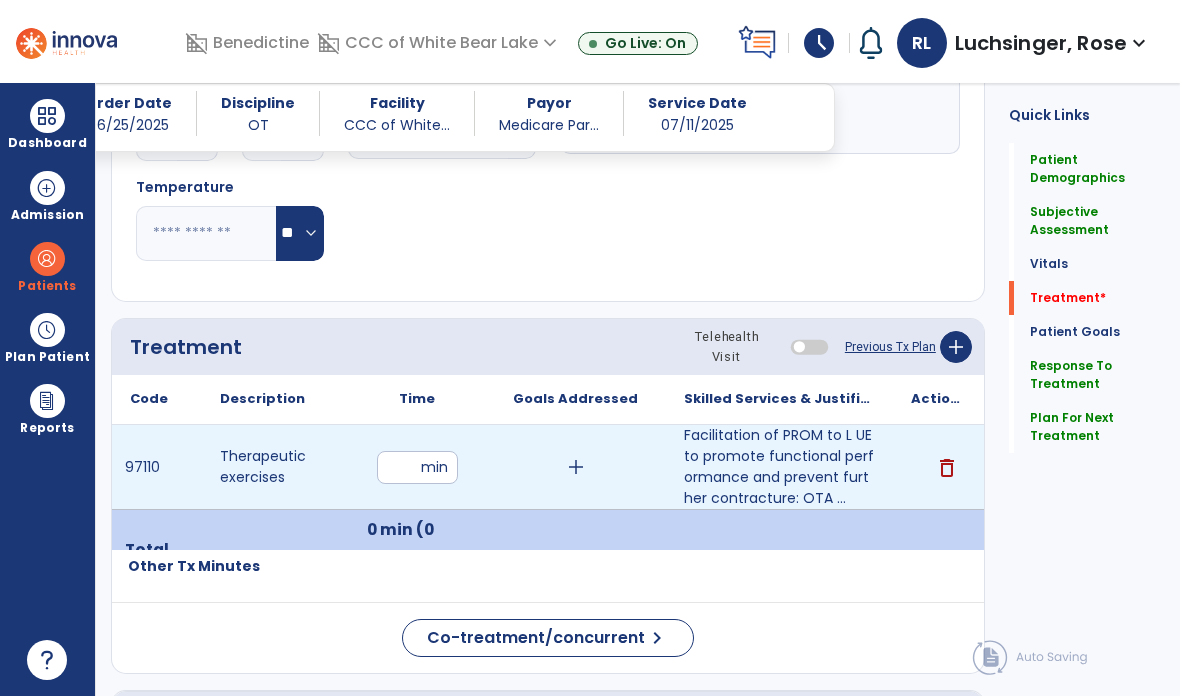 type on "**" 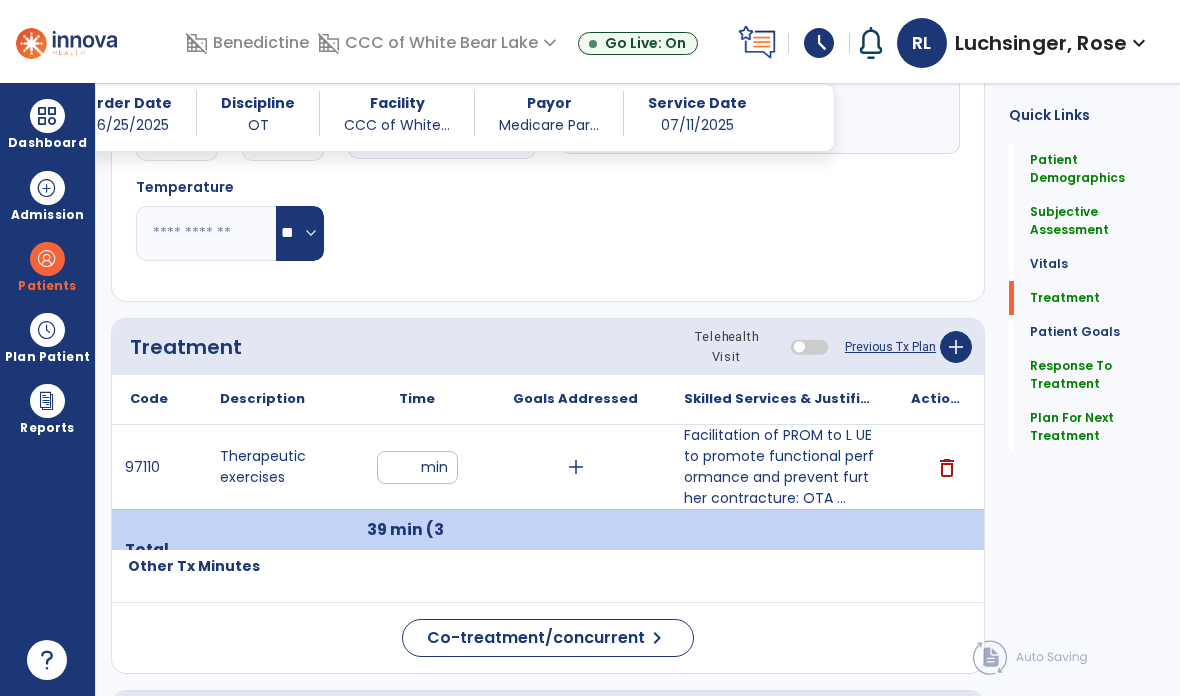 click at bounding box center [47, 116] 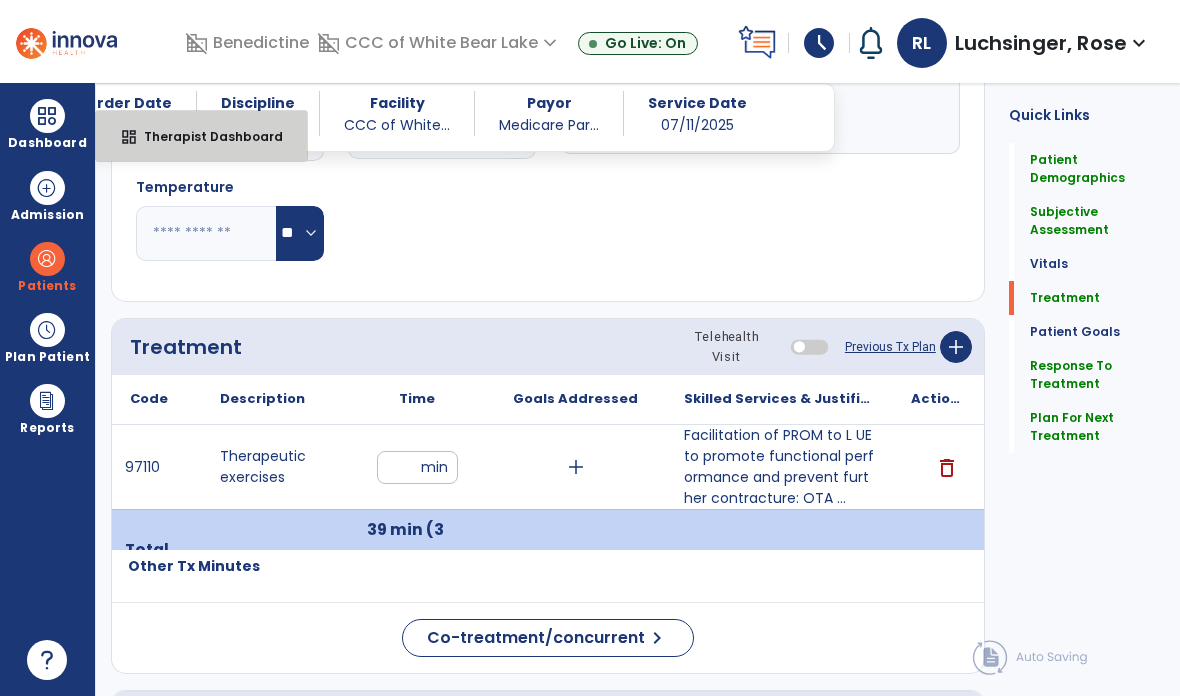 click on "Therapist Dashboard" at bounding box center [205, 136] 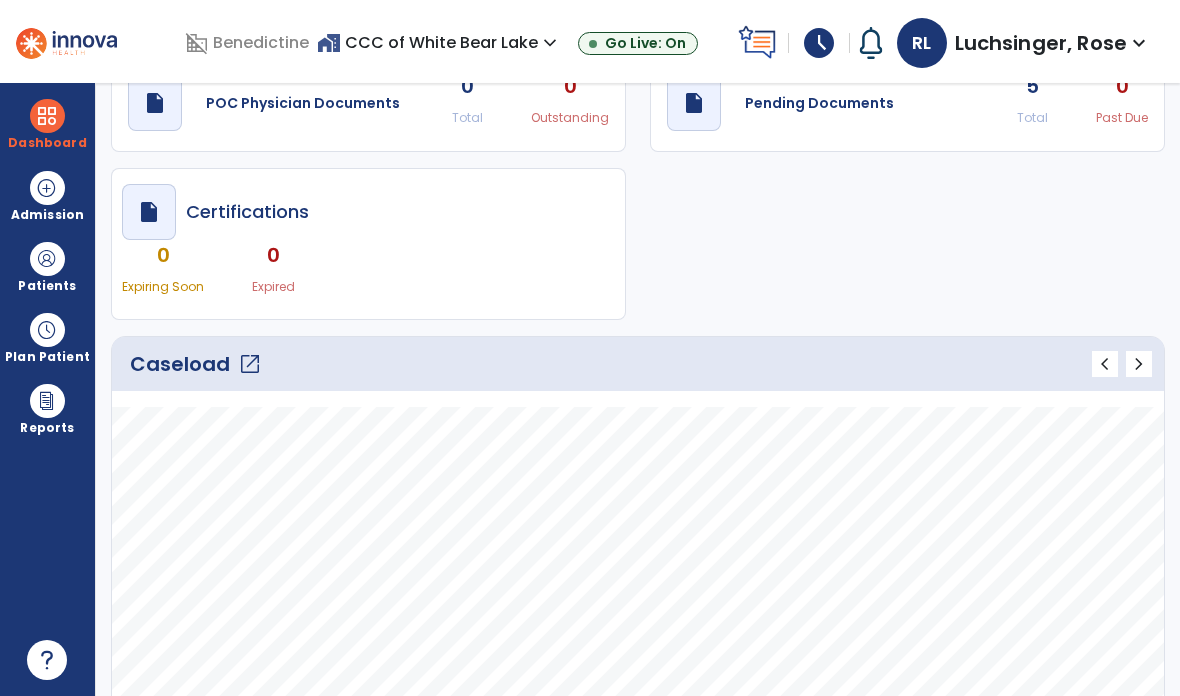 scroll, scrollTop: 75, scrollLeft: 0, axis: vertical 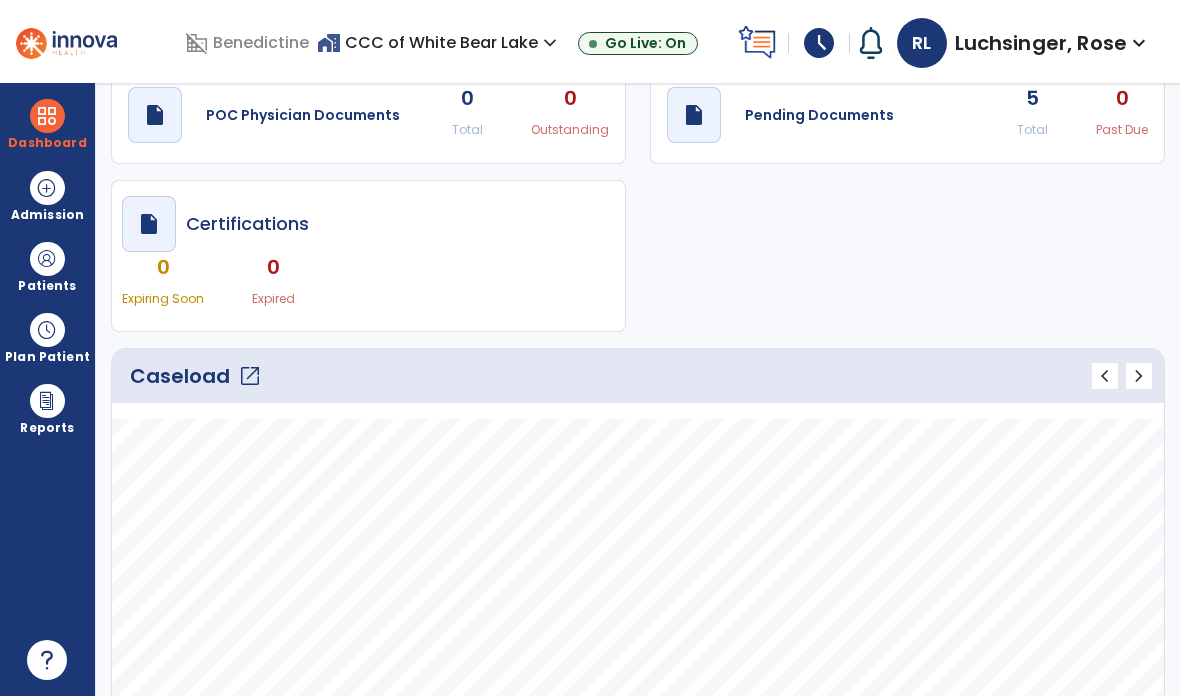 click on "open_in_new" 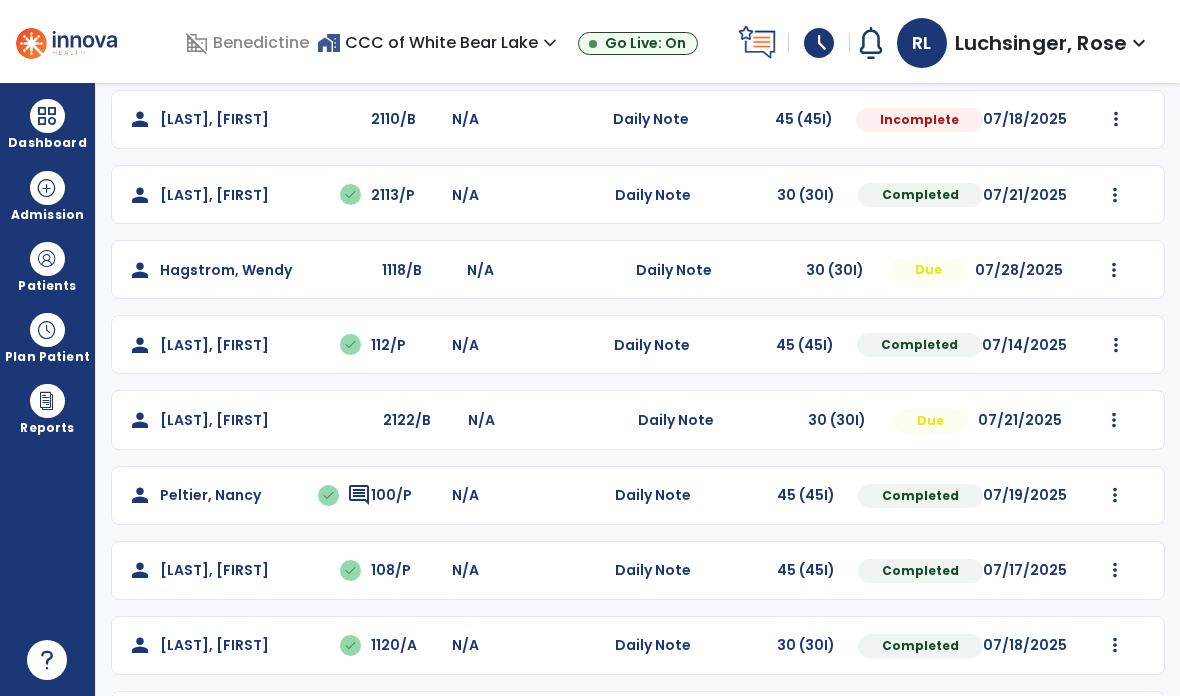 scroll, scrollTop: 266, scrollLeft: 0, axis: vertical 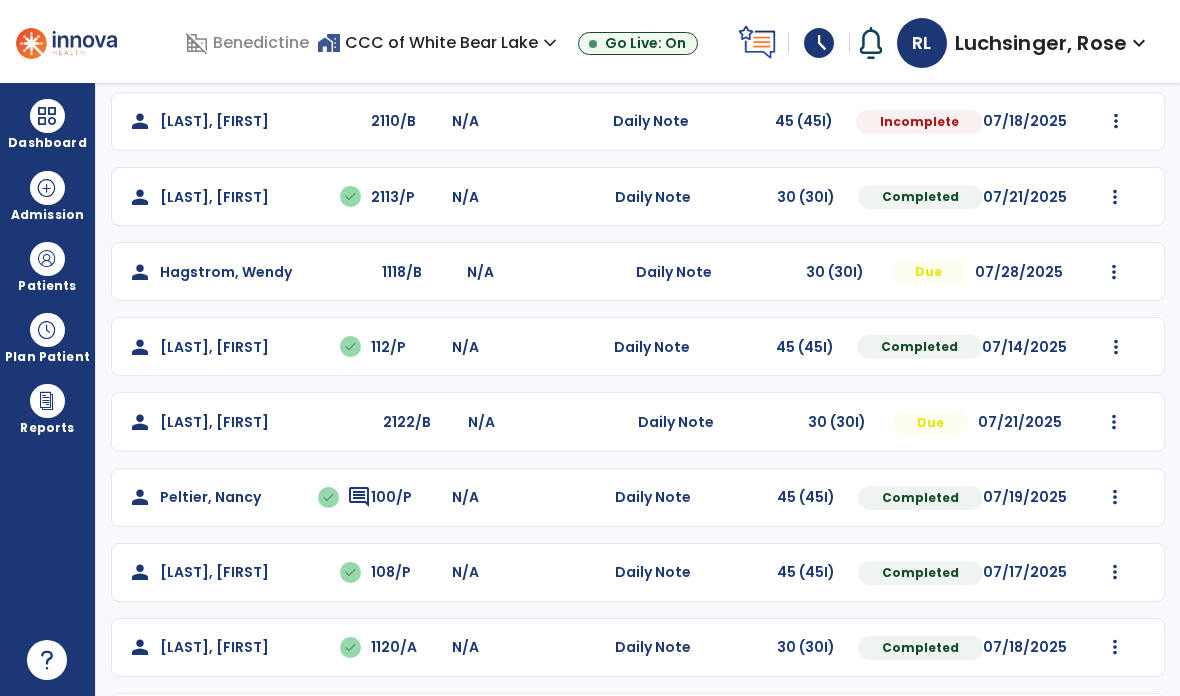 click at bounding box center (1114, 46) 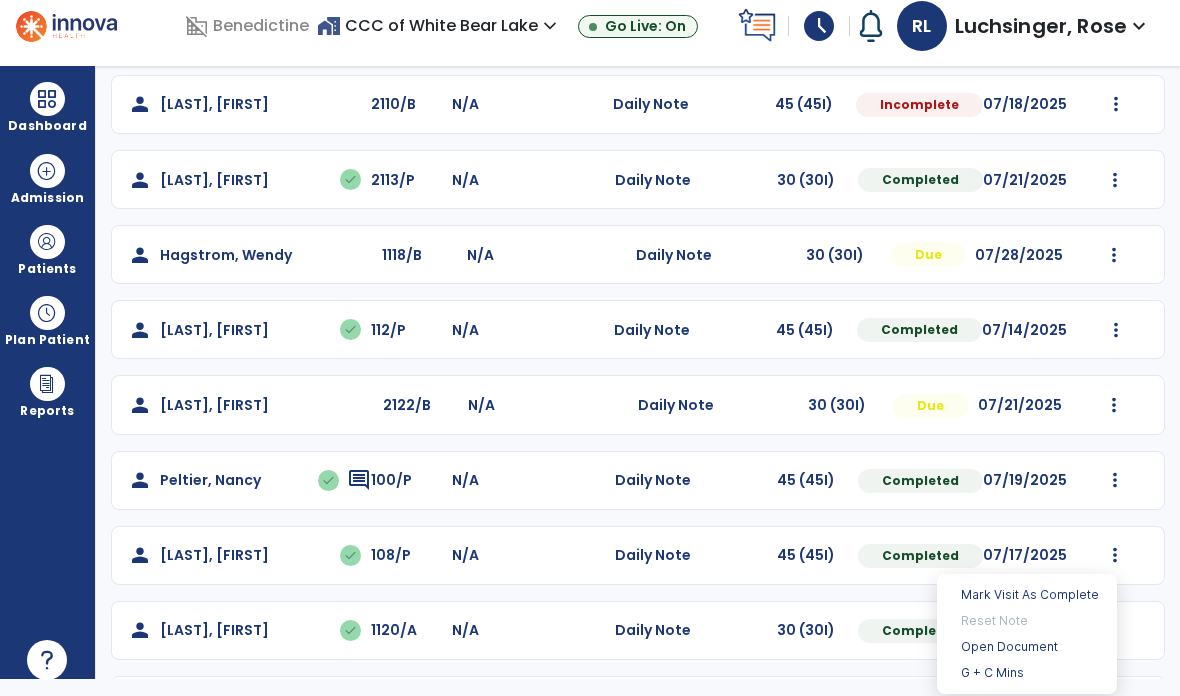 click on "Open Document" at bounding box center [1027, 647] 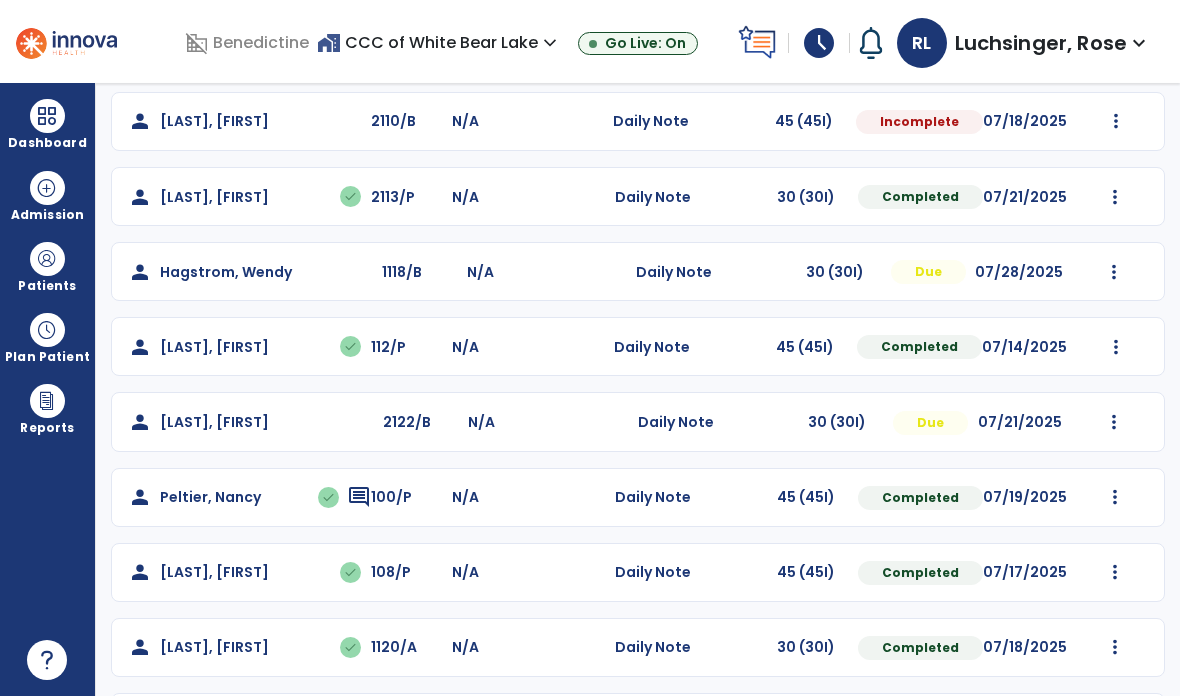 scroll, scrollTop: 0, scrollLeft: 0, axis: both 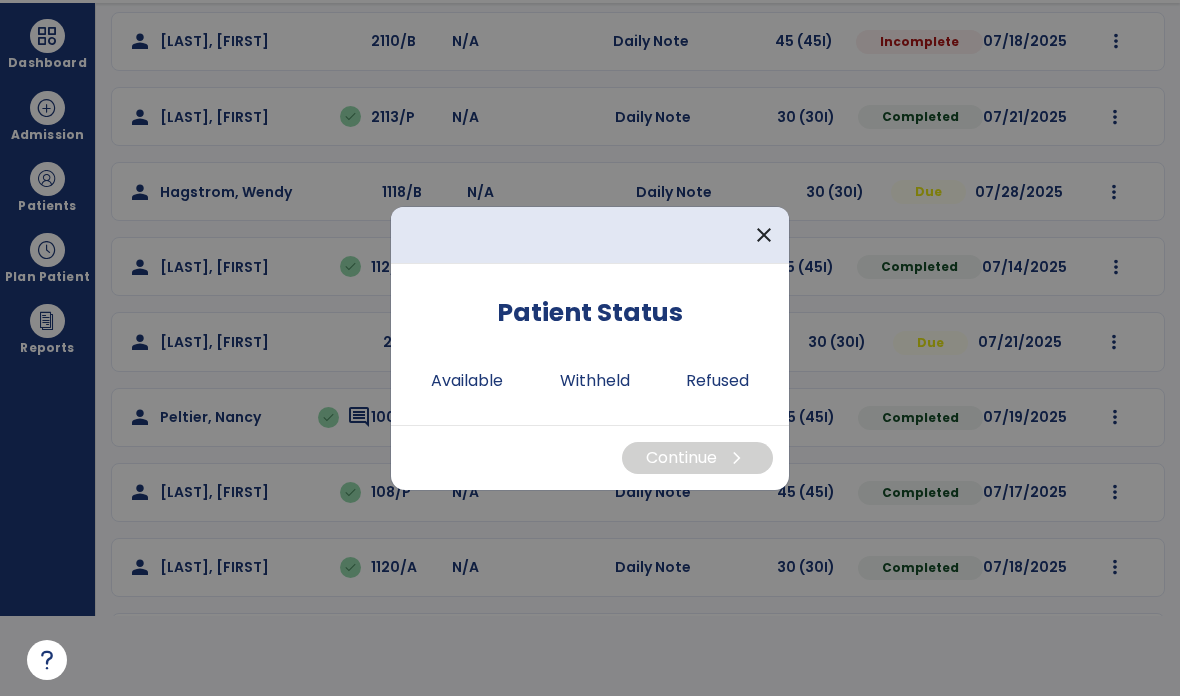 click on "Refused" at bounding box center (717, 381) 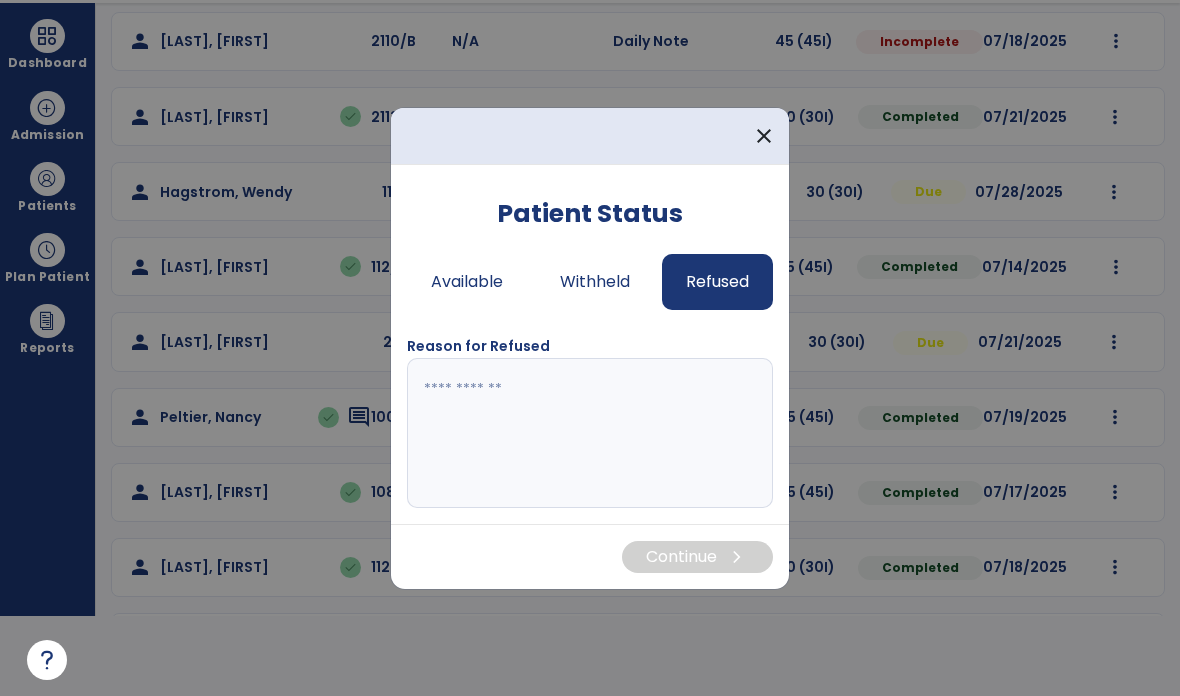 click at bounding box center [590, 433] 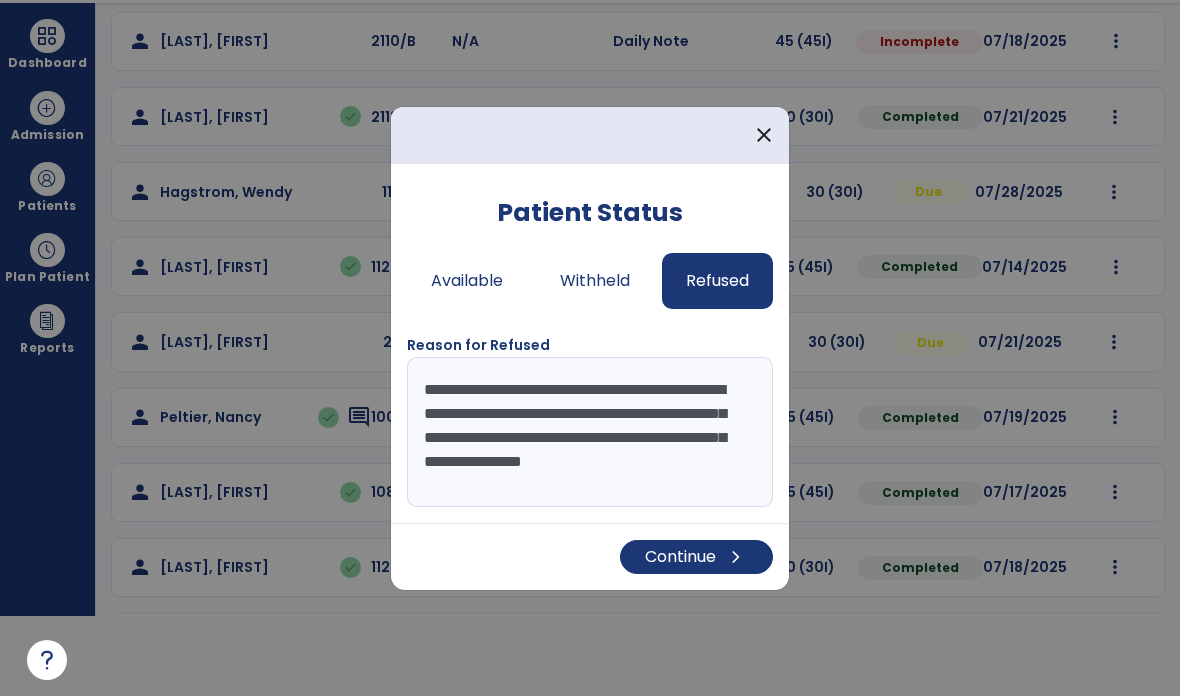 type on "**********" 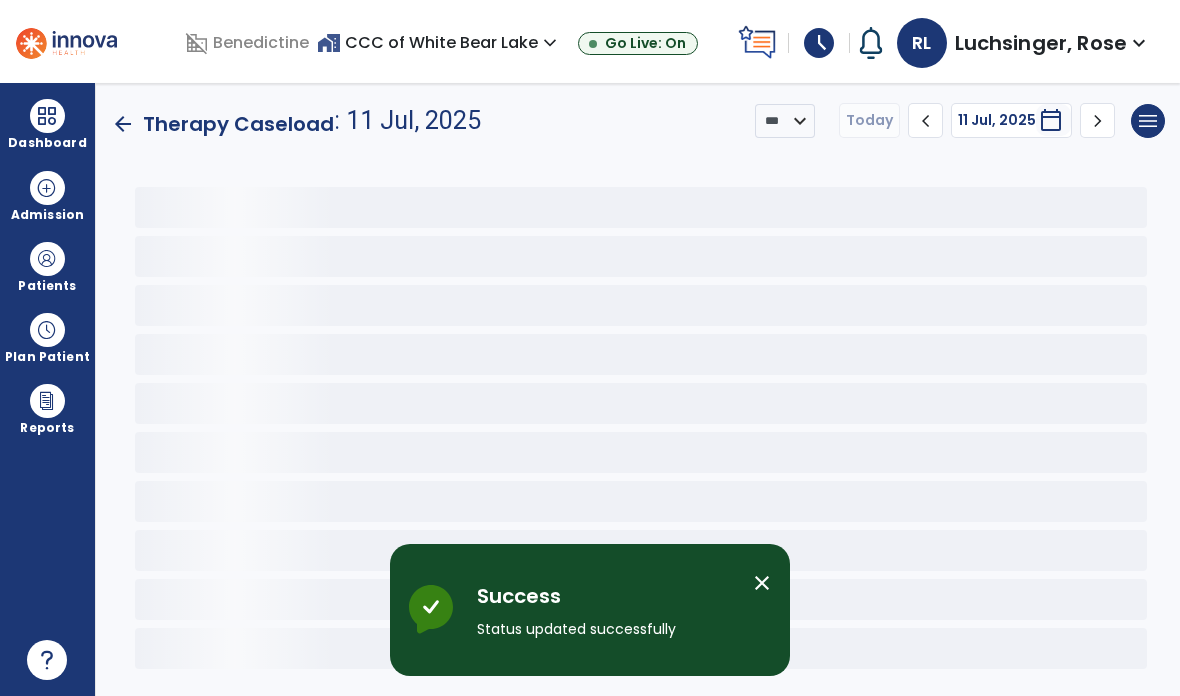 scroll, scrollTop: 80, scrollLeft: 0, axis: vertical 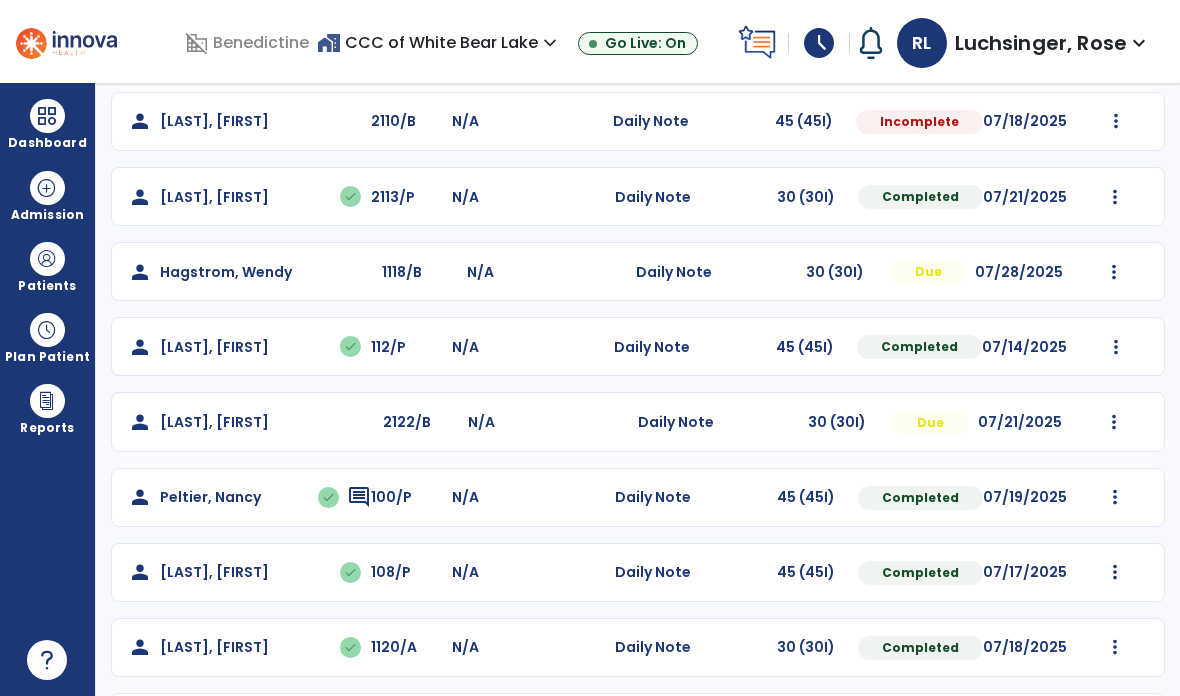 click on "domain_disabled Benedictine home_work CCC of White Bear Lake expand_more BHC Minneapolis BLC New Brighton BLC Regina BLC Shakopee Show All Go Live: On schedule My Time: Friday, Jul 11 ***** stop Stop Open your timecard arrow_right Notifications No Notifications yet RL [LAST], [FIRST] expand_more home Home person Profile help Help logout Log out Dashboard dashboard Therapist Dashboard Admission Patients format_list_bulleted Patient List space_dashboard Patient Board insert_chart PDPM Board Plan Patient event_note Planner content_paste_go Scheduler content_paste_go Whiteboard Reports export_notes Billing Exports note_alt EOM Report event_note Minutes By Payor inbox_customize Service Log playlist_add_check Triple Check Report arrow_back Therapy Caseload : 11 Jul, [YEAR] *** **** Today chevron_left 11 Jul, [YEAR] ********* calendar_today chevron_right menu Export List Print List Status *** ********* ********" at bounding box center [590, 348] 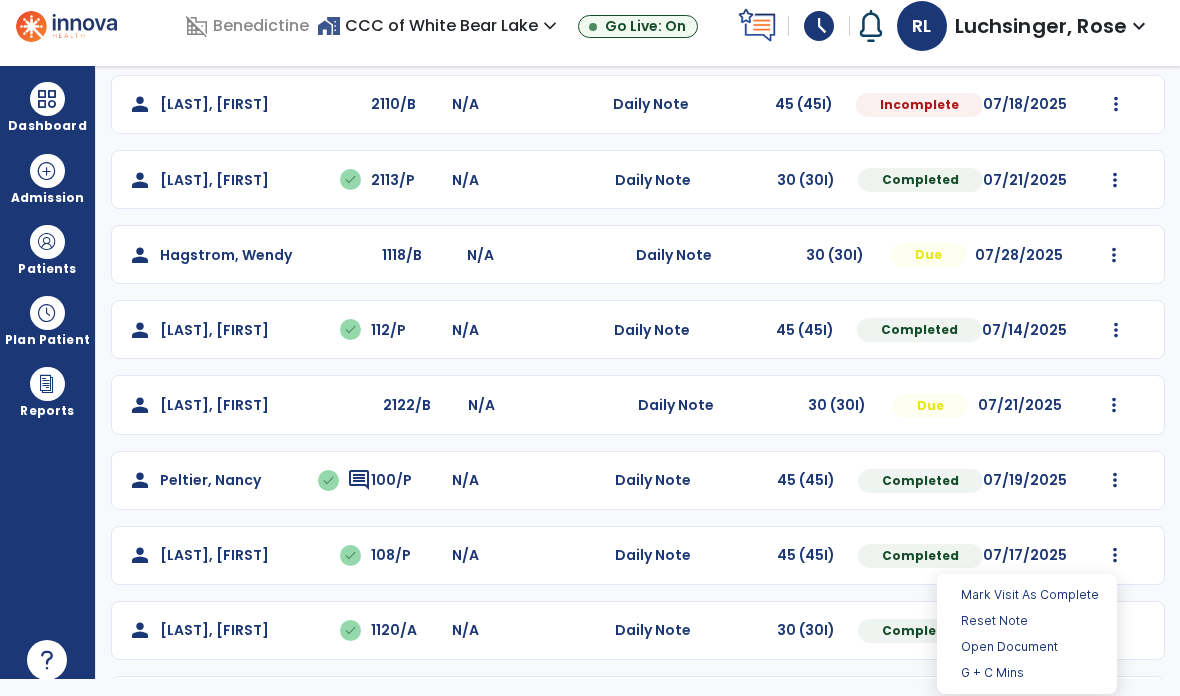 click on "person [LAST], [FIRST] done 1120/A N/A Daily Note 30 (30I) Completed [DATE] Undo Visit Status Reset Note Open Document G + C Mins" 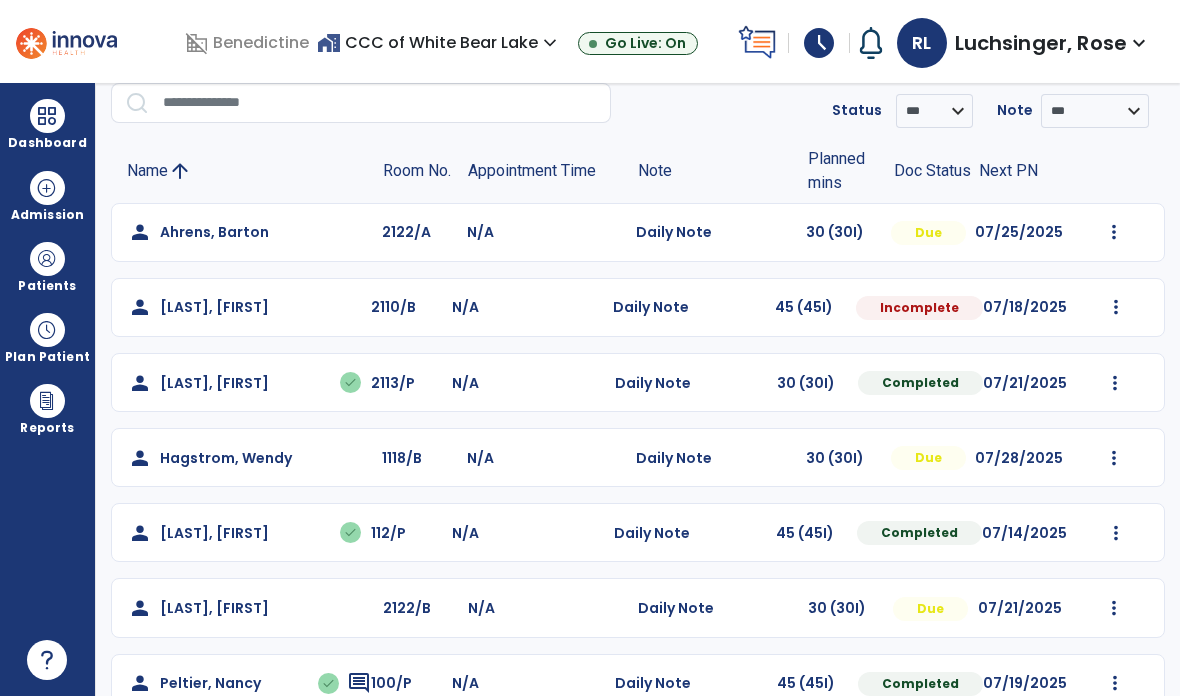 scroll, scrollTop: 78, scrollLeft: 0, axis: vertical 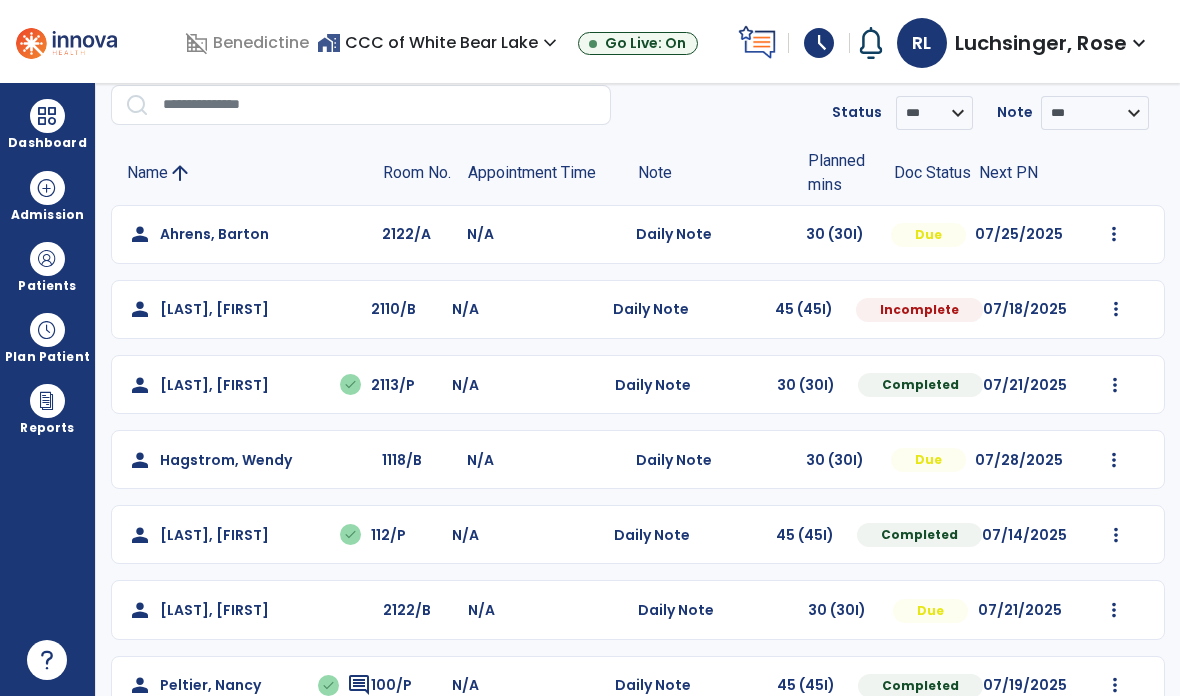 click on "person [LAST], [FIRST] 2122/B N/A Daily Note 30 (30I) Due [DATE] Mark Visit As Complete Reset Note Open Document G + C Mins" 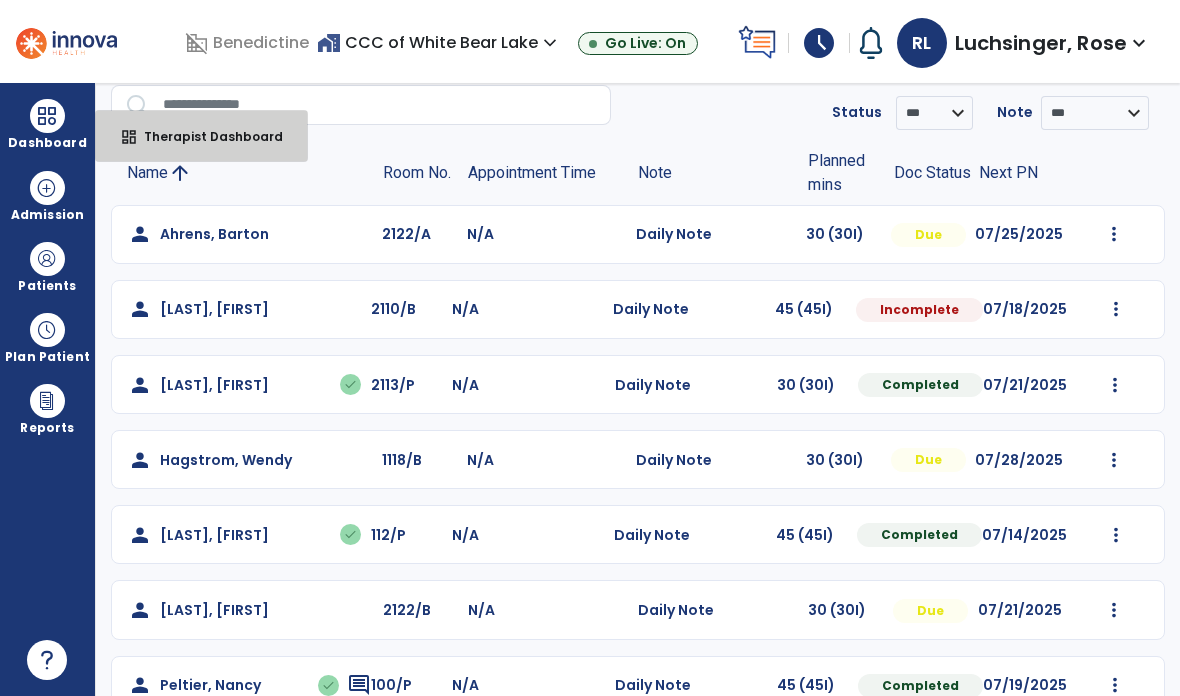 click on "dashboard" at bounding box center [129, 137] 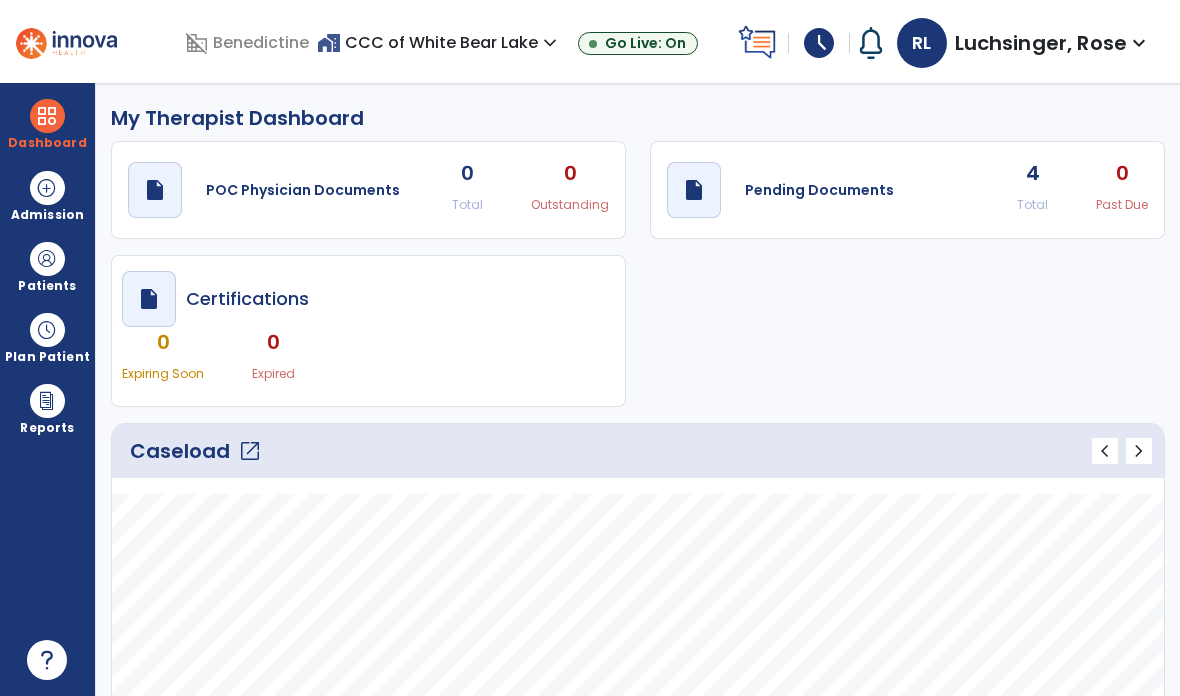 scroll, scrollTop: 0, scrollLeft: 0, axis: both 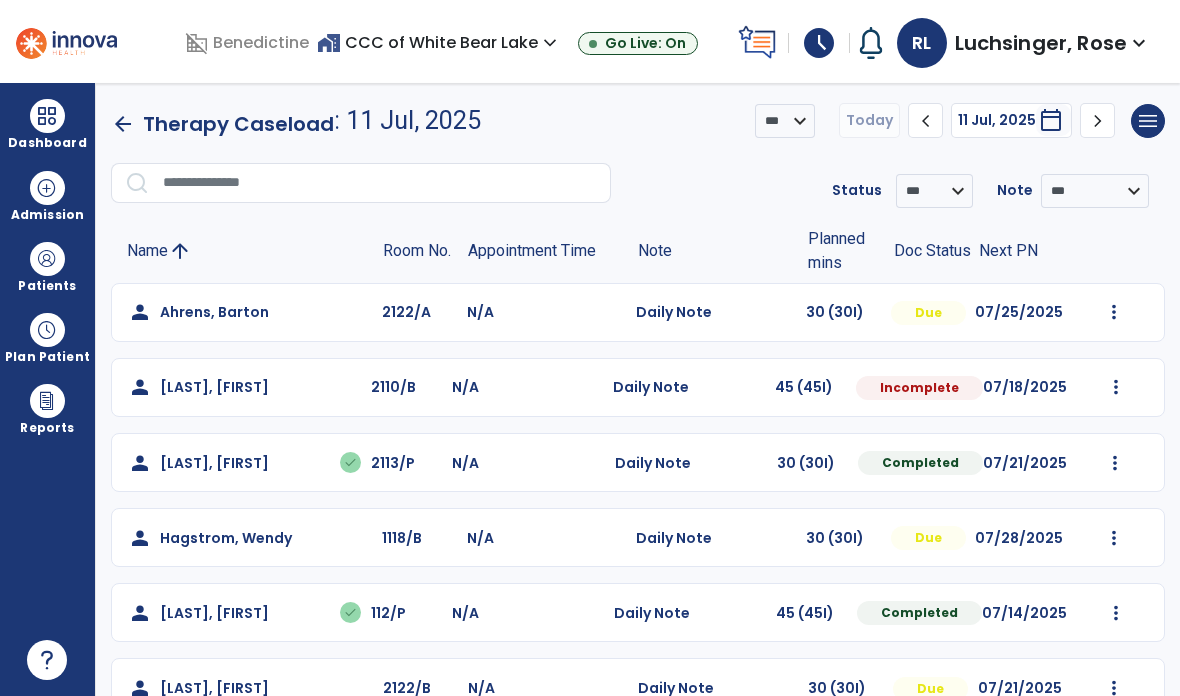 click on "Mark Visit As Complete   Reset Note   Open Document   G + C Mins" 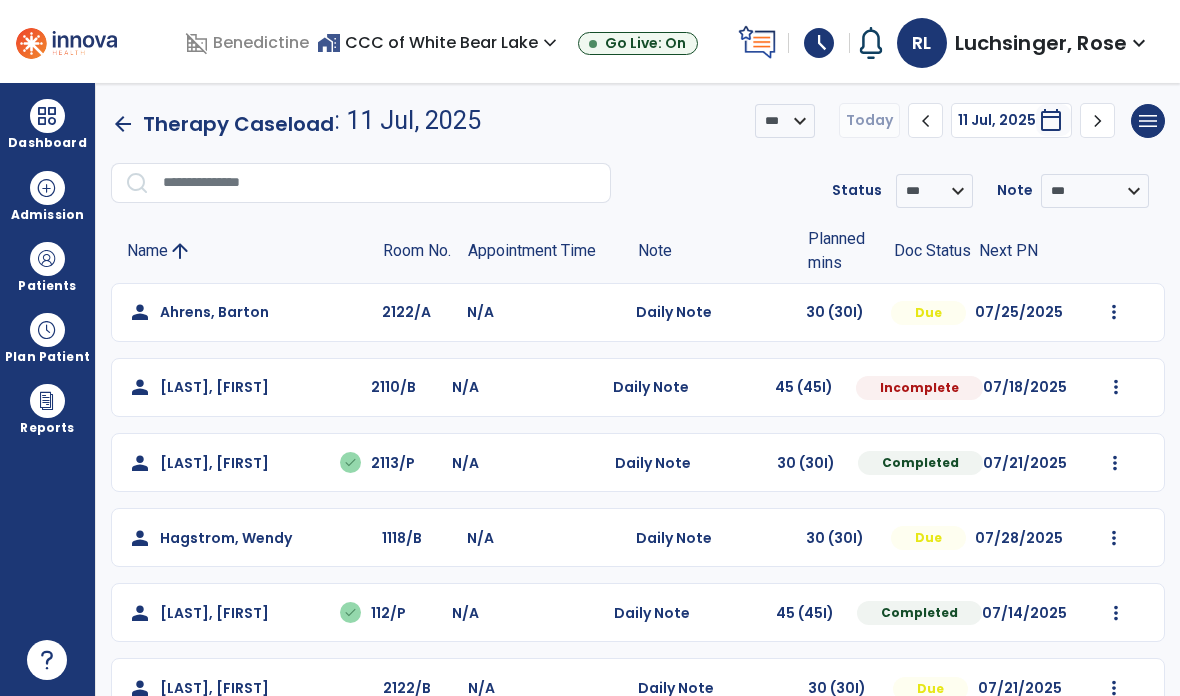 click on "person [LAST], [FIRST] 2122/B N/A Daily Note 30 (30I) Due [DATE] Mark Visit As Complete Reset Note Open Document G + C Mins" 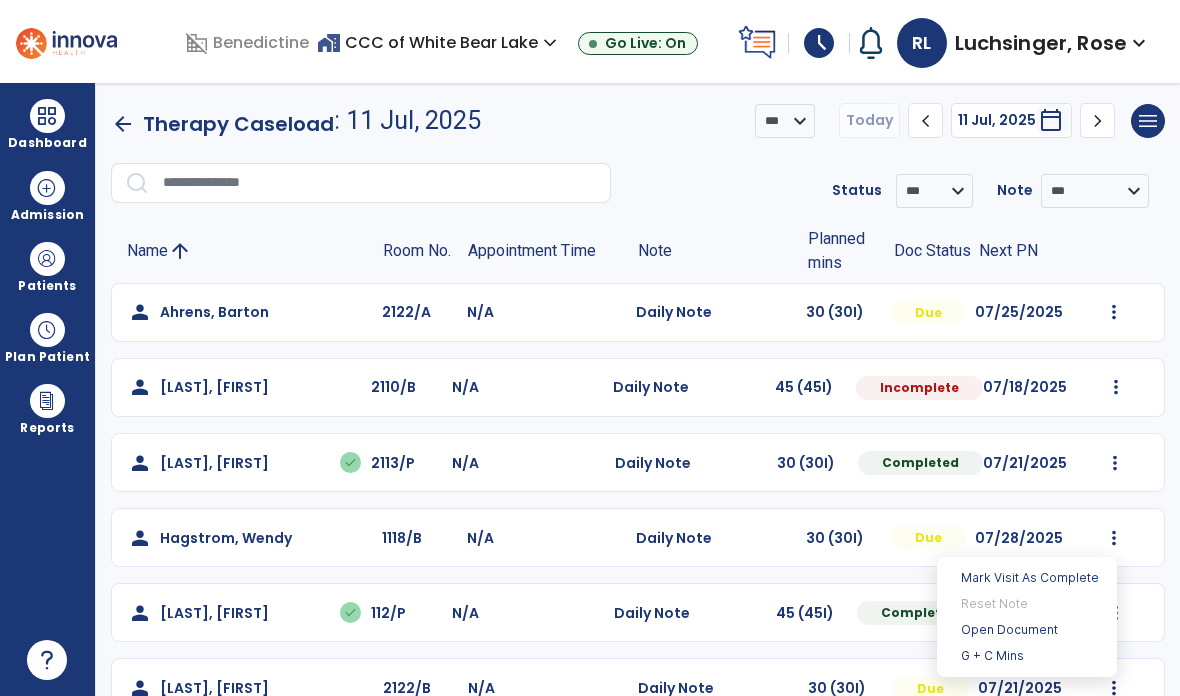 click on "Open Document" at bounding box center (1027, 630) 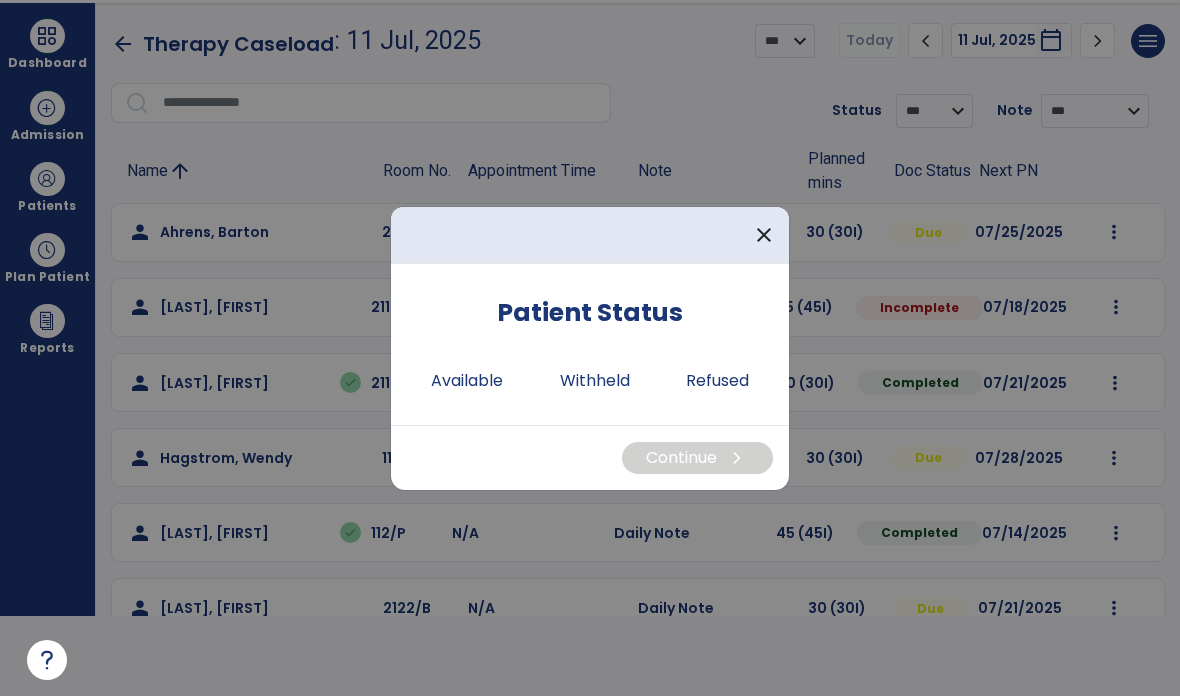 scroll, scrollTop: 0, scrollLeft: 0, axis: both 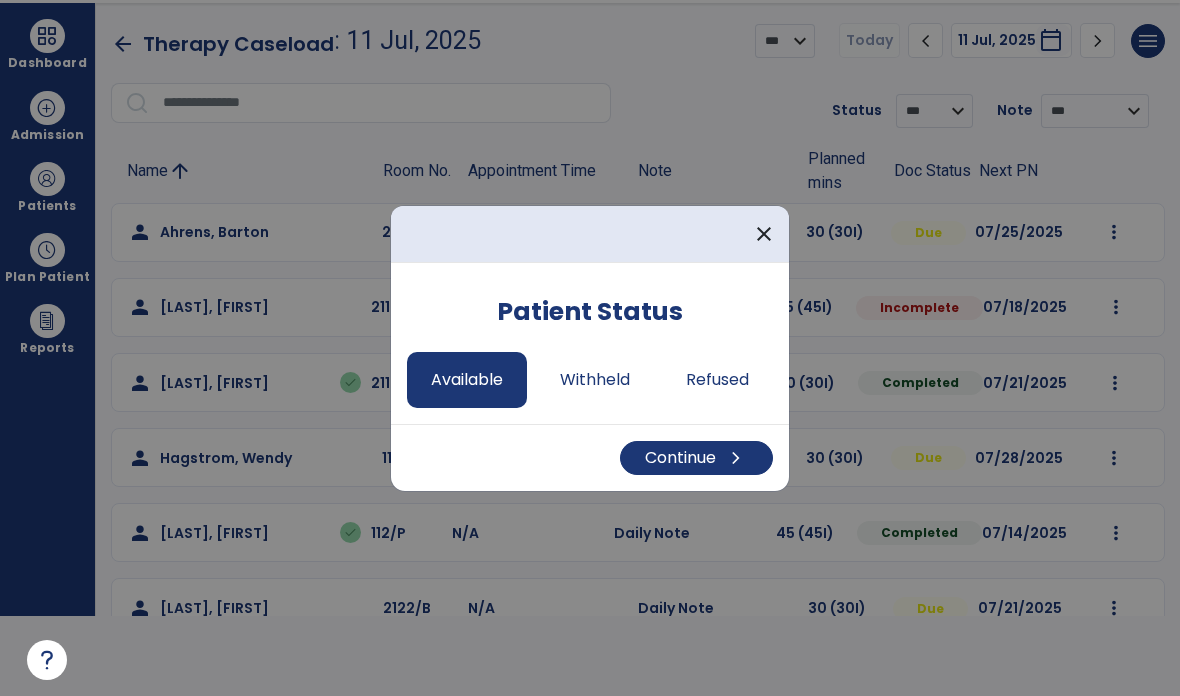 click on "Continue   chevron_right" at bounding box center (696, 458) 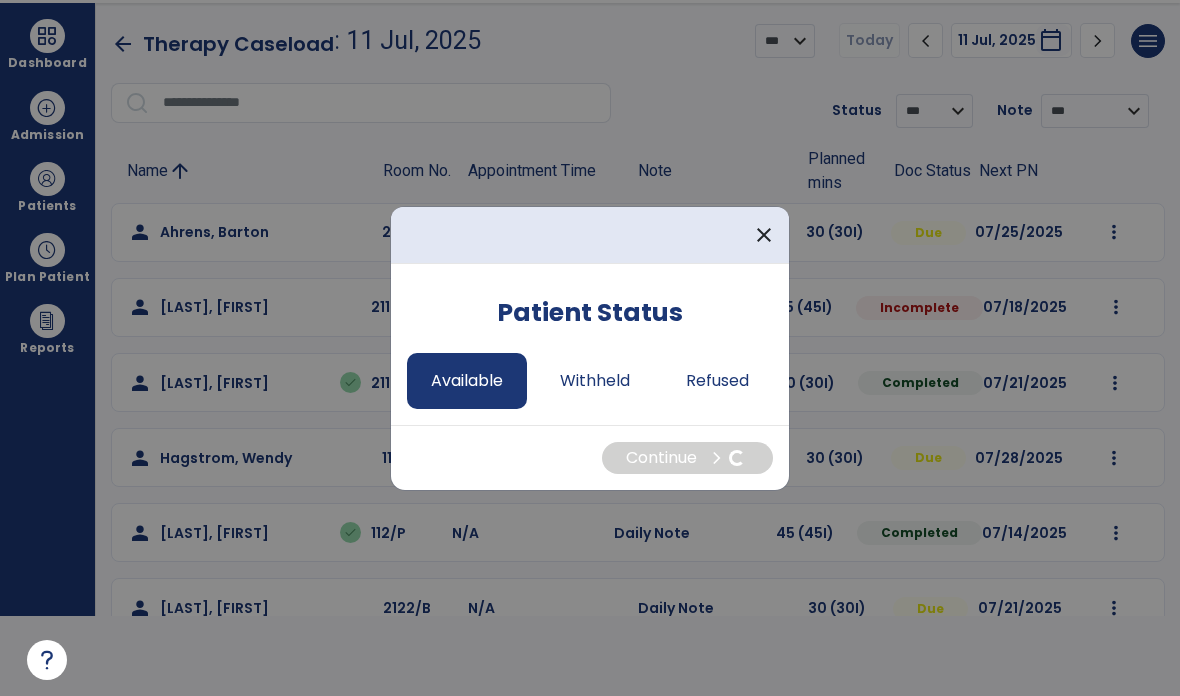 select on "*" 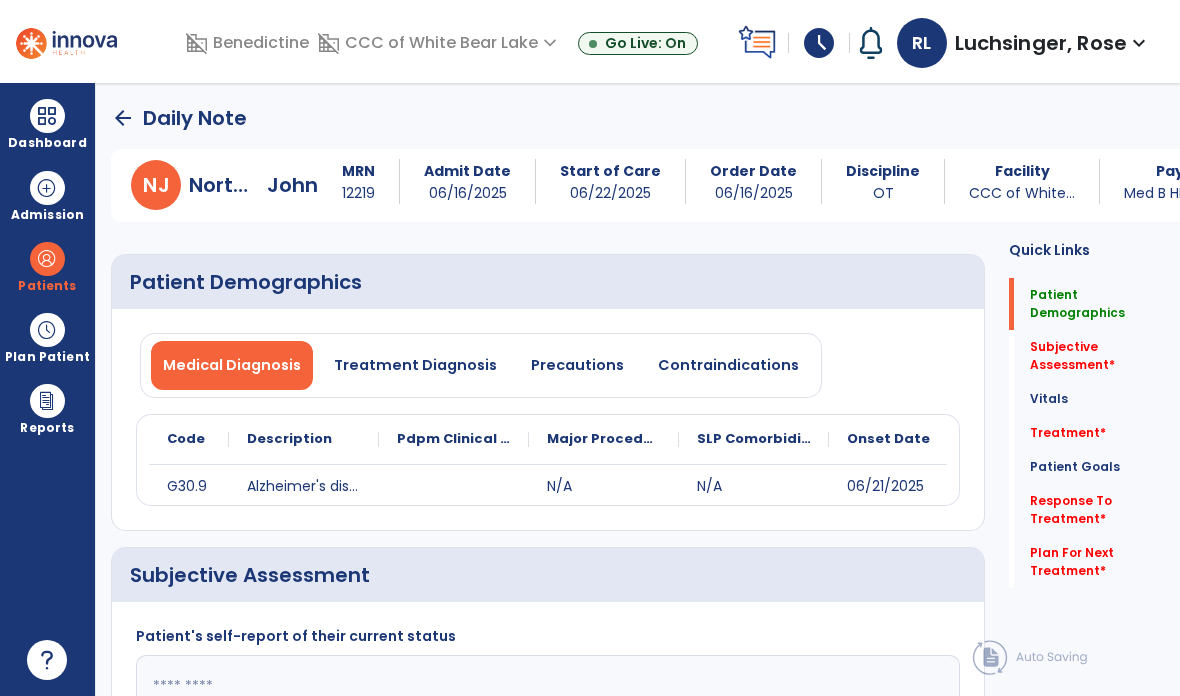scroll, scrollTop: 80, scrollLeft: 0, axis: vertical 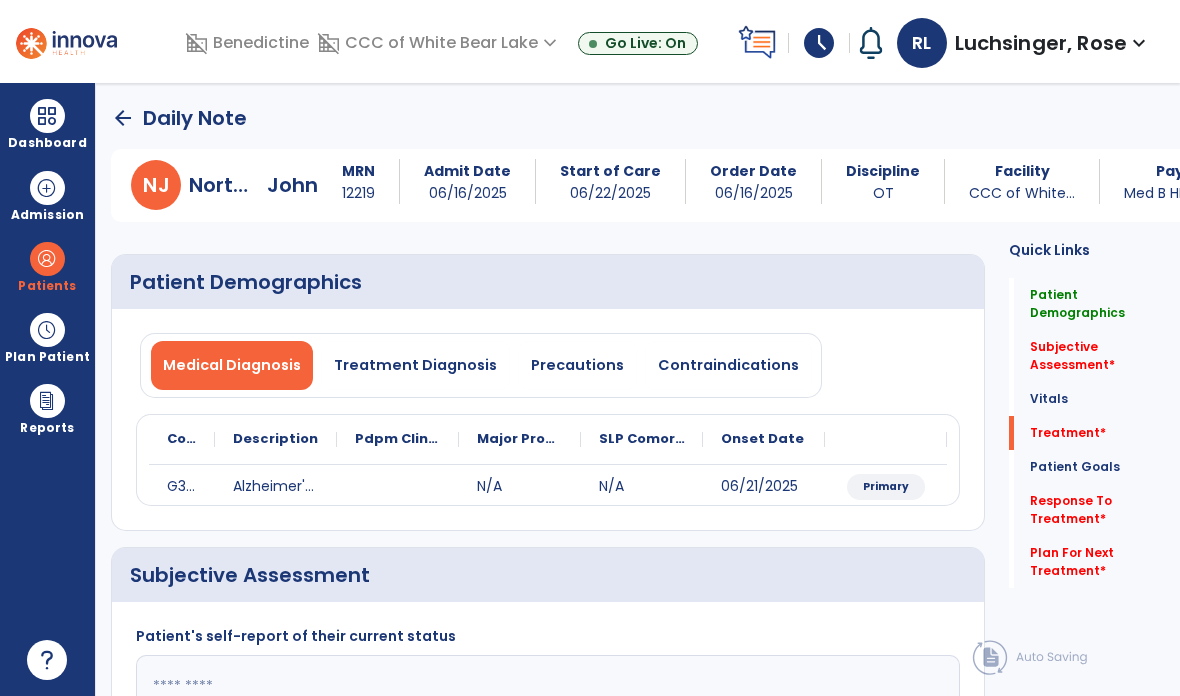 click on "Plan For Next Treatment   *" 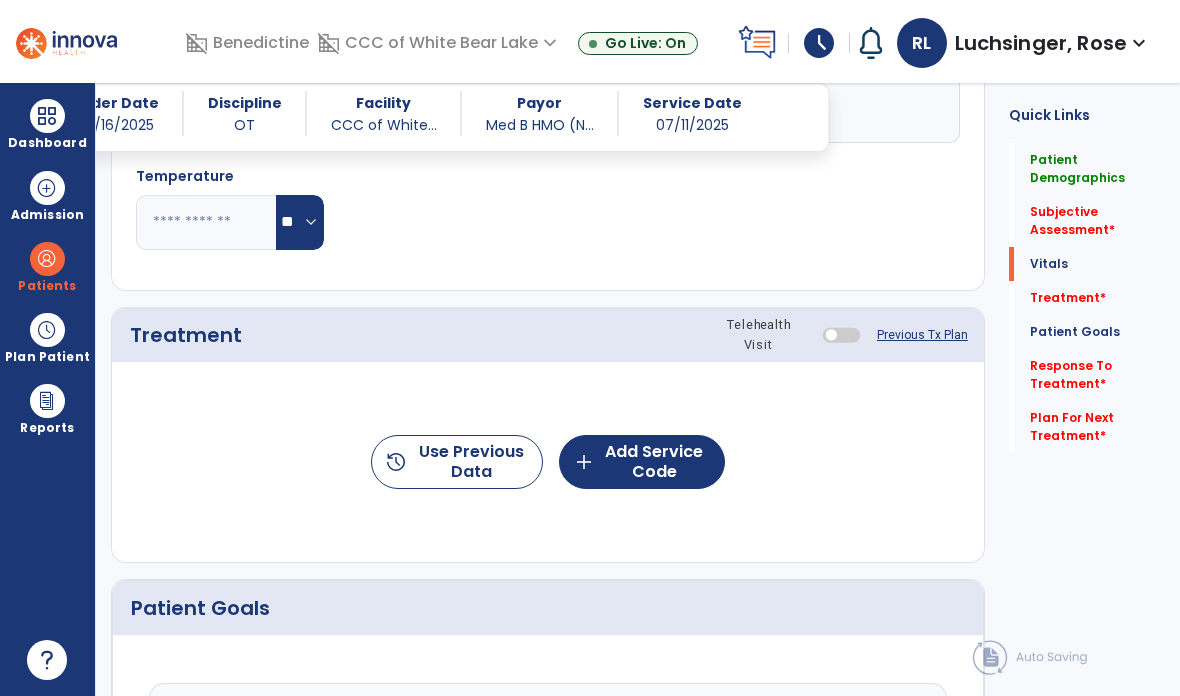 scroll, scrollTop: 968, scrollLeft: 0, axis: vertical 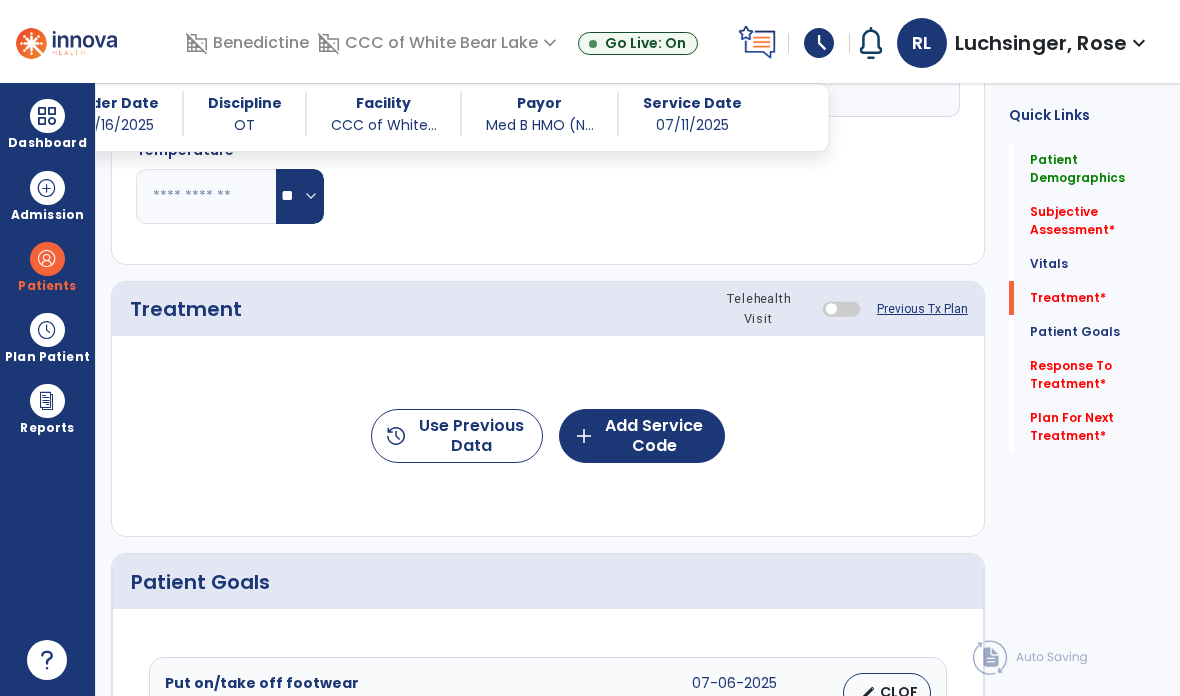 click on "add  Add Service Code" 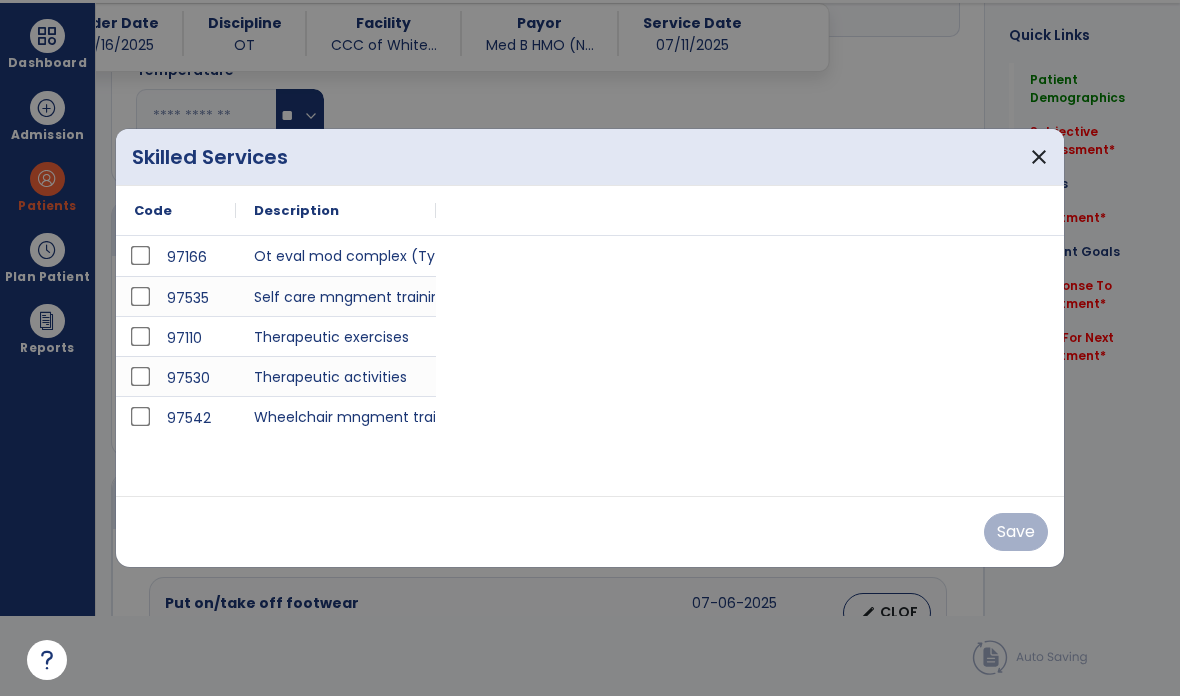 scroll, scrollTop: 0, scrollLeft: 0, axis: both 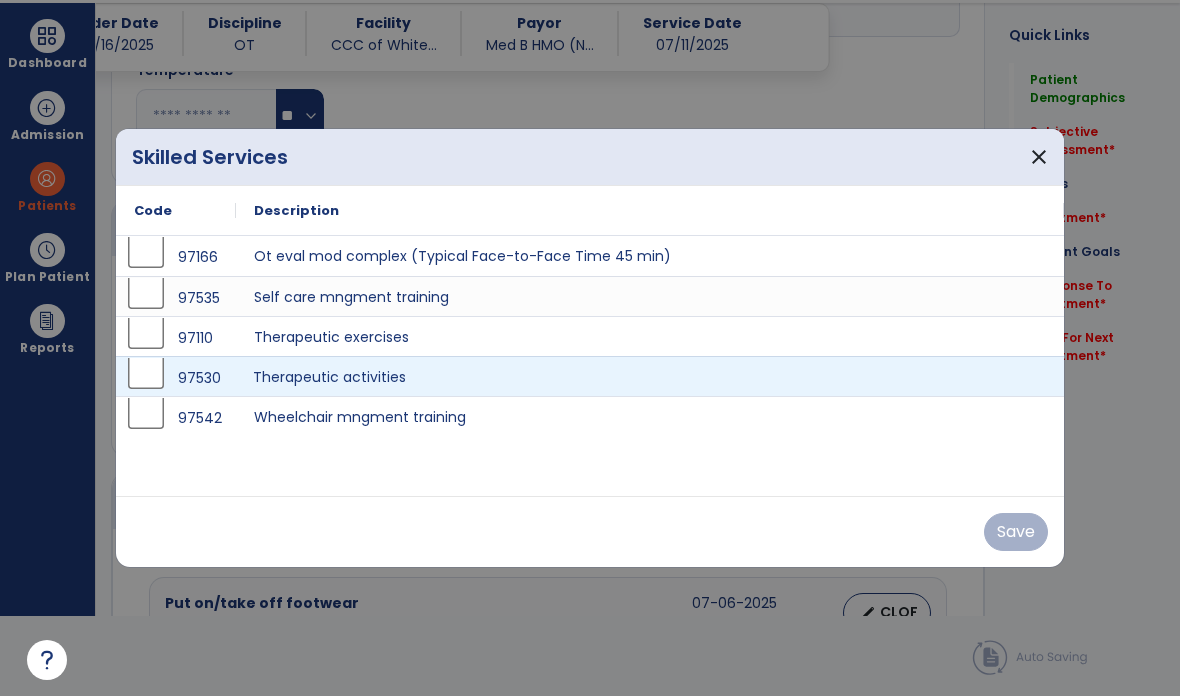 click on "Therapeutic activities" at bounding box center [650, 376] 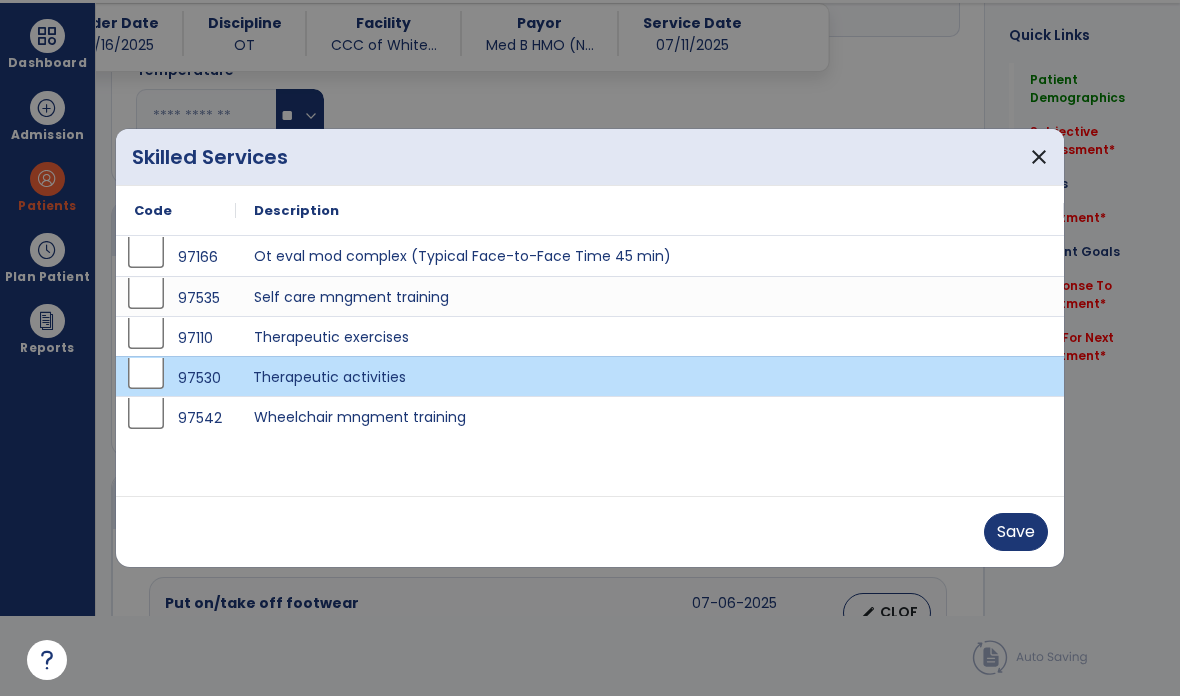 click on "Save" at bounding box center [1016, 532] 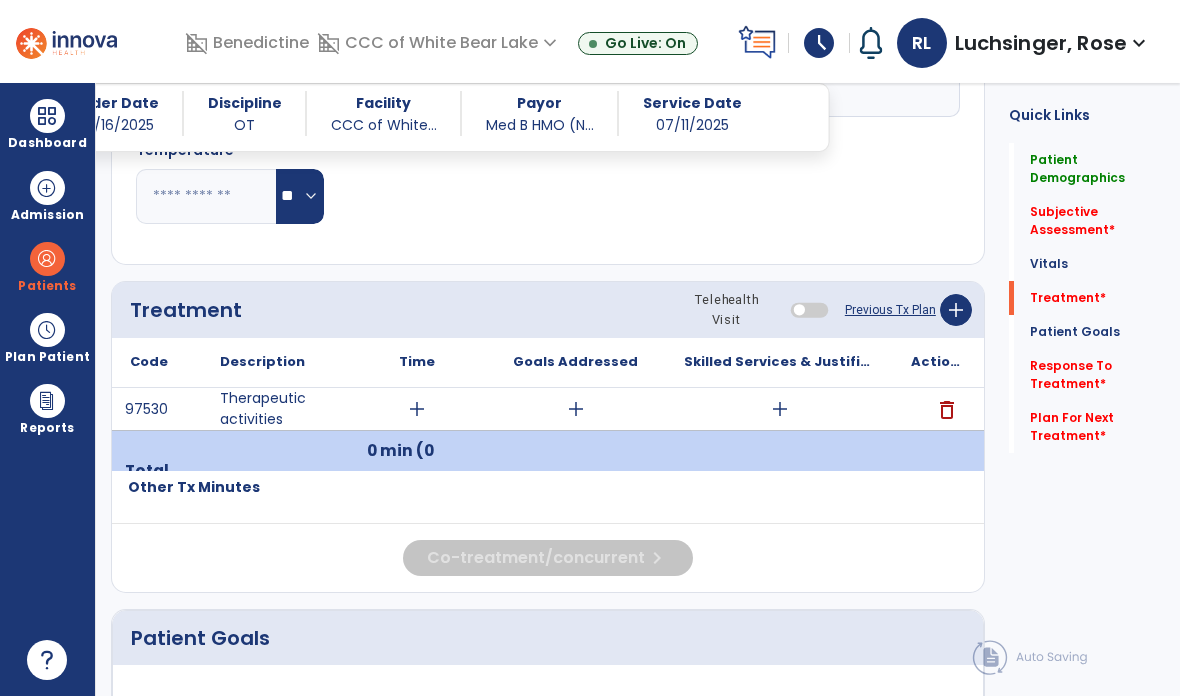 scroll, scrollTop: 0, scrollLeft: 0, axis: both 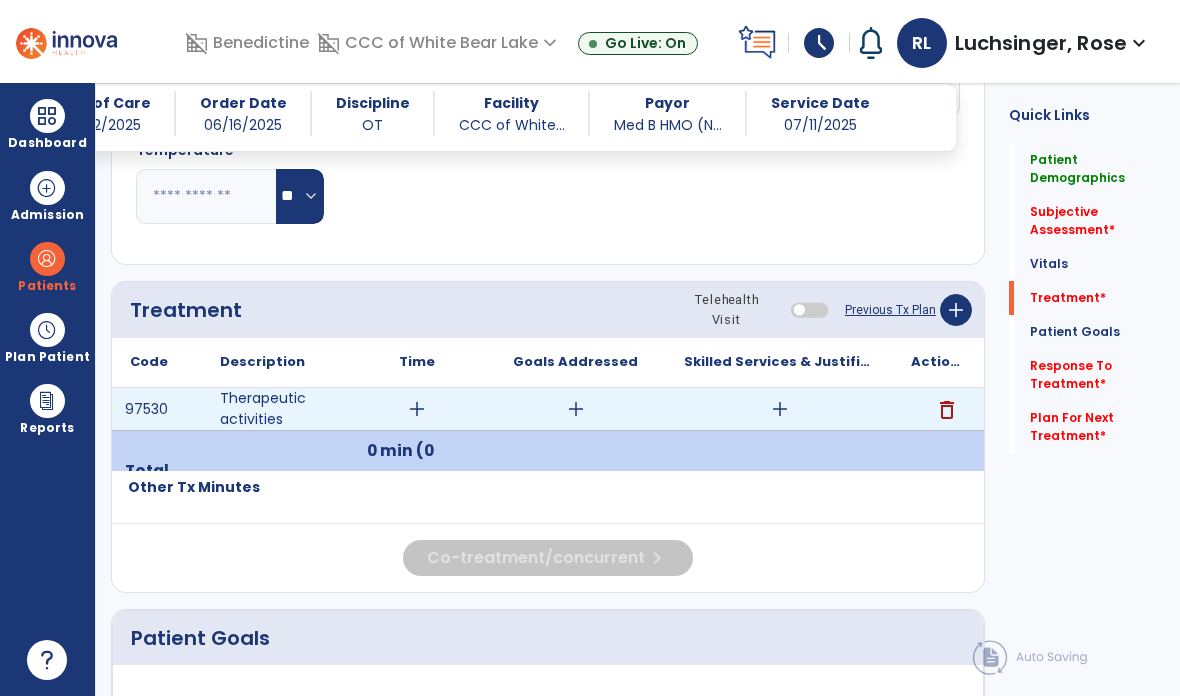 click on "add" at bounding box center [780, 409] 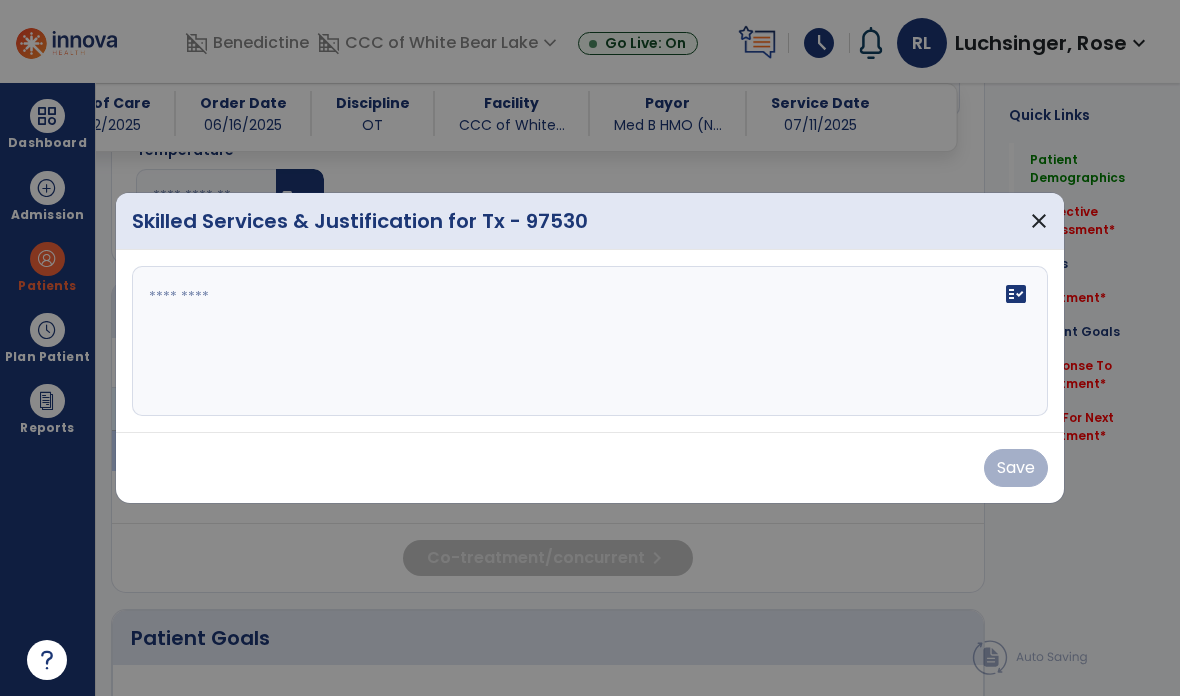 click on "fact_check" at bounding box center (590, 341) 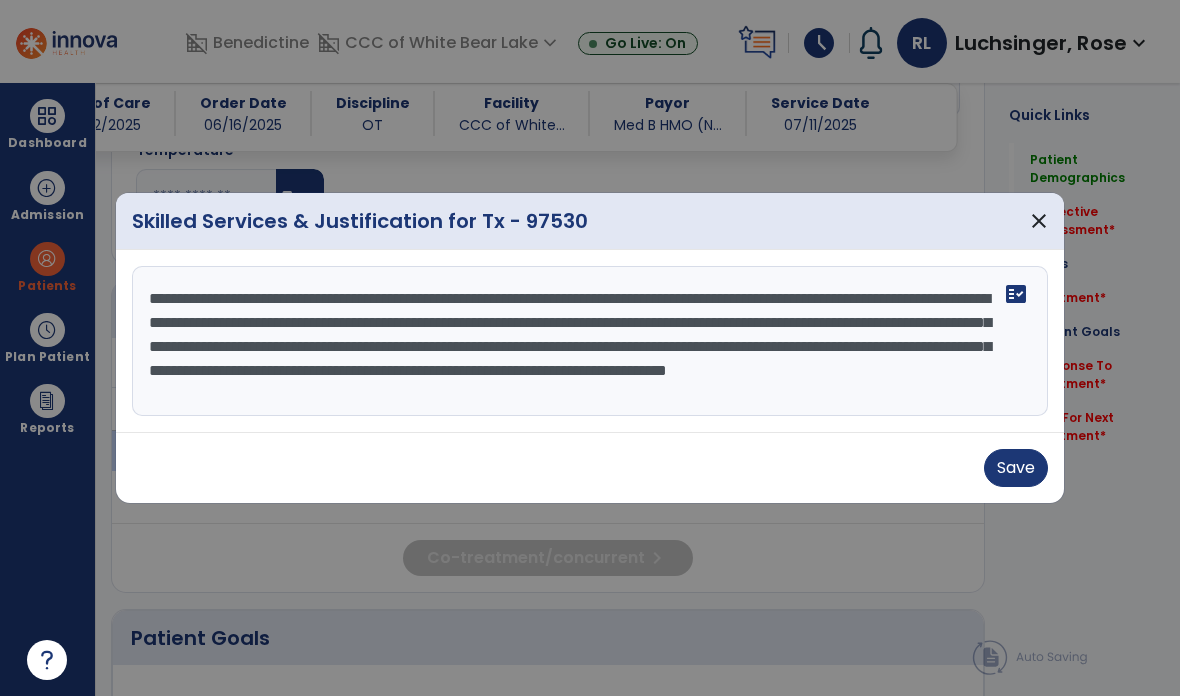 type on "**********" 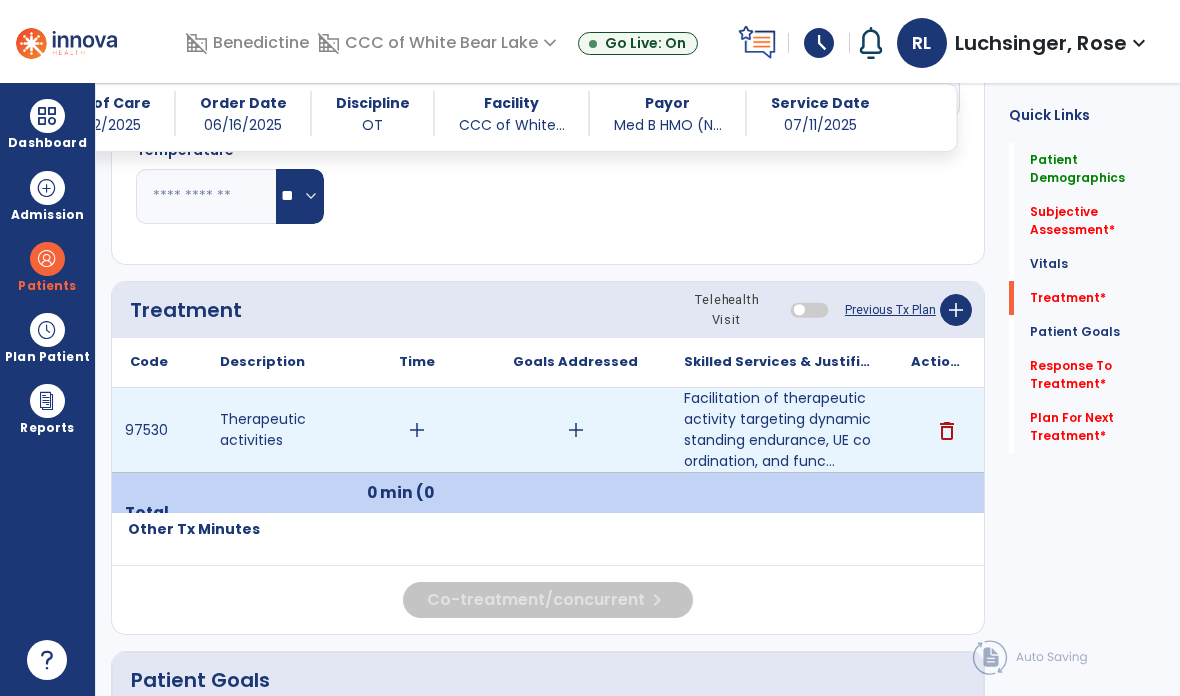 click on "add" at bounding box center (417, 430) 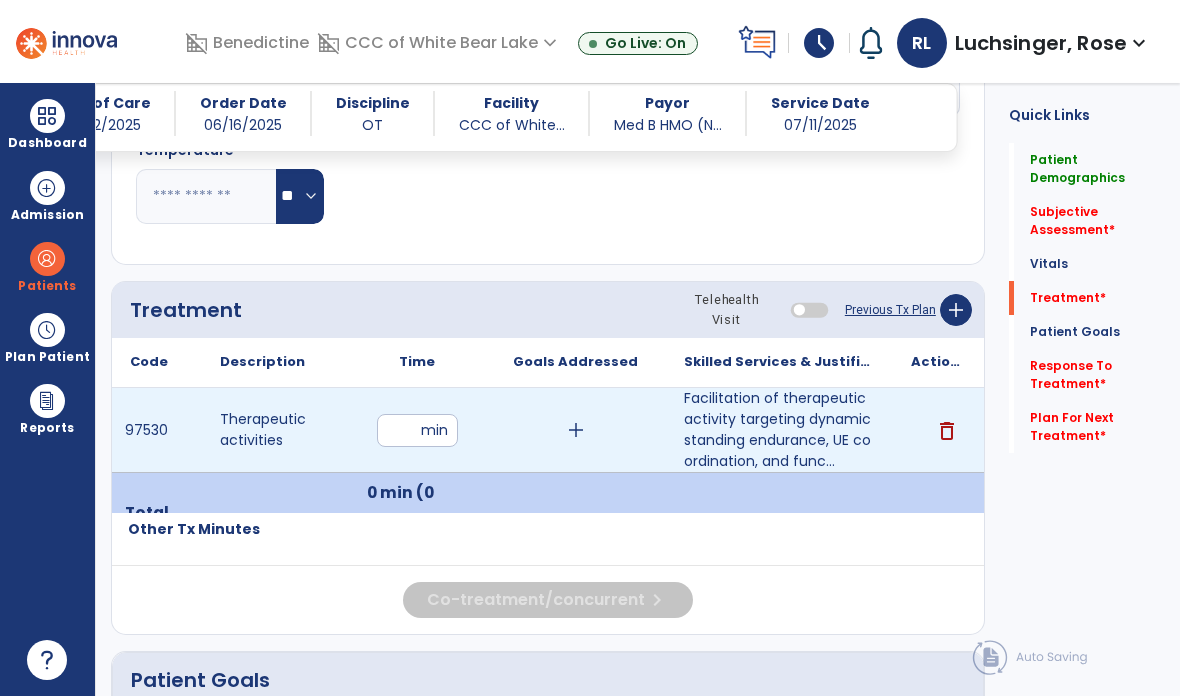 type on "**" 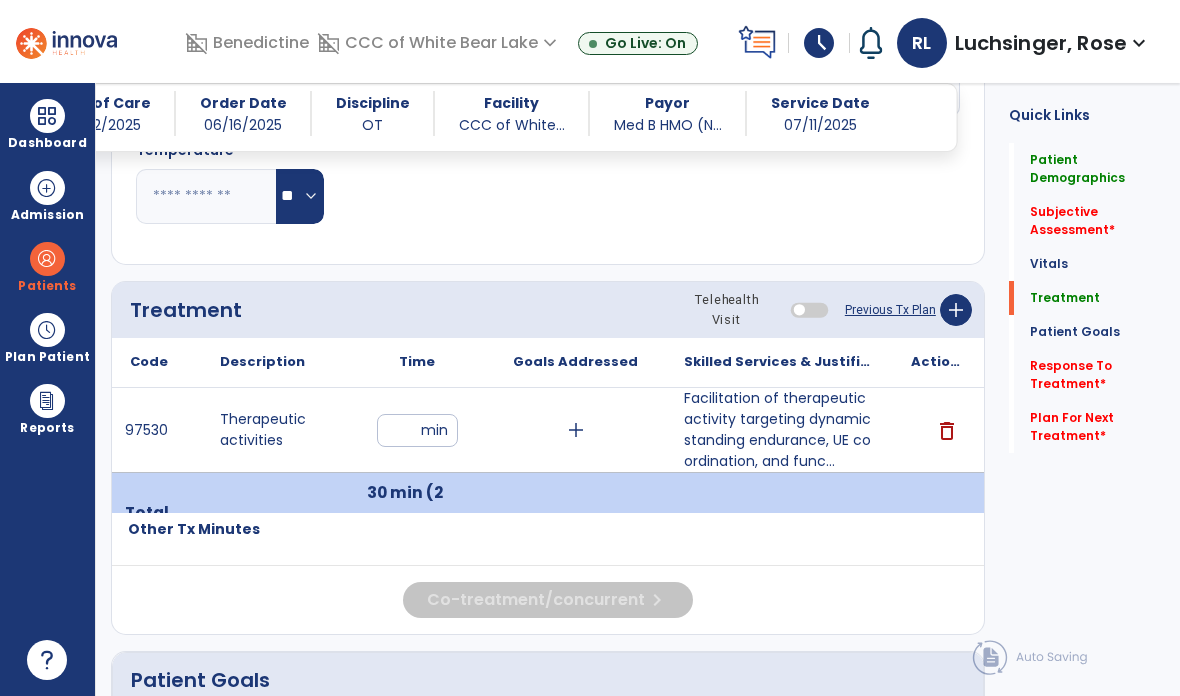 scroll, scrollTop: 0, scrollLeft: 0, axis: both 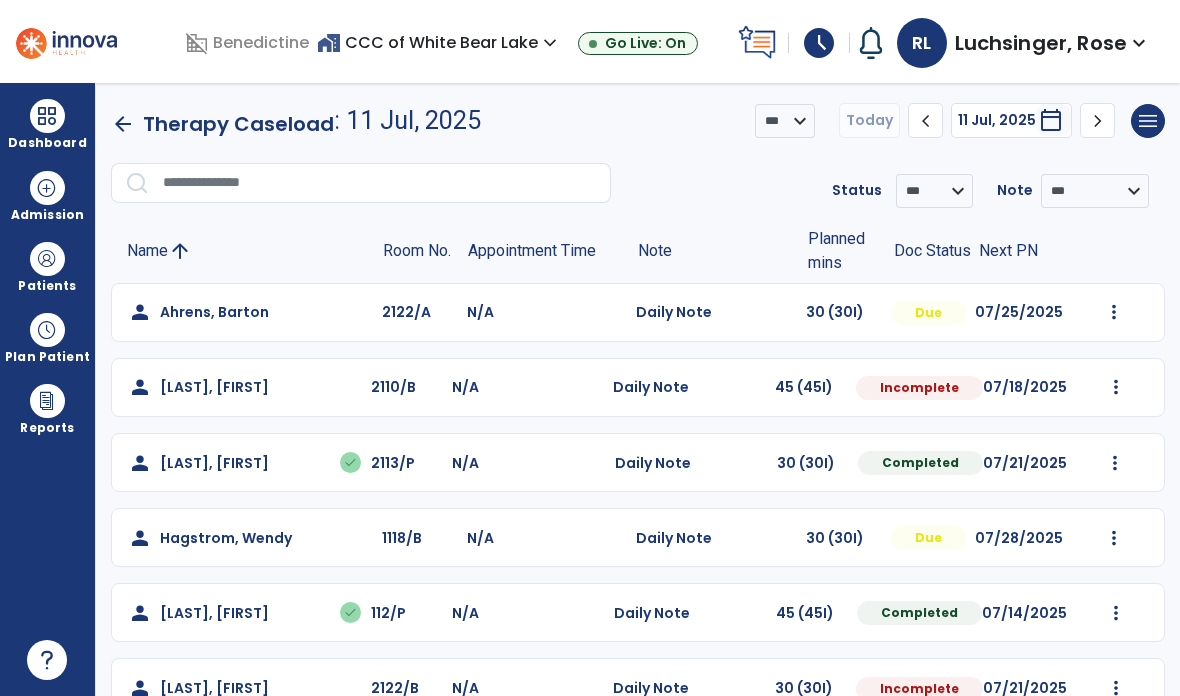 click at bounding box center [47, 259] 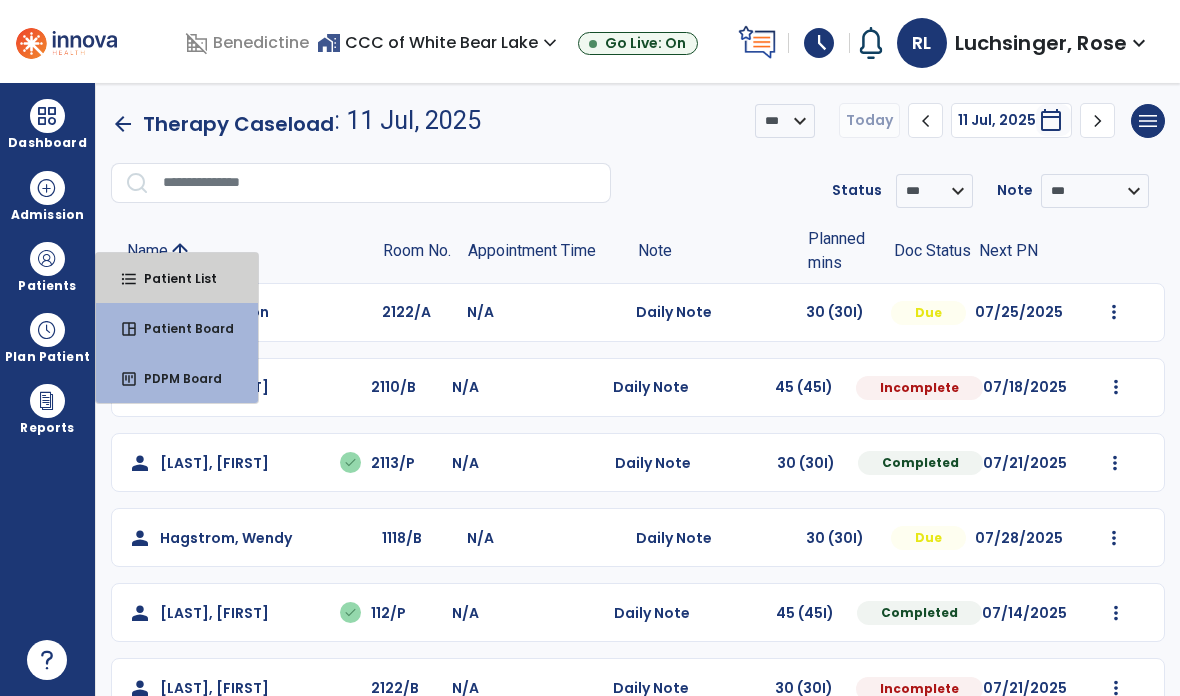 click on "Patient List" at bounding box center (172, 278) 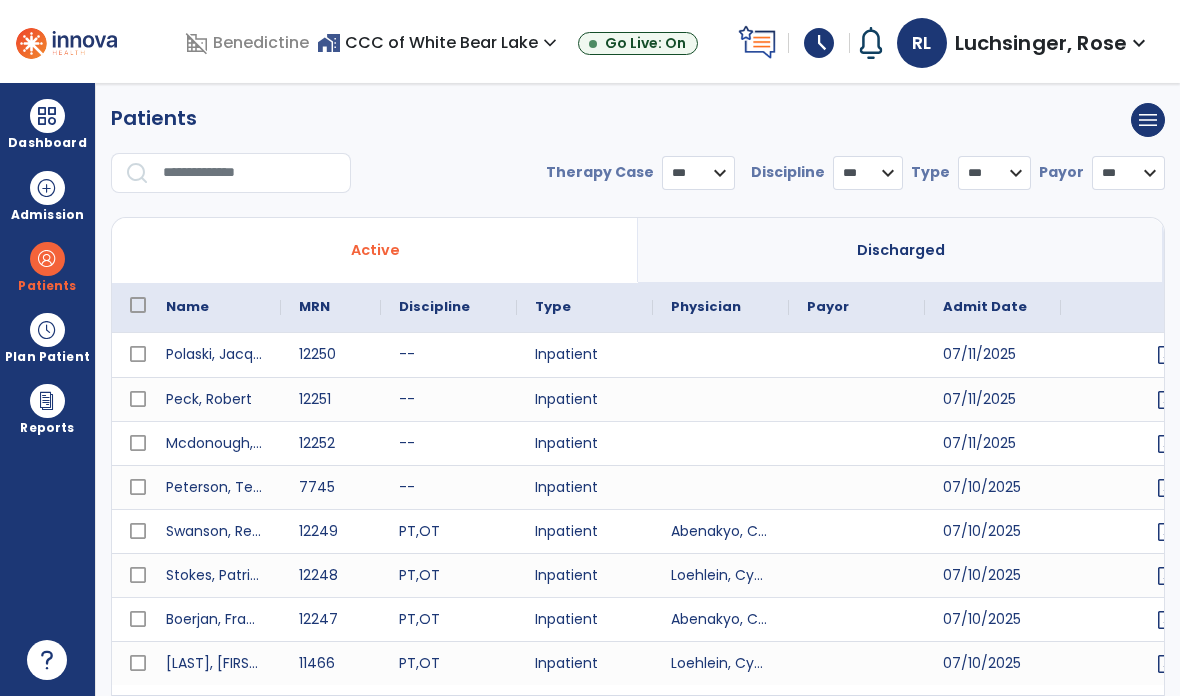 select on "***" 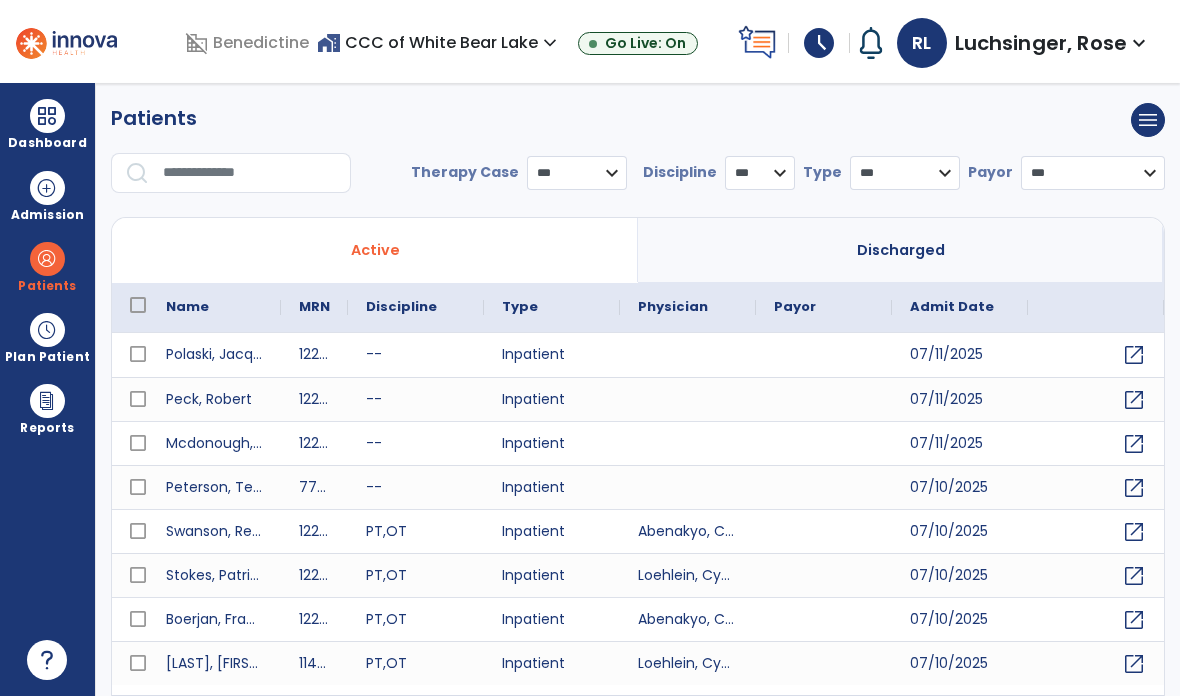 click at bounding box center [250, 173] 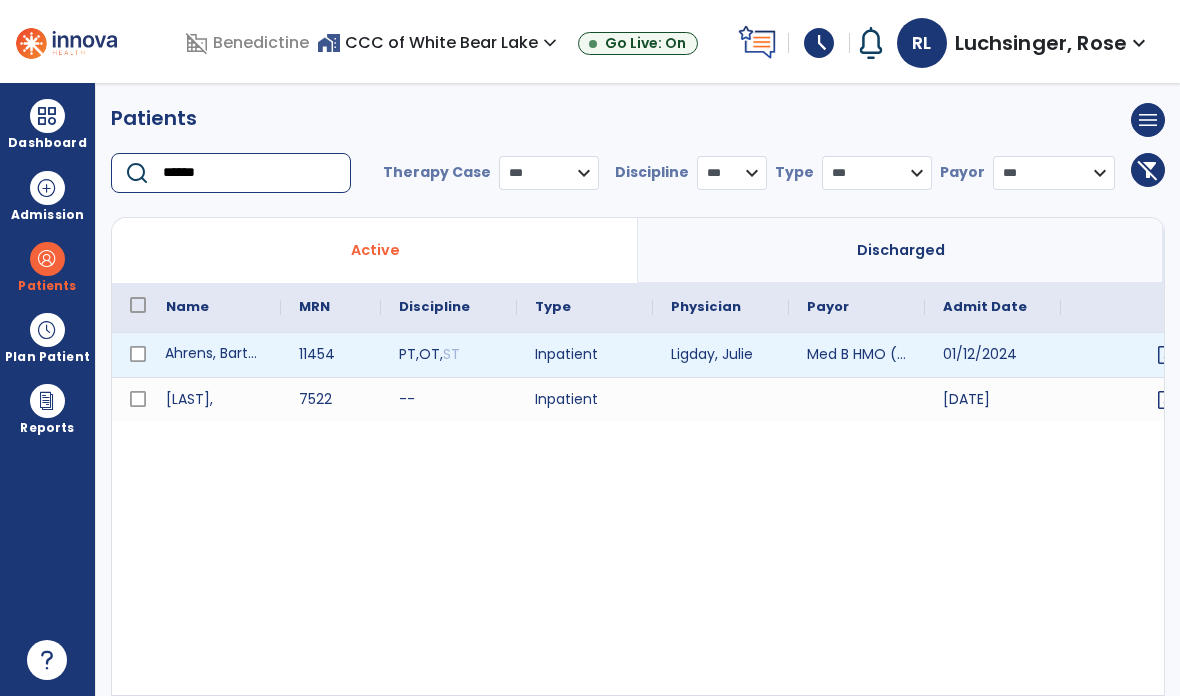 type on "******" 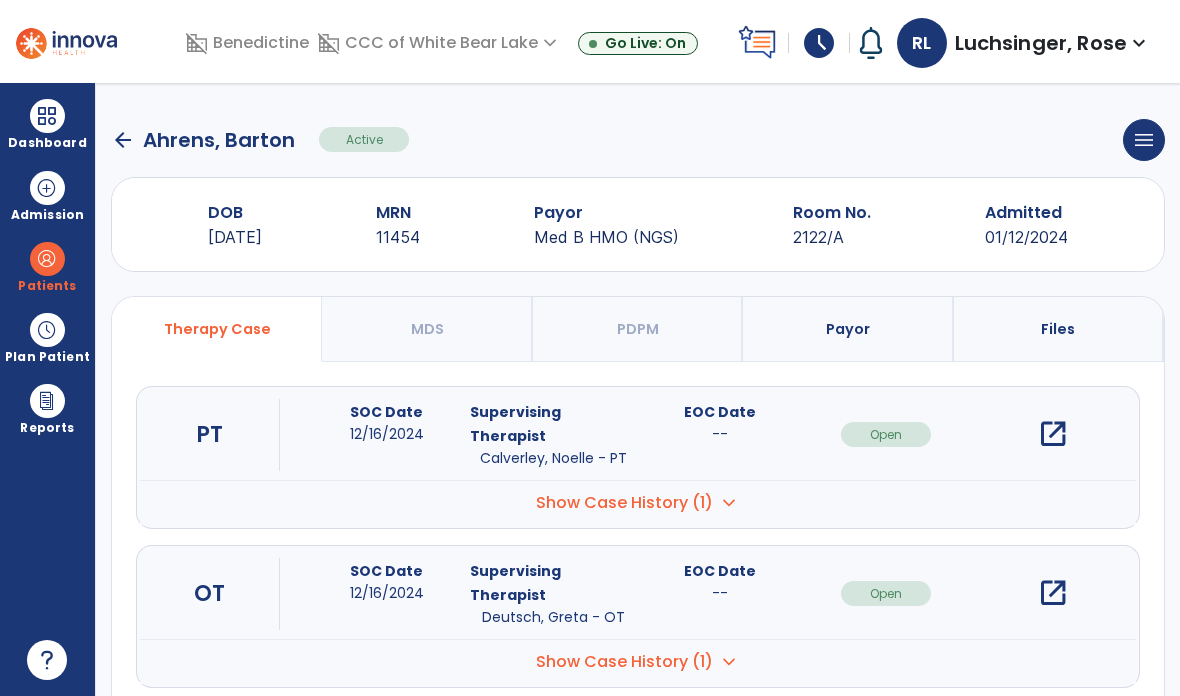 click on "open_in_new" at bounding box center (1053, 593) 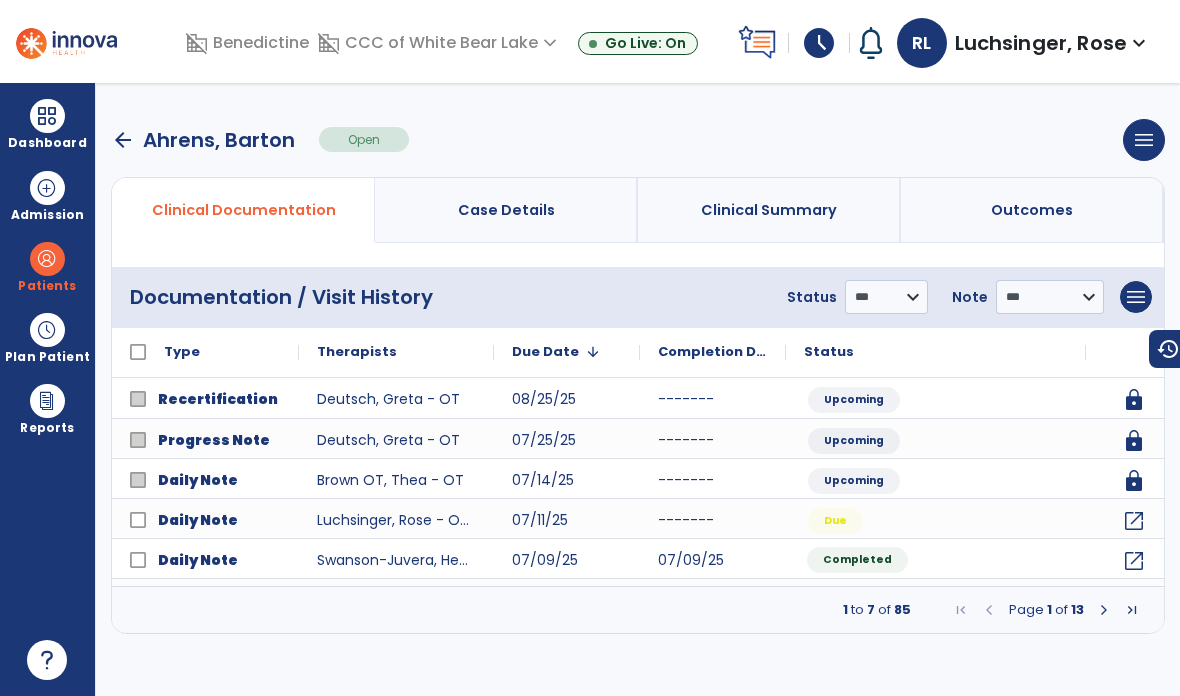 click on "Completed" 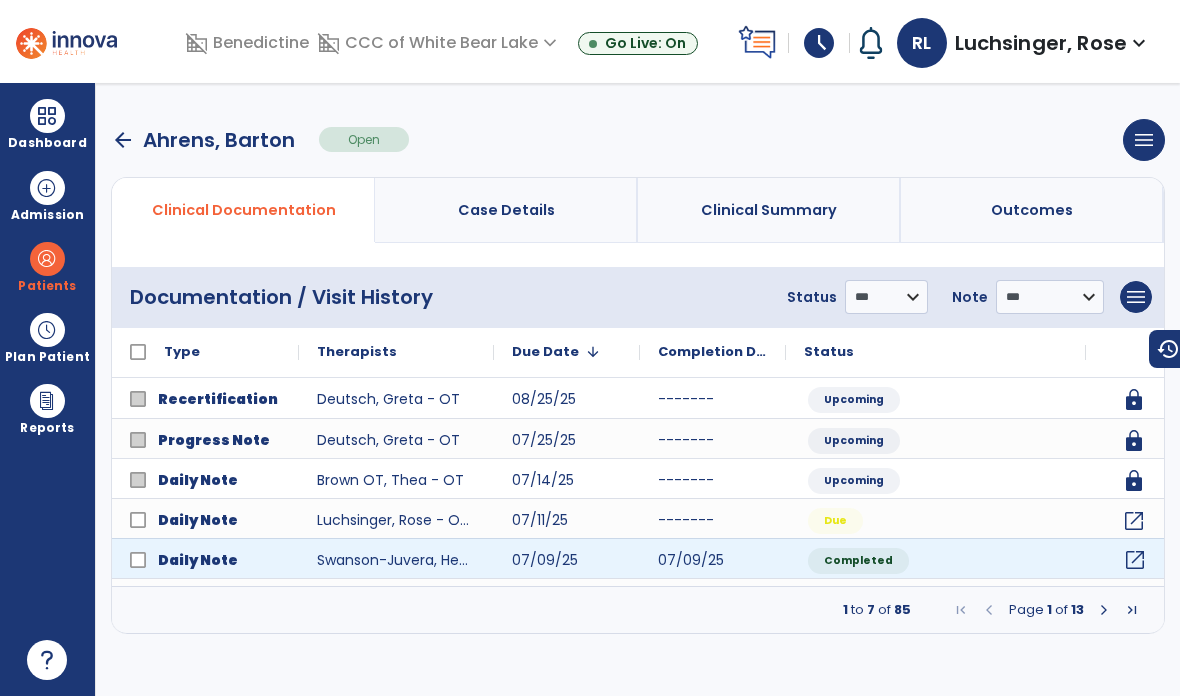 click on "open_in_new" 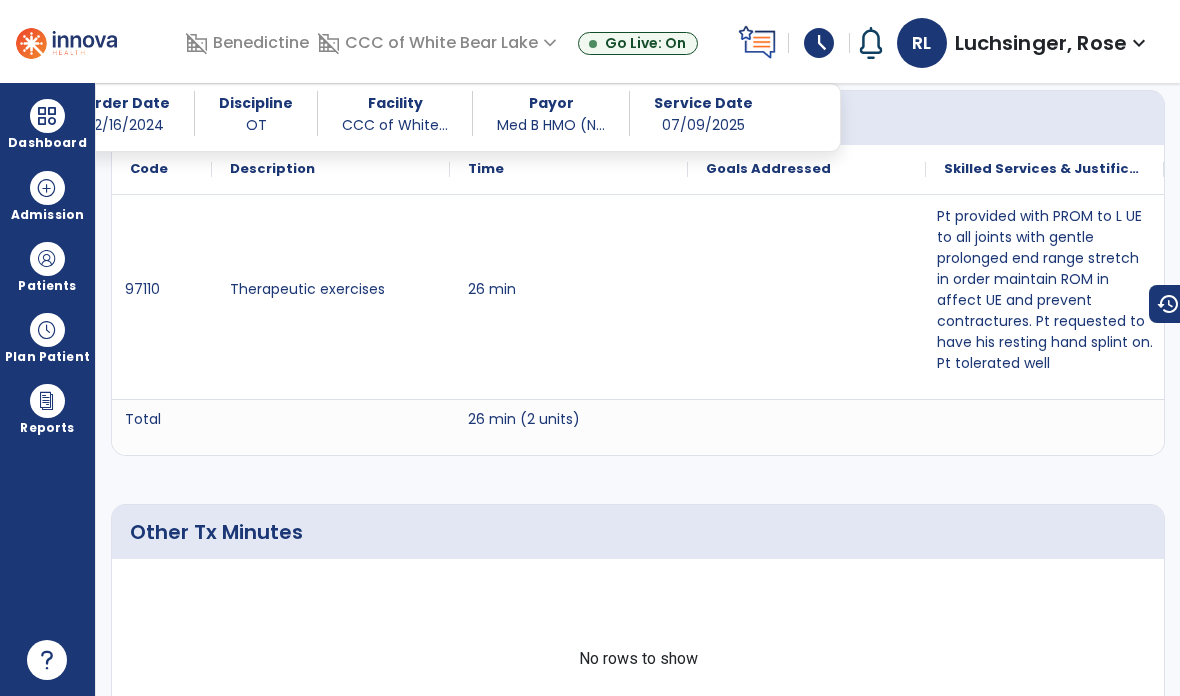 scroll, scrollTop: 2926, scrollLeft: 0, axis: vertical 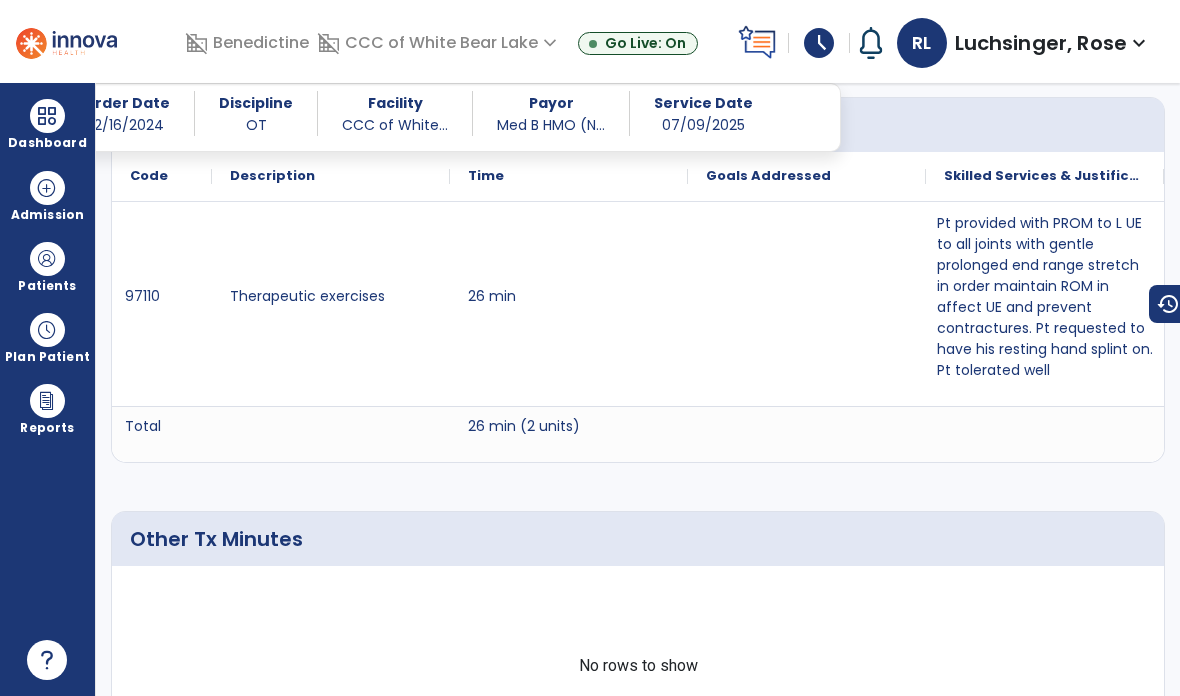 click on "Dashboard" at bounding box center (47, 143) 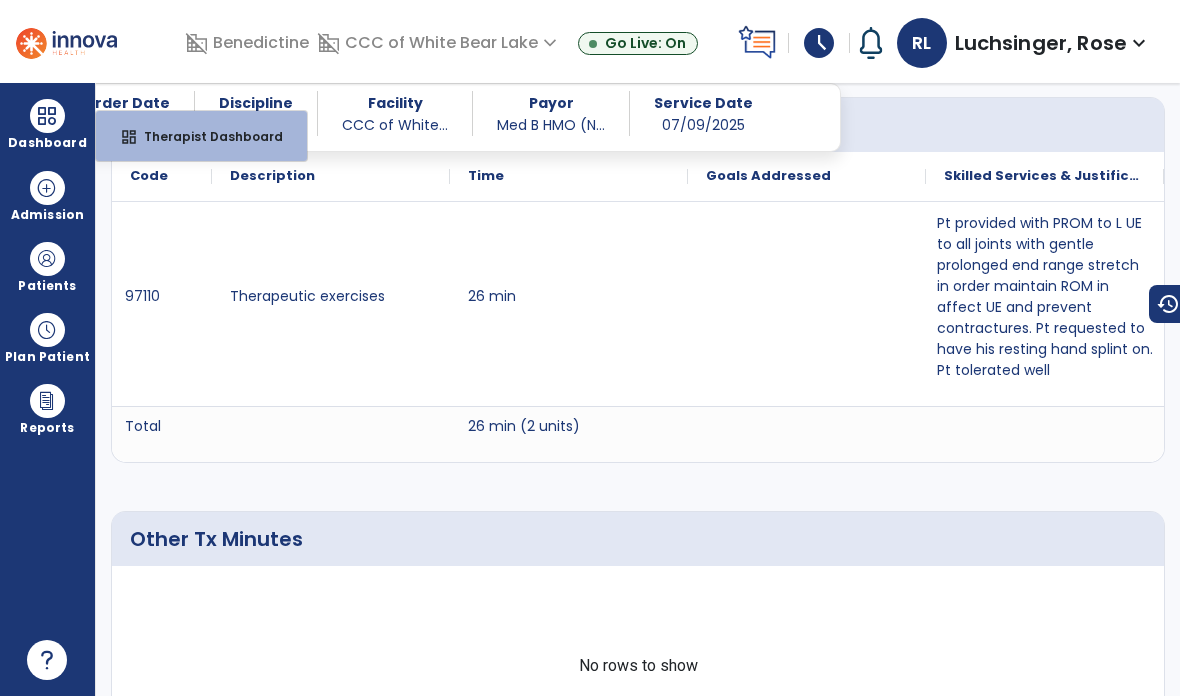click on "dashboard" at bounding box center (129, 137) 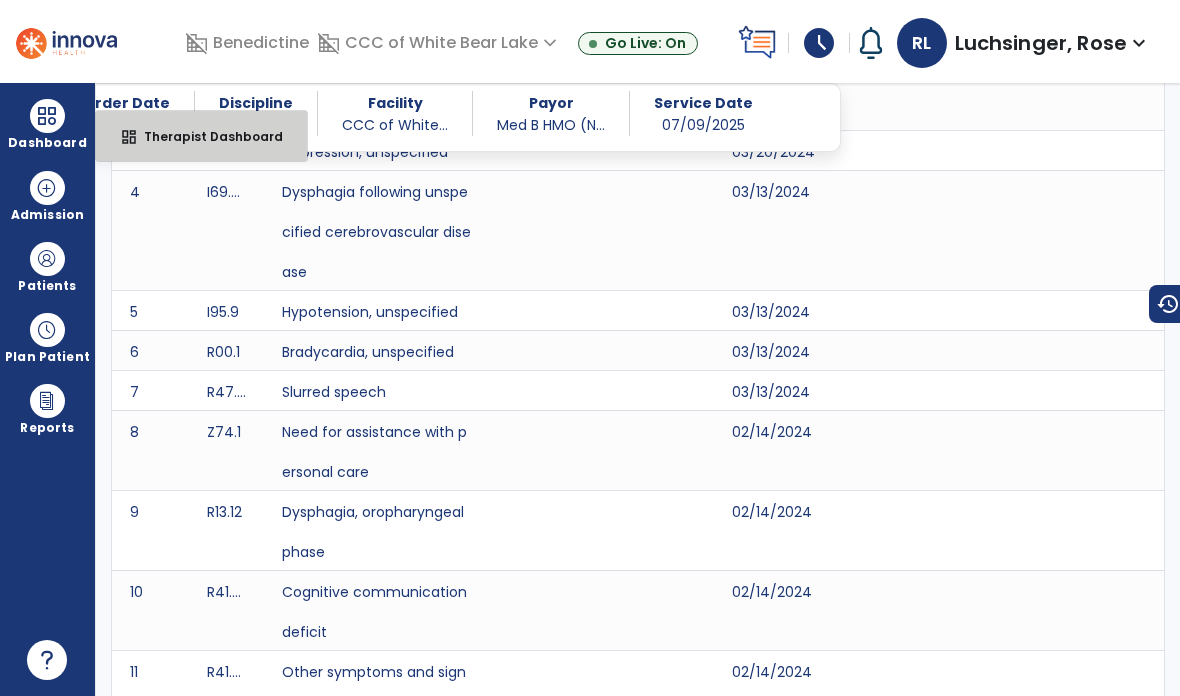select on "****" 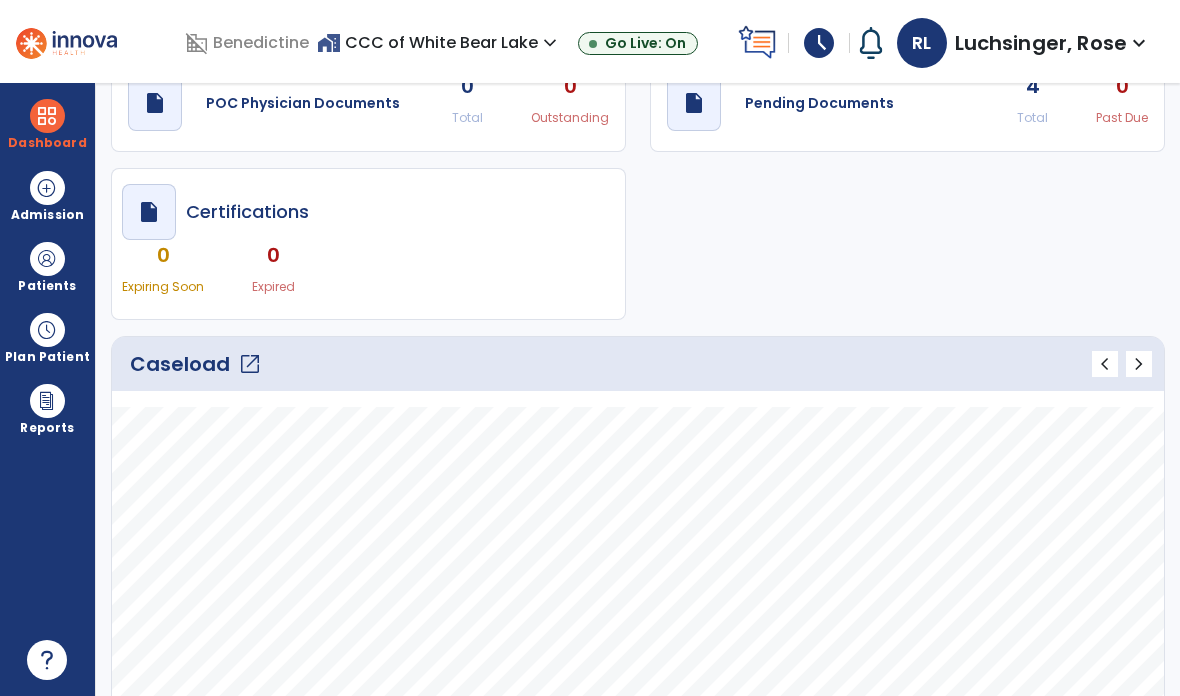 scroll, scrollTop: 86, scrollLeft: 0, axis: vertical 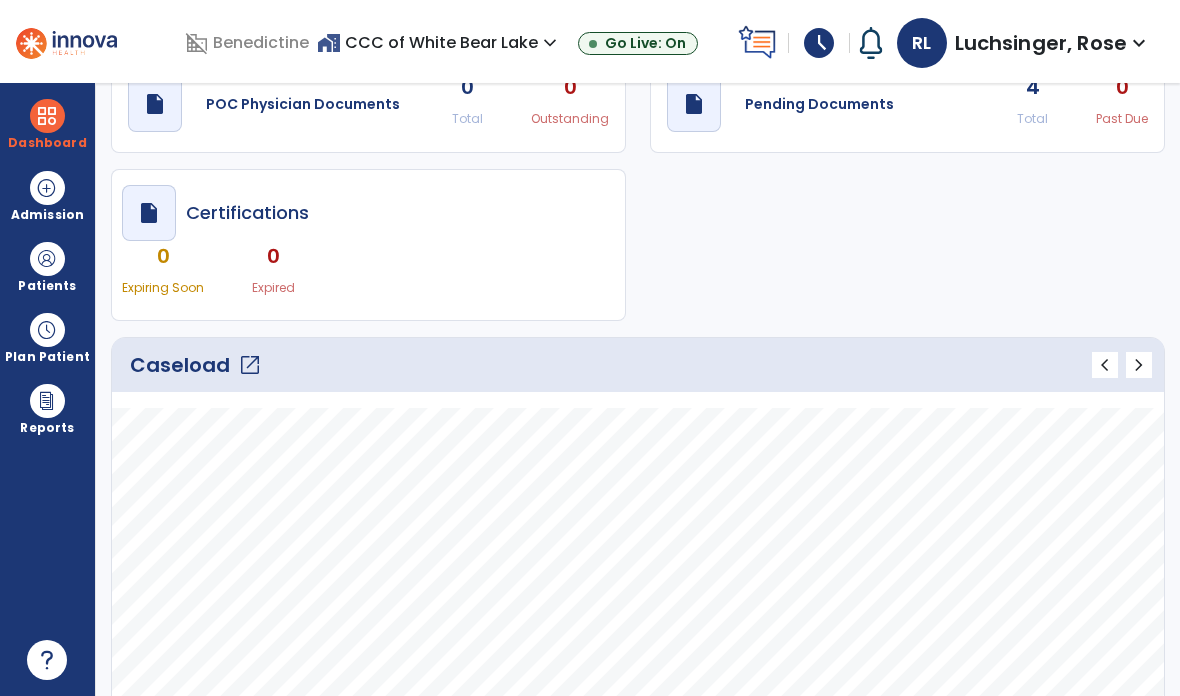 click on "open_in_new" 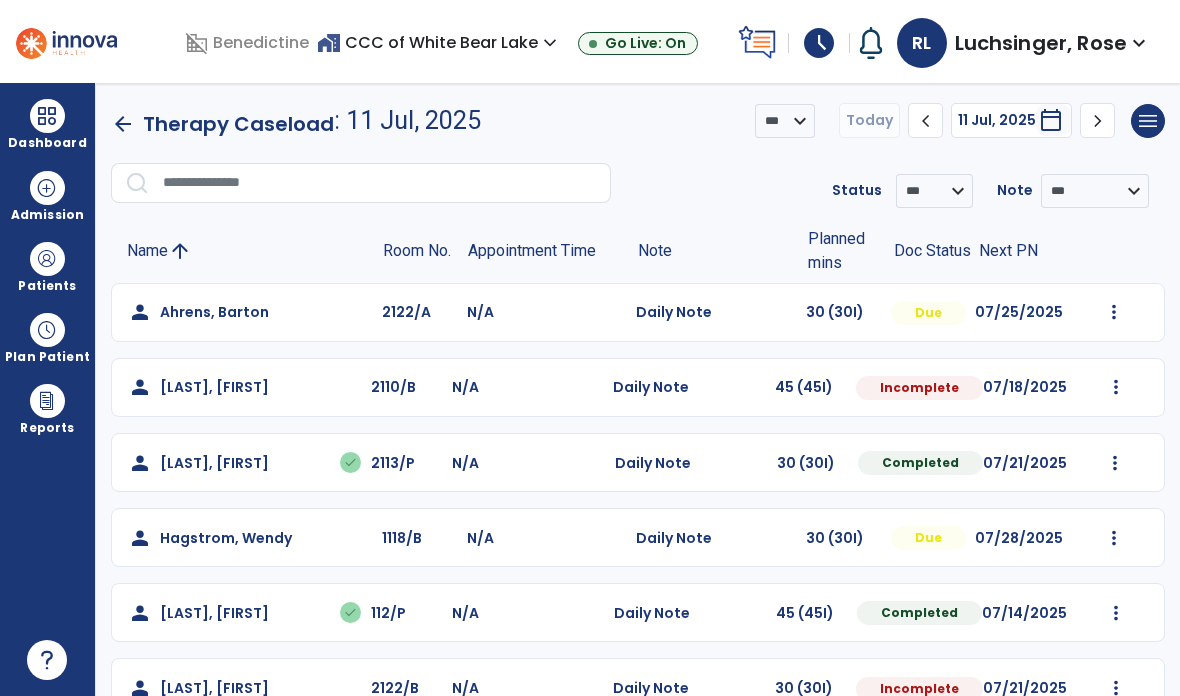 click on "person [LAST], [FIRST] 2110/B N/A Daily Note 45 (45I) Incomplete [DATE] Mark Visit As Complete Reset Note Open Document G + C Mins" 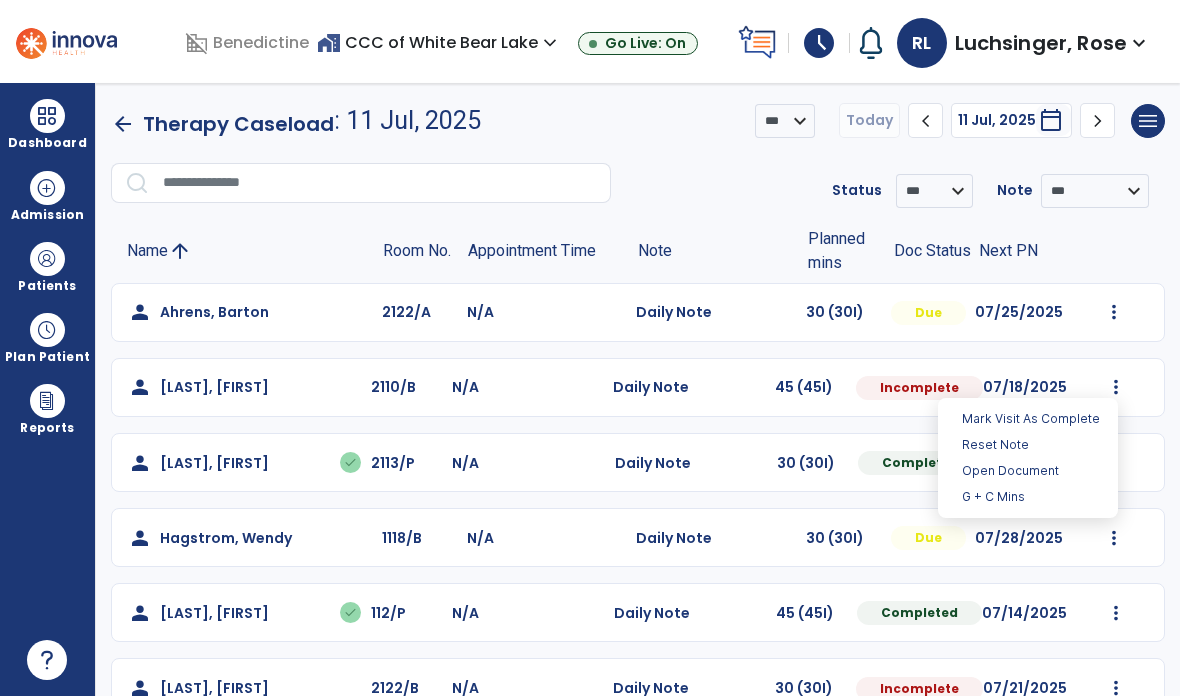 click on "Open Document" at bounding box center (1028, 471) 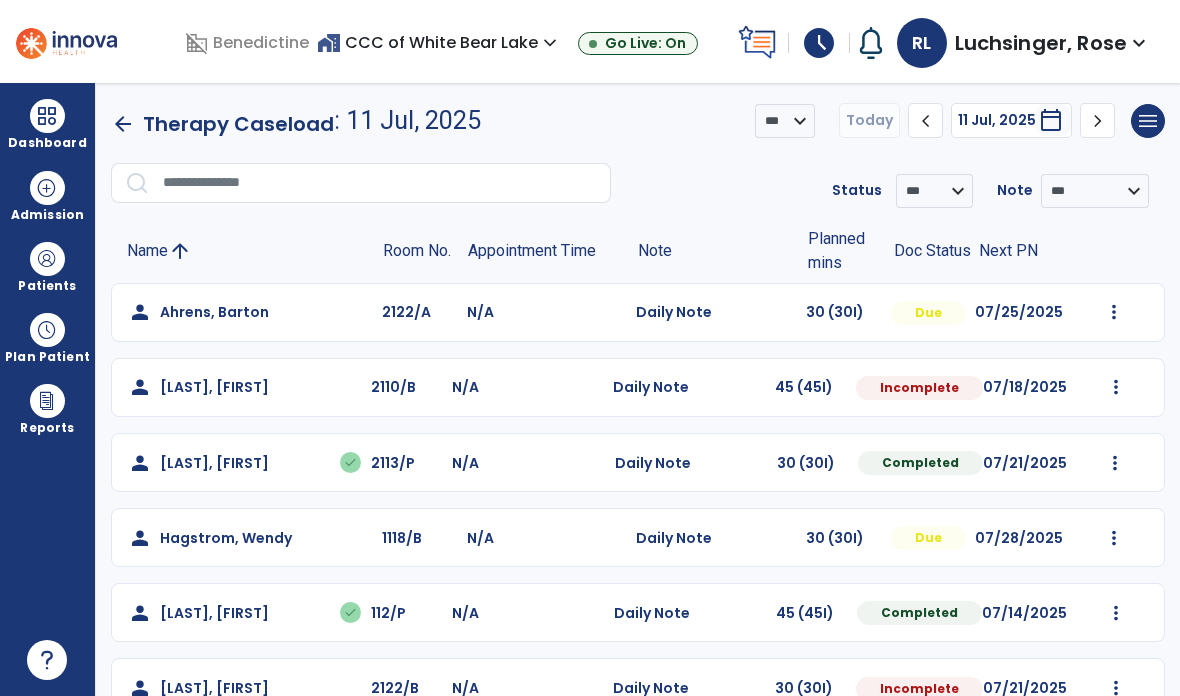 select on "*" 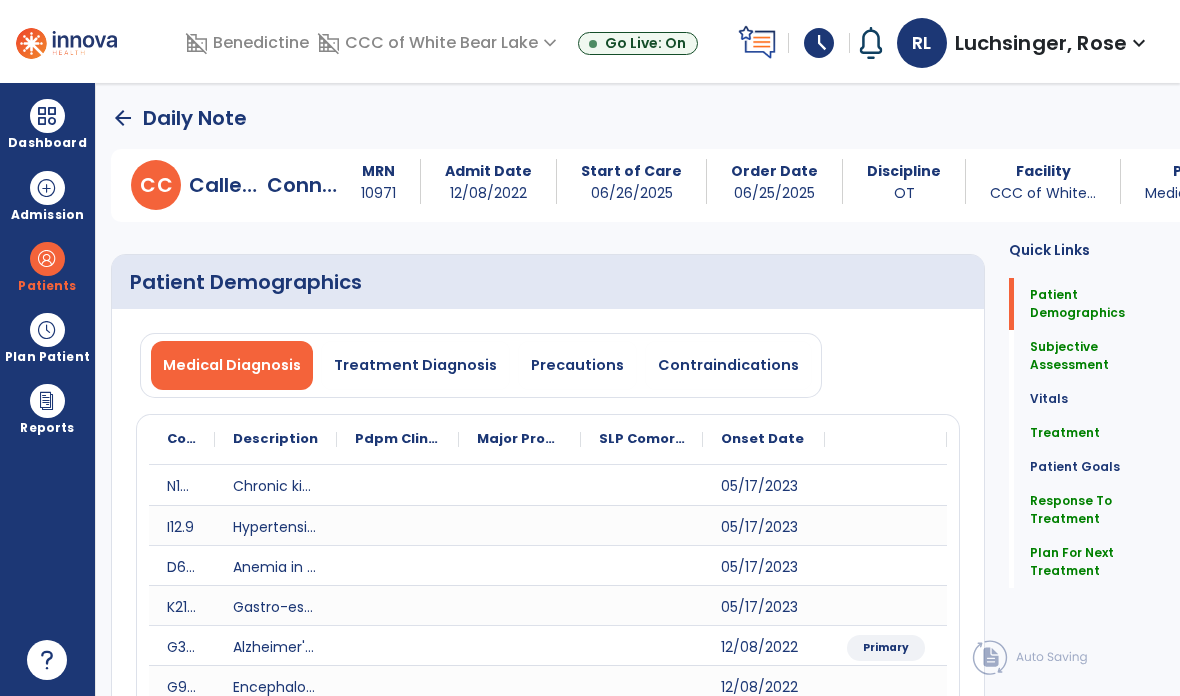 click on "Quick Links  Patient Demographics   Patient Demographics   Subjective Assessment   Subjective Assessment   Vitals   Vitals   Treatment   Treatment   Patient Goals   Patient Goals   Response To Treatment   Response To Treatment   Plan For Next Treatment   Plan For Next Treatment" 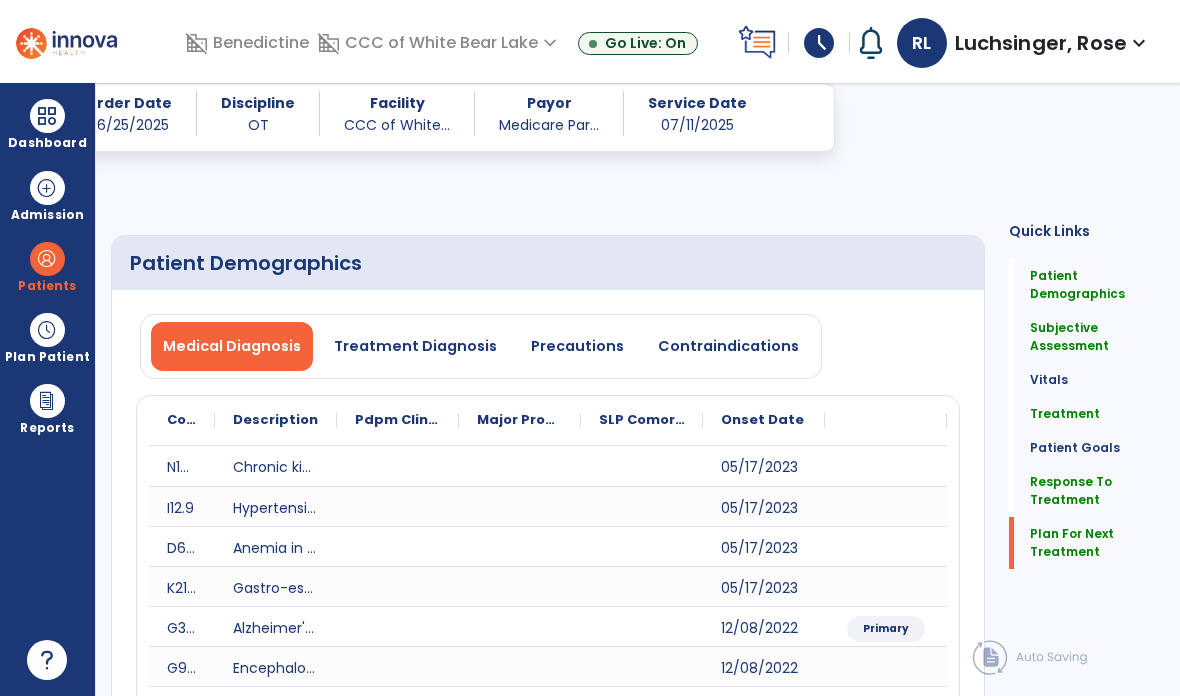 scroll, scrollTop: 2754, scrollLeft: 0, axis: vertical 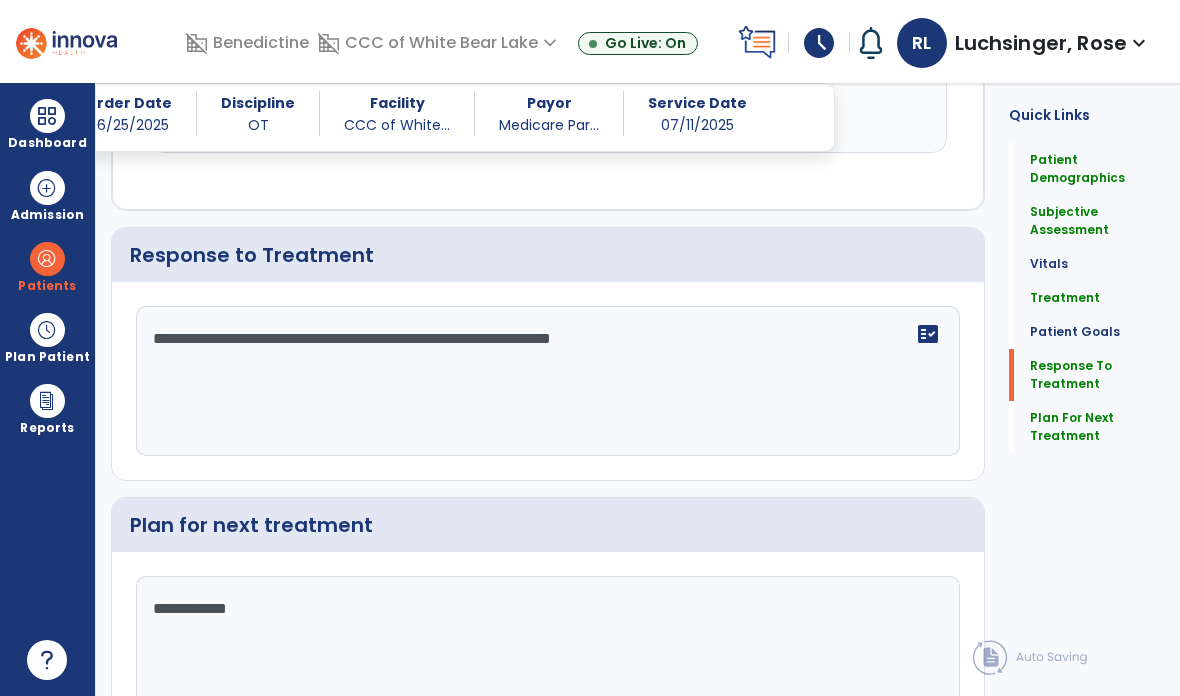 click on "Sign Doc" 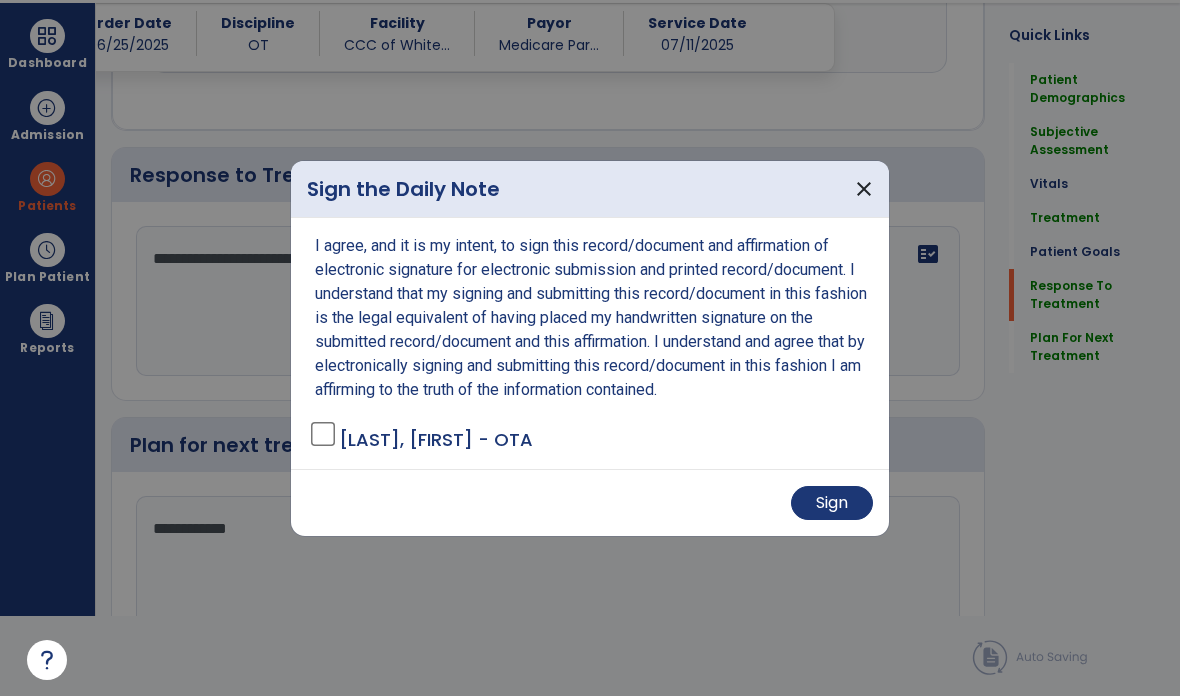click on "Sign" at bounding box center [832, 503] 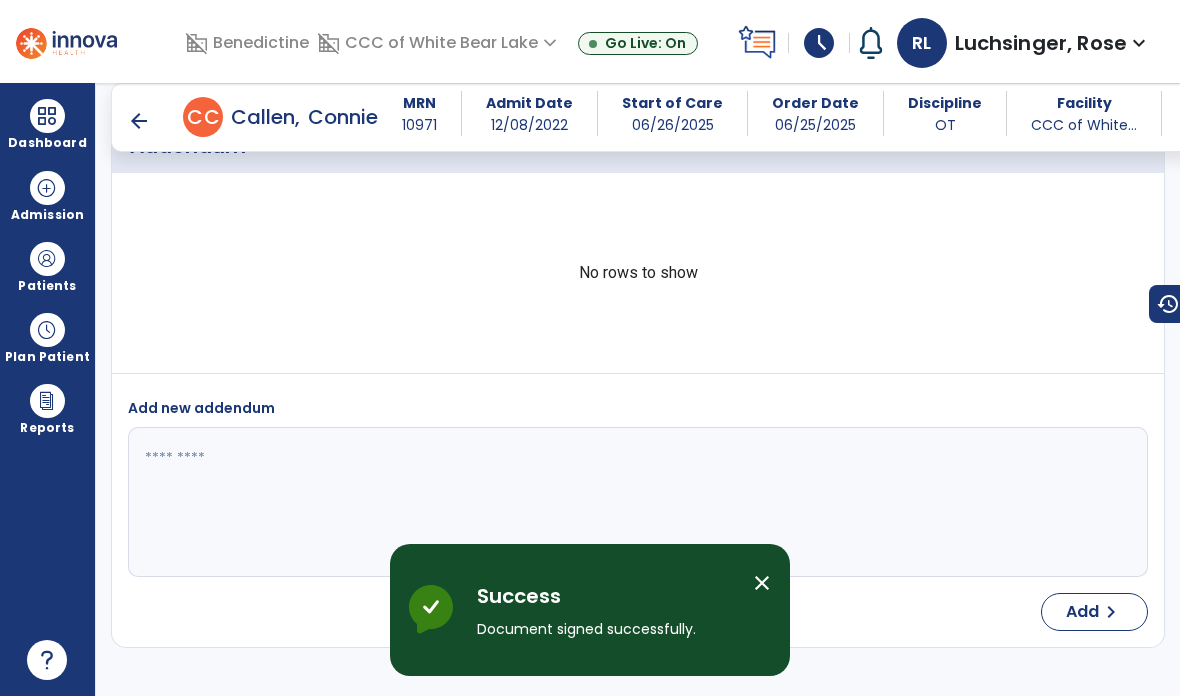 scroll, scrollTop: 80, scrollLeft: 0, axis: vertical 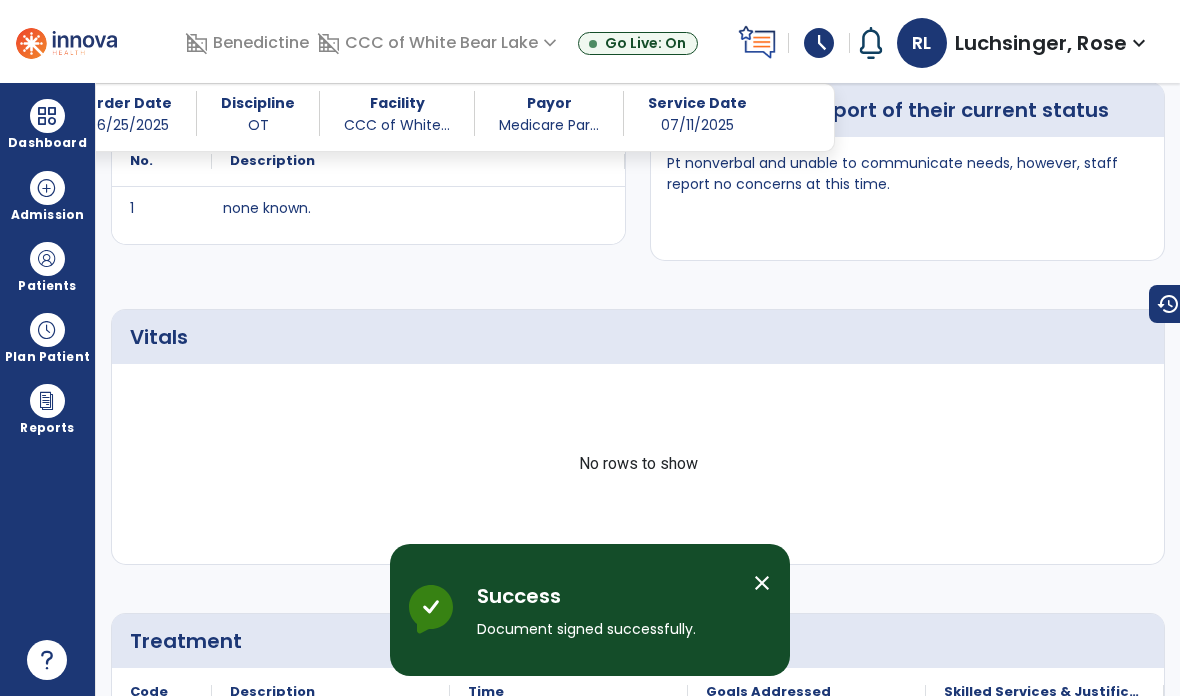 click on "Dashboard" at bounding box center (47, 124) 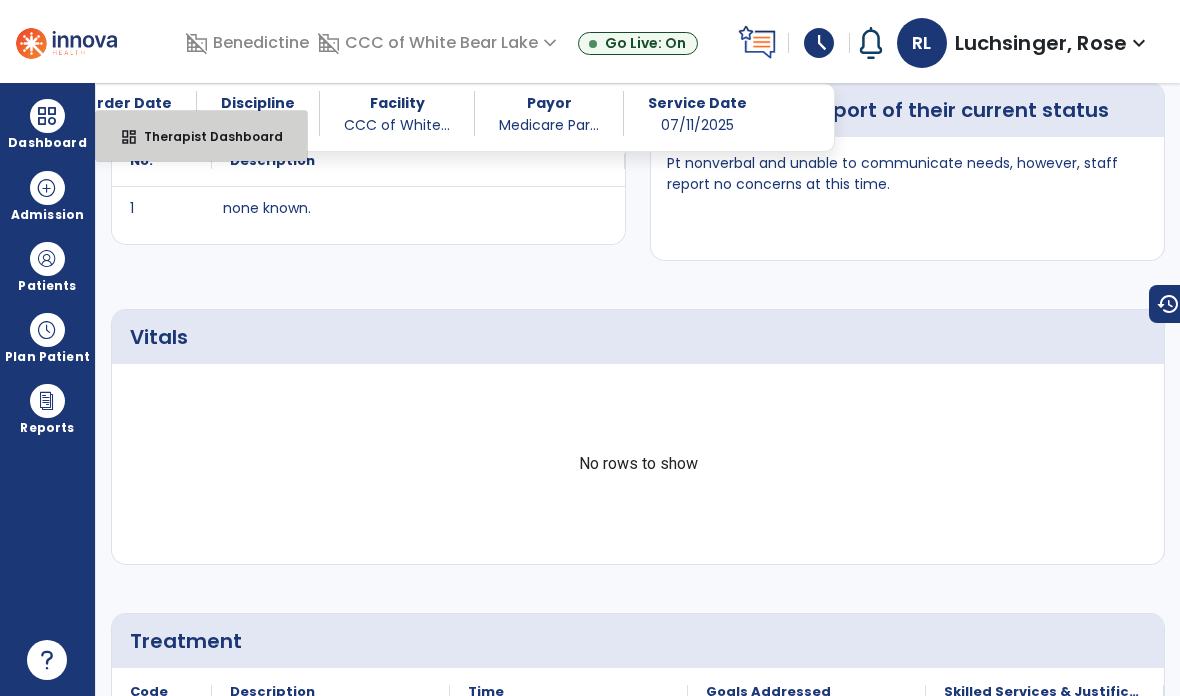 click on "dashboard" at bounding box center [129, 137] 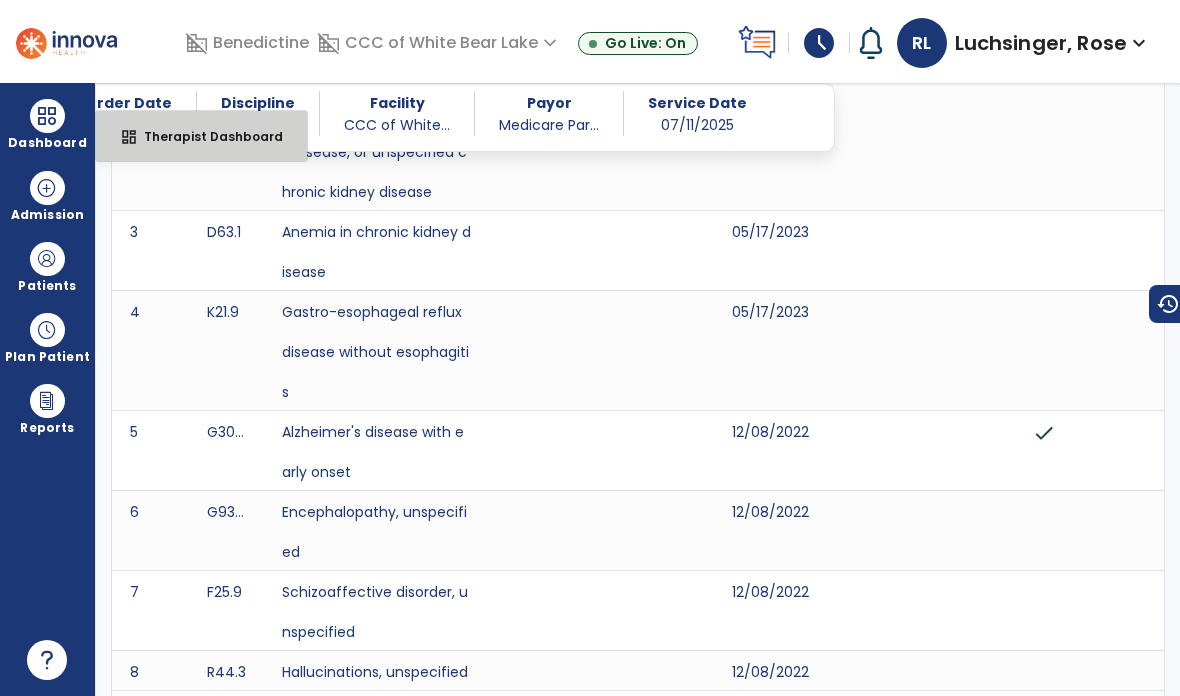 select on "****" 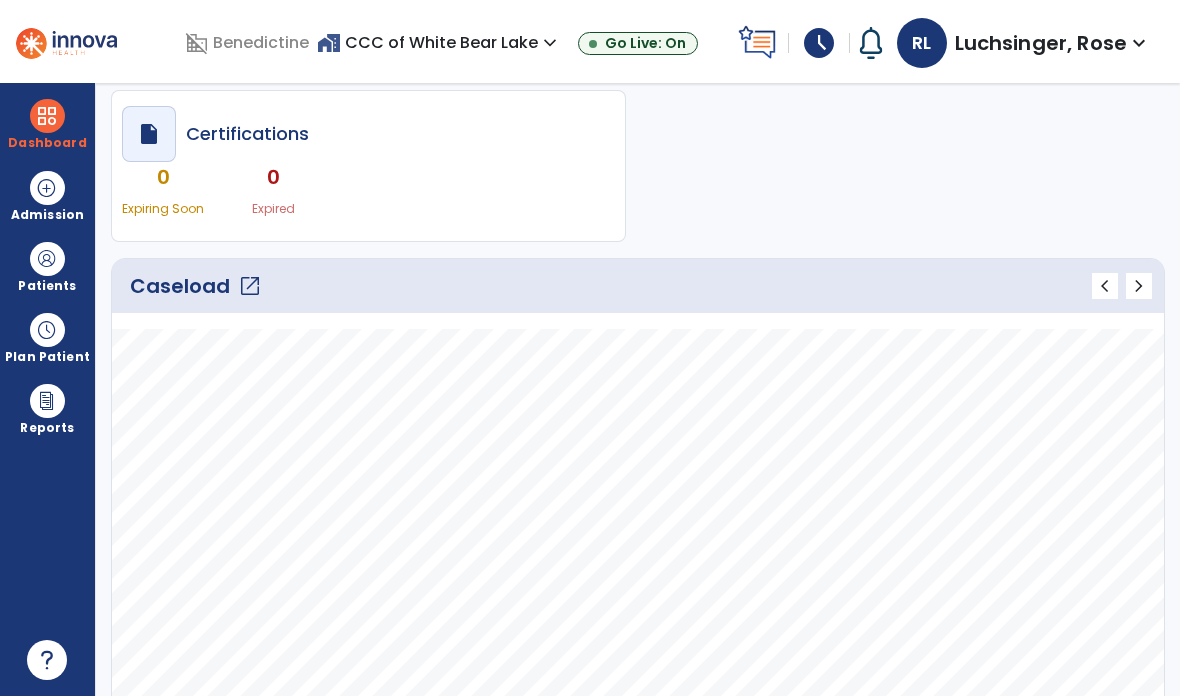 scroll, scrollTop: 159, scrollLeft: 0, axis: vertical 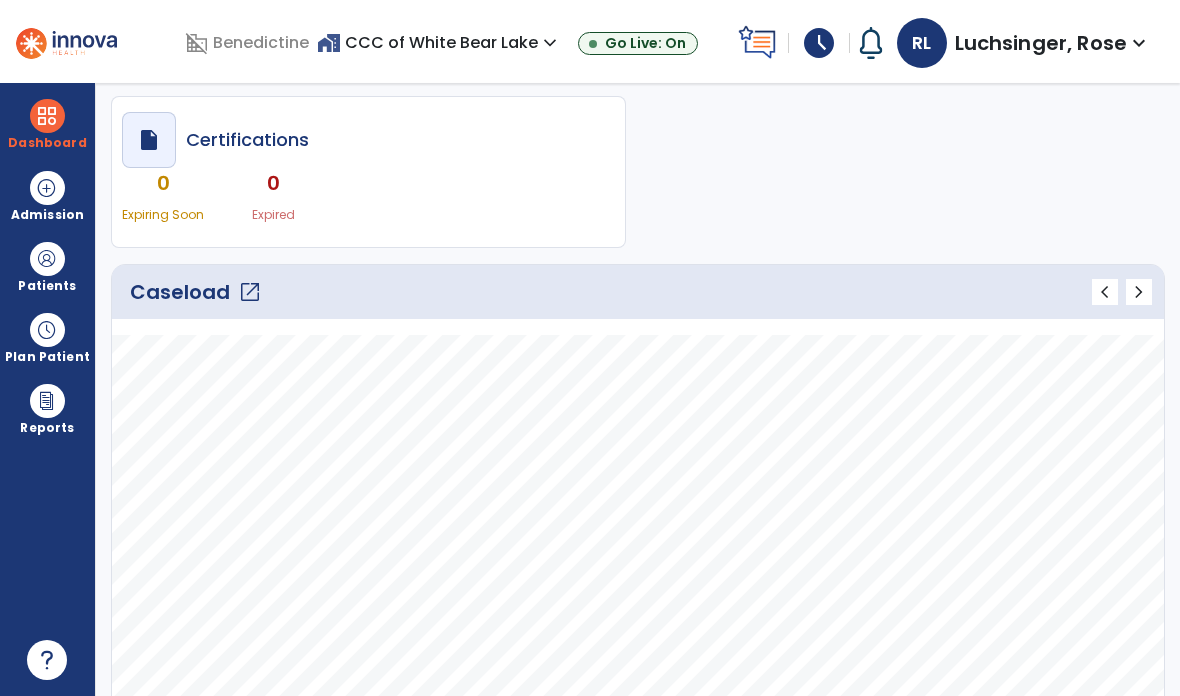 click on "open_in_new" 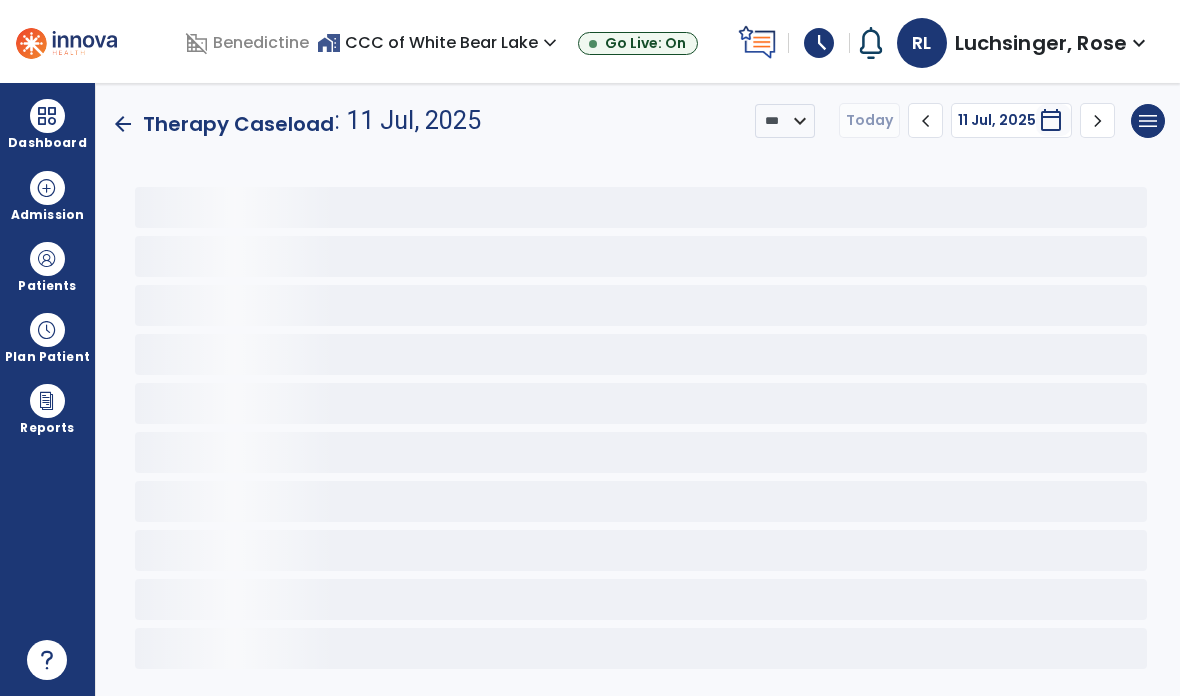 scroll, scrollTop: 0, scrollLeft: 0, axis: both 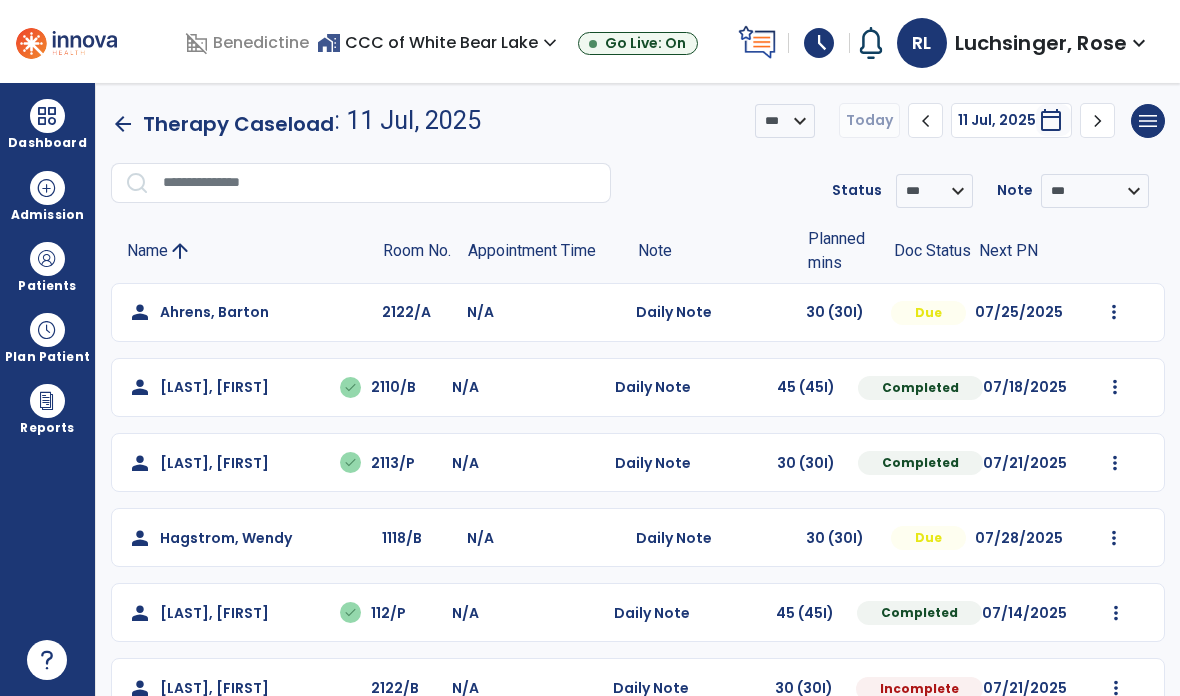 click at bounding box center [1114, 312] 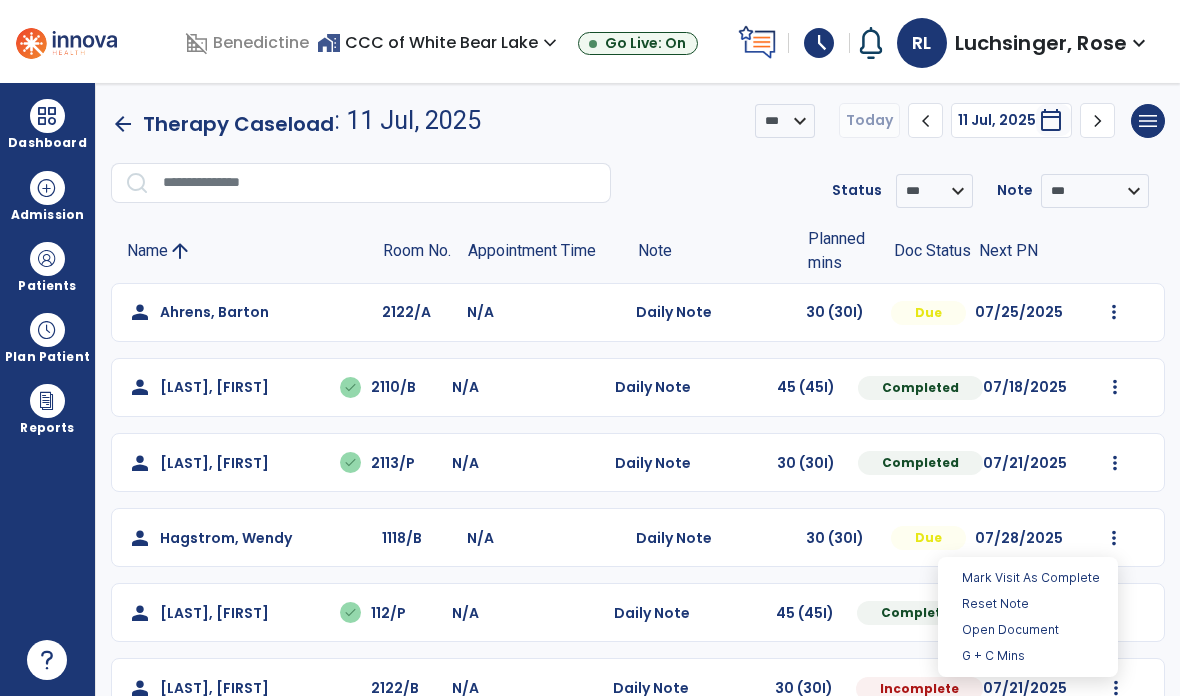 click on "Open Document" at bounding box center [1028, 630] 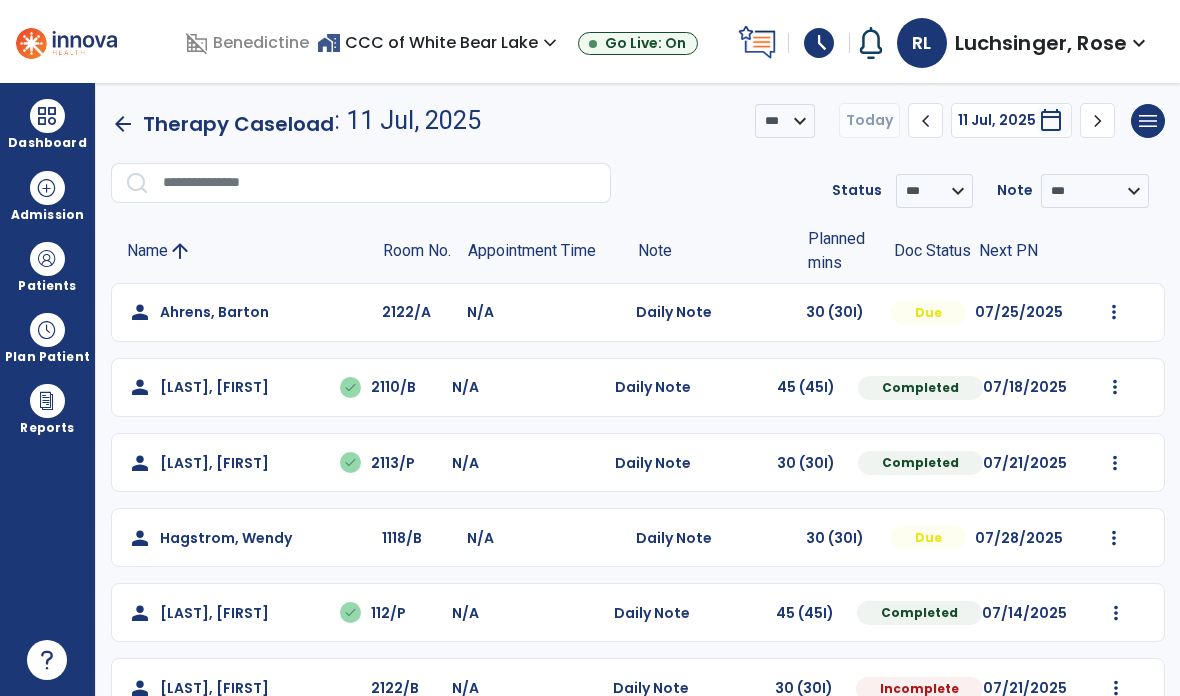 select on "*" 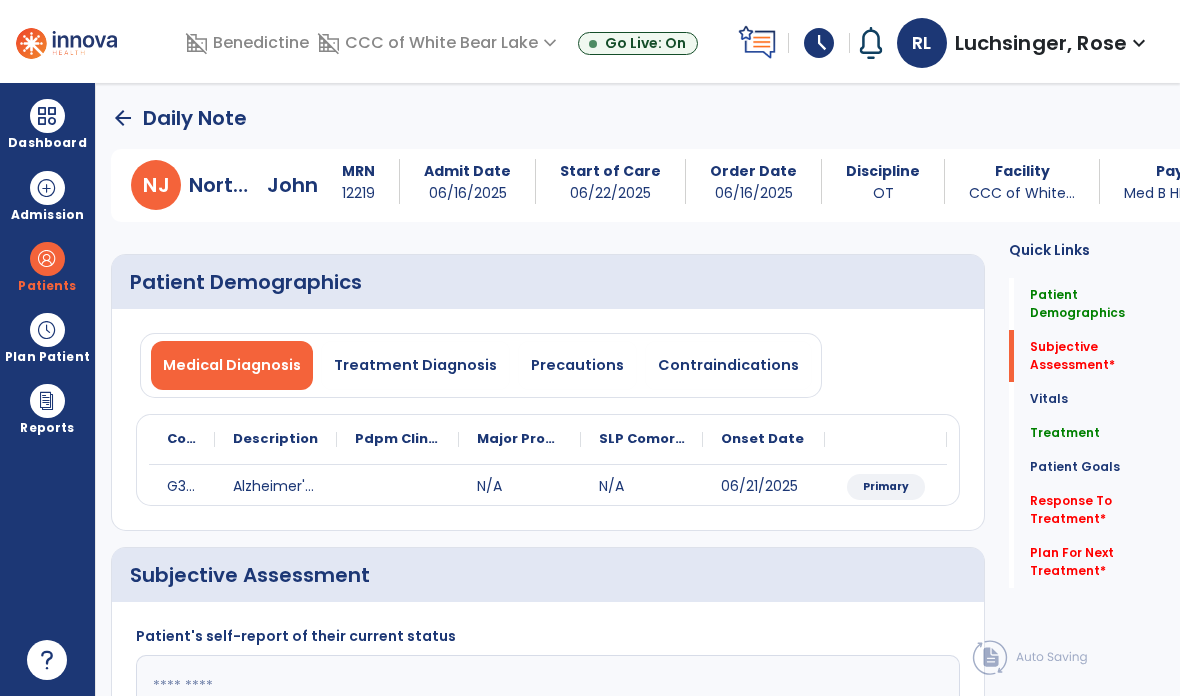 click on "Subjective Assessment   *  Subjective Assessment   *" 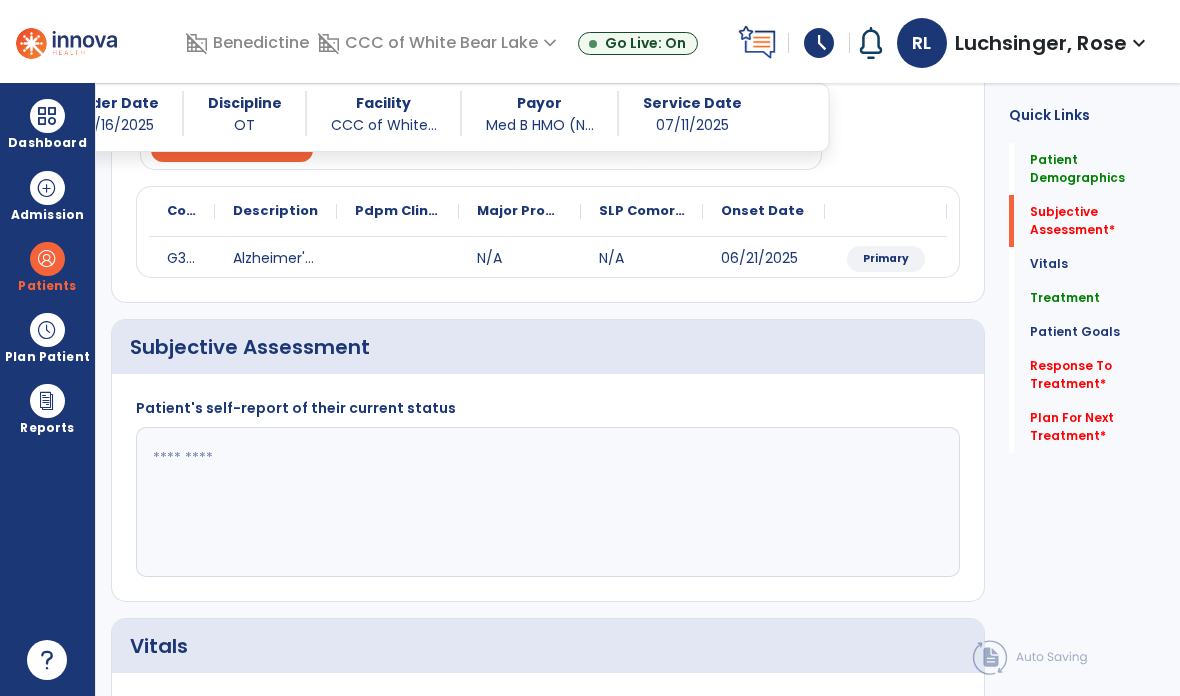 scroll, scrollTop: 259, scrollLeft: 0, axis: vertical 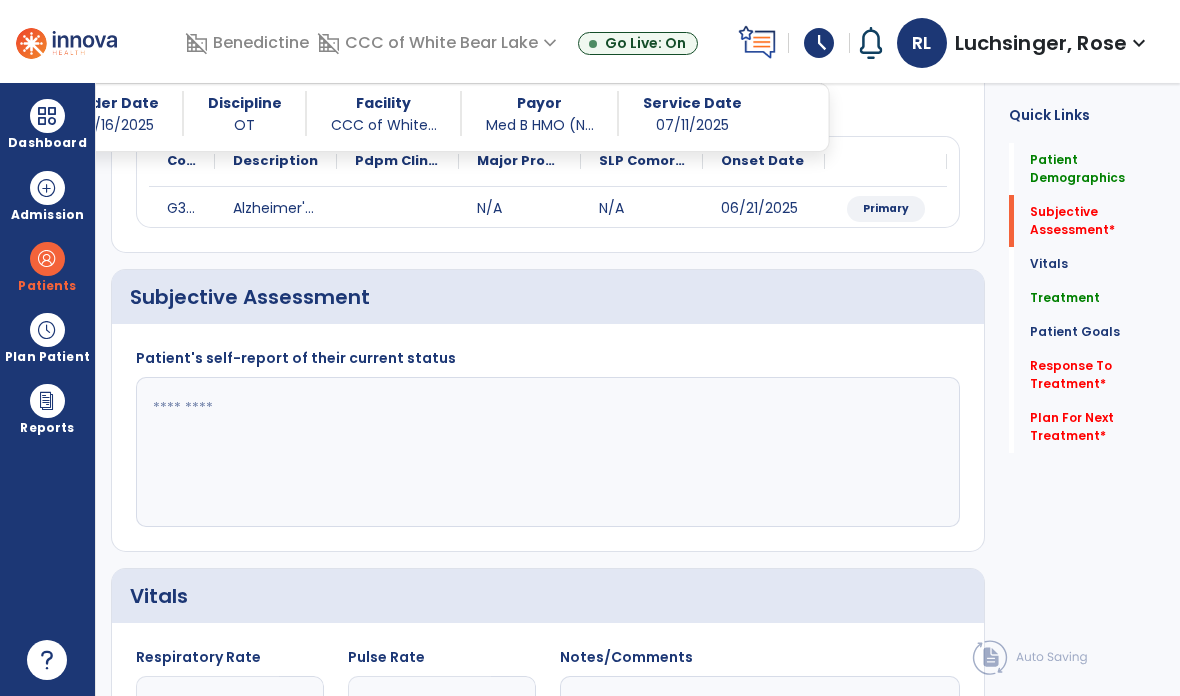 click 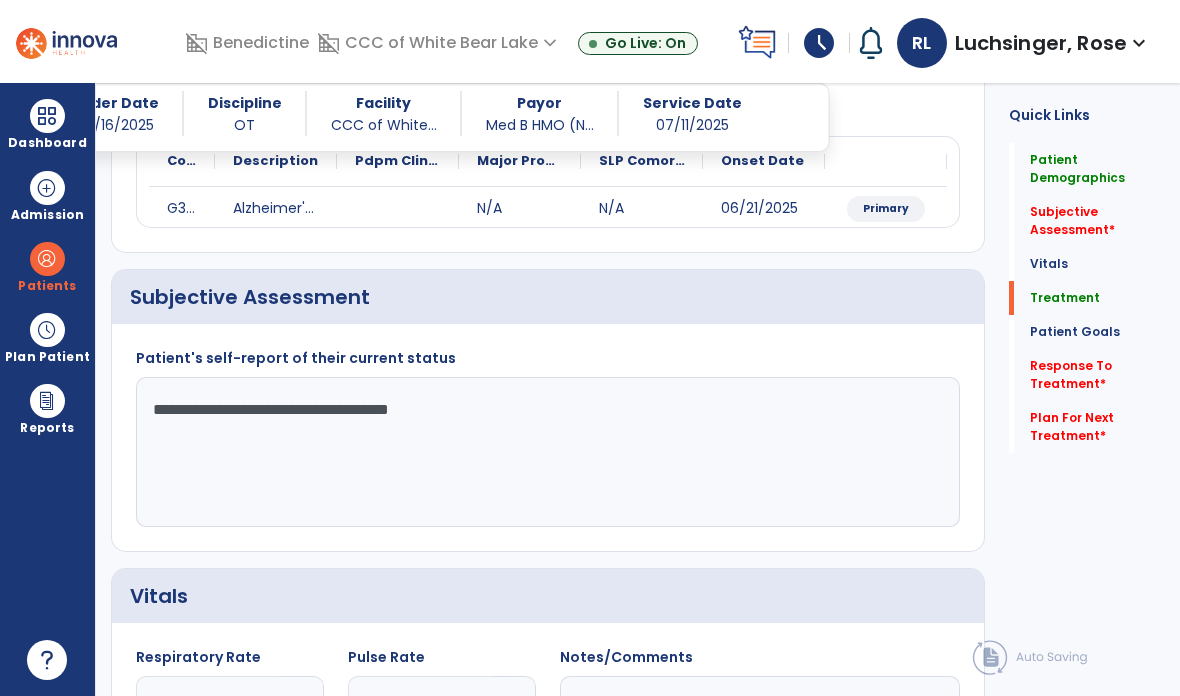 type on "**********" 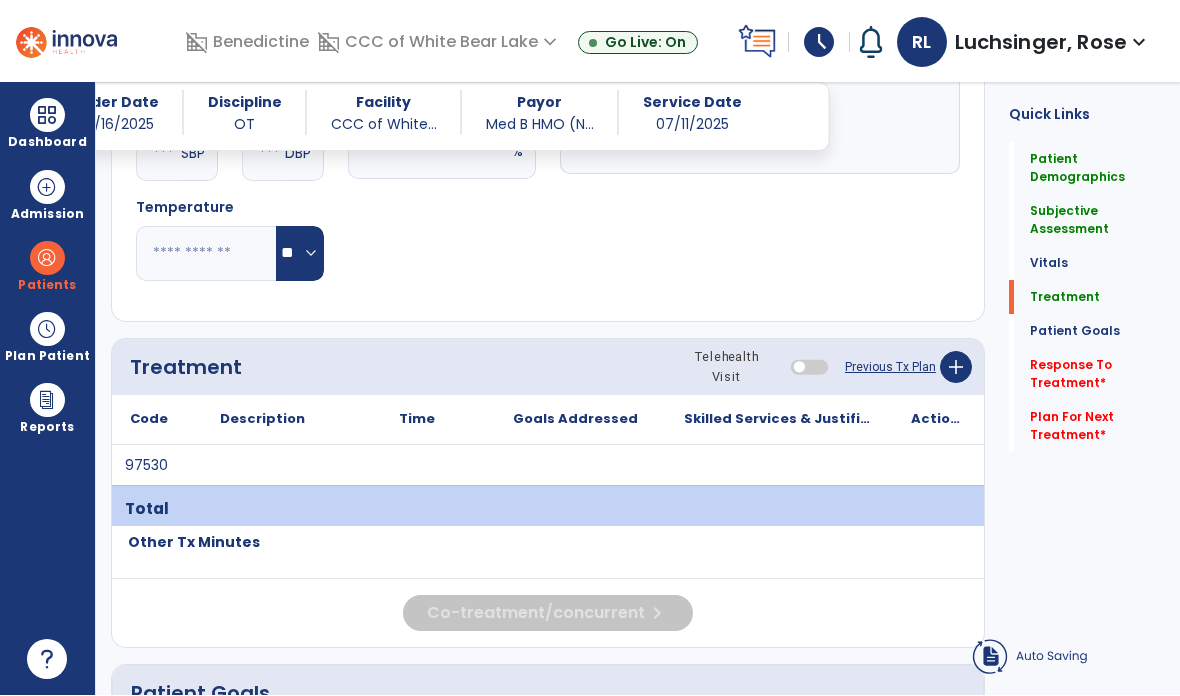 scroll, scrollTop: 998, scrollLeft: 0, axis: vertical 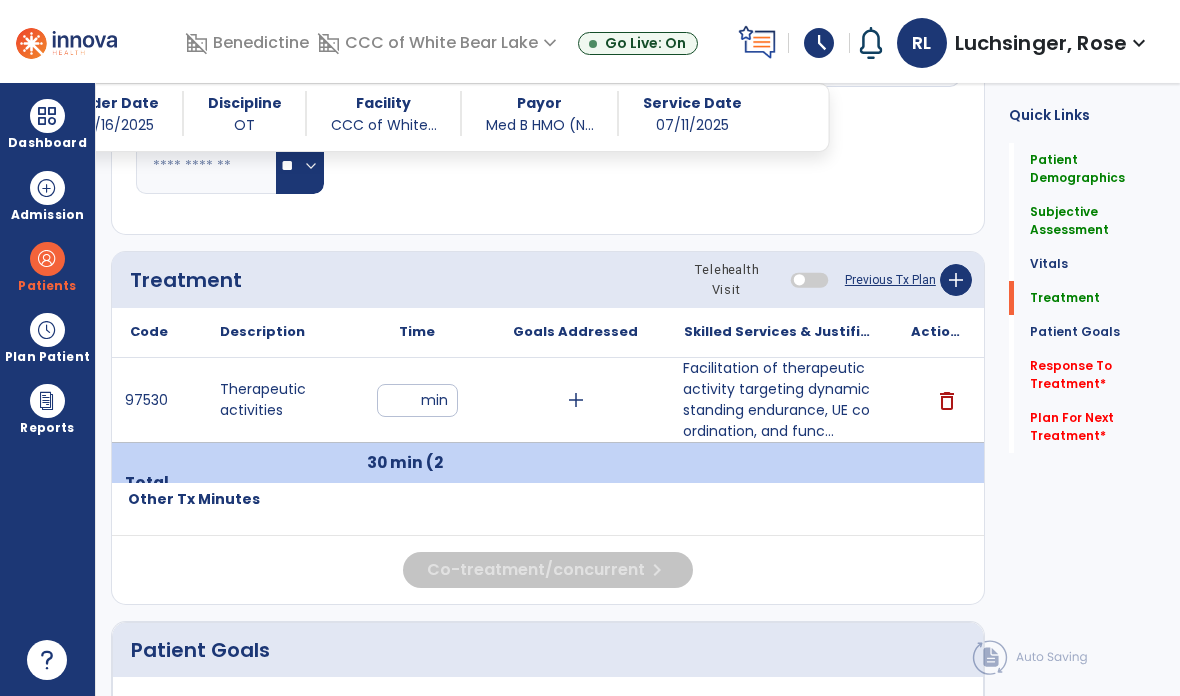 click on "Facilitation of therapeutic activity targeting dynamic standing endurance, UE coordination, and func..." at bounding box center [779, 400] 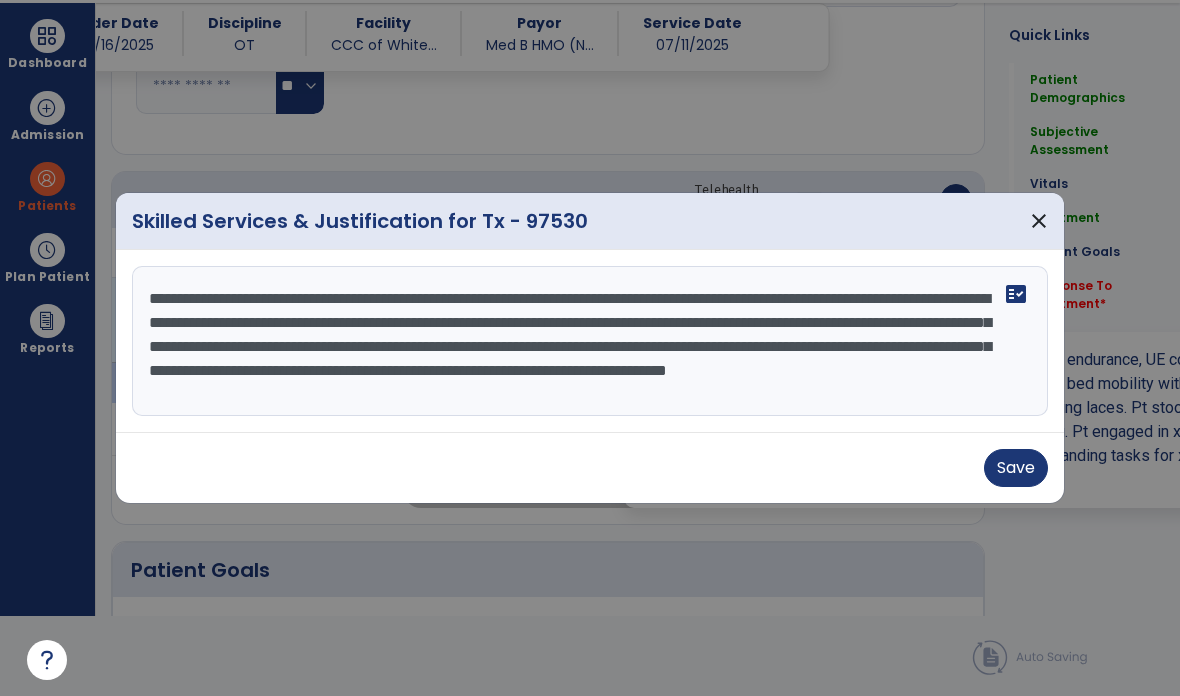 scroll, scrollTop: 0, scrollLeft: 0, axis: both 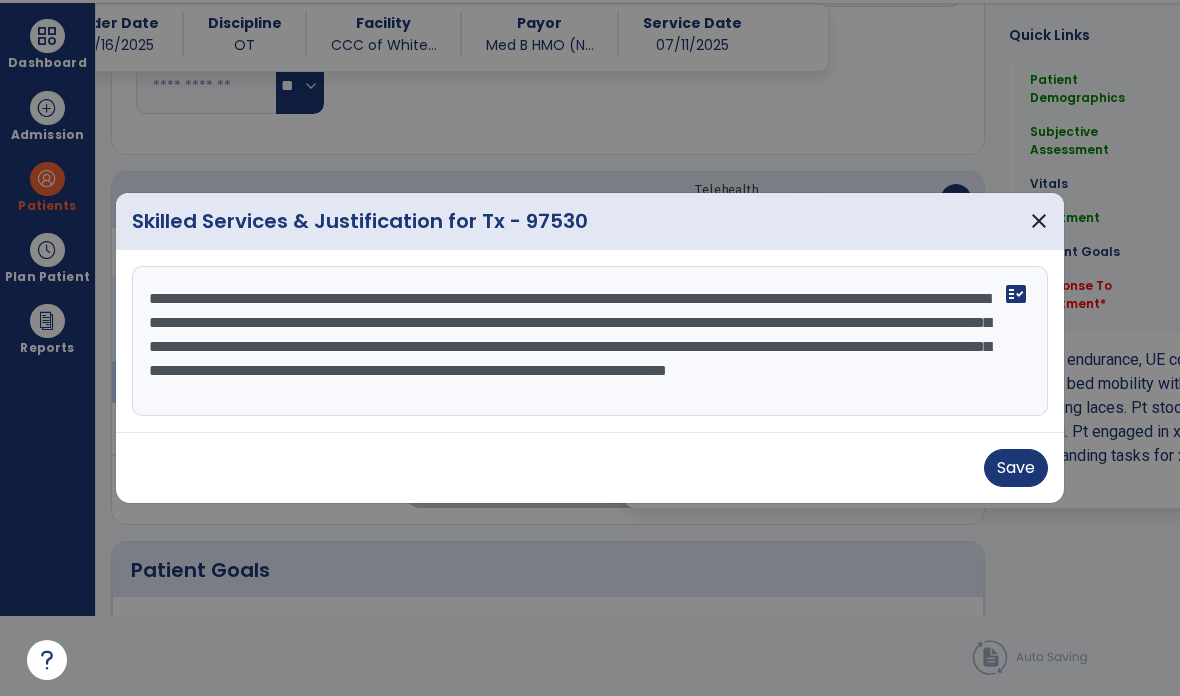click on "Save" at bounding box center (1016, 468) 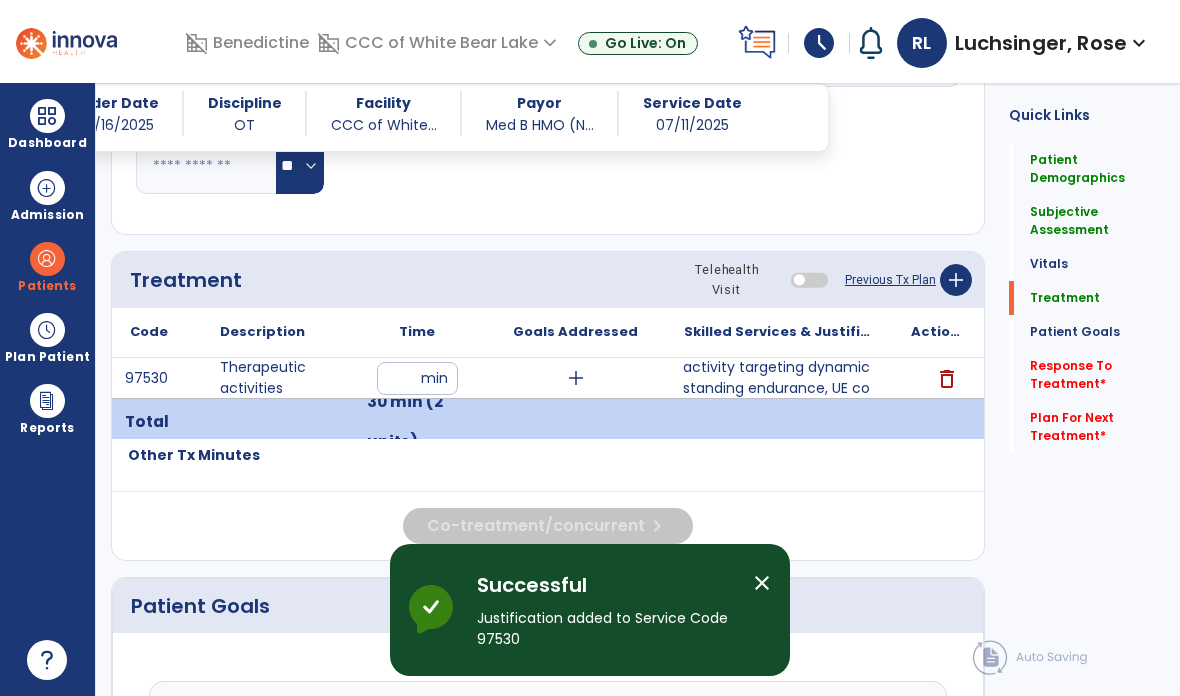 scroll, scrollTop: 80, scrollLeft: 0, axis: vertical 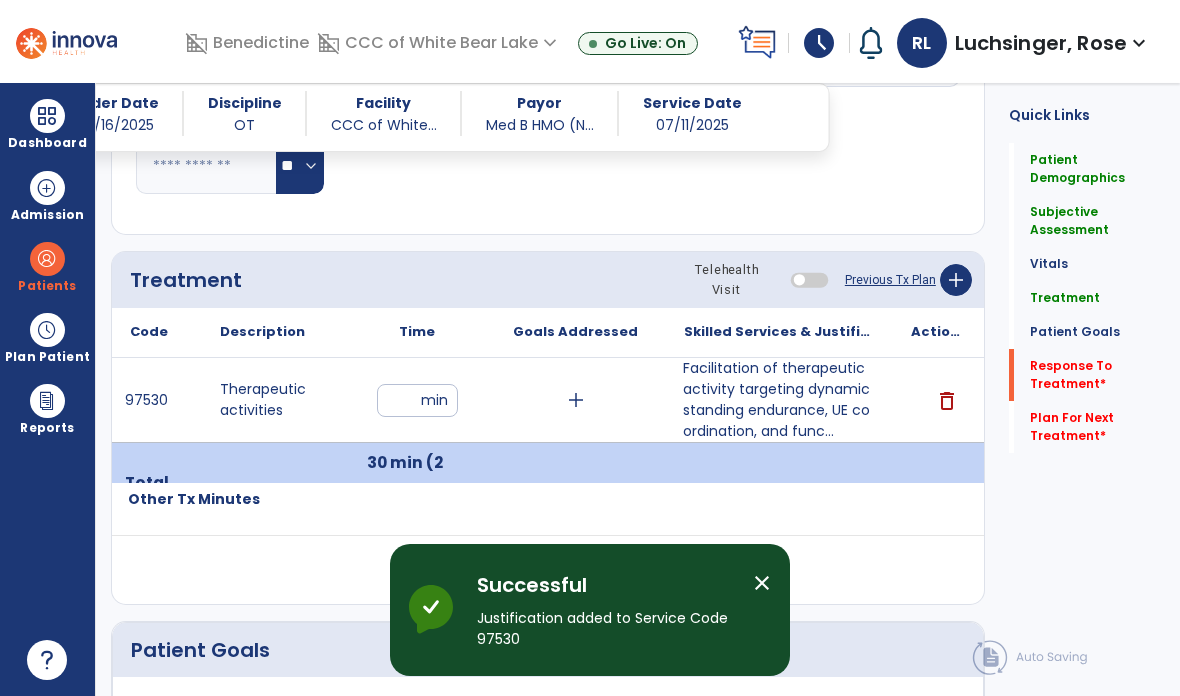 click on "Response To Treatment   *" 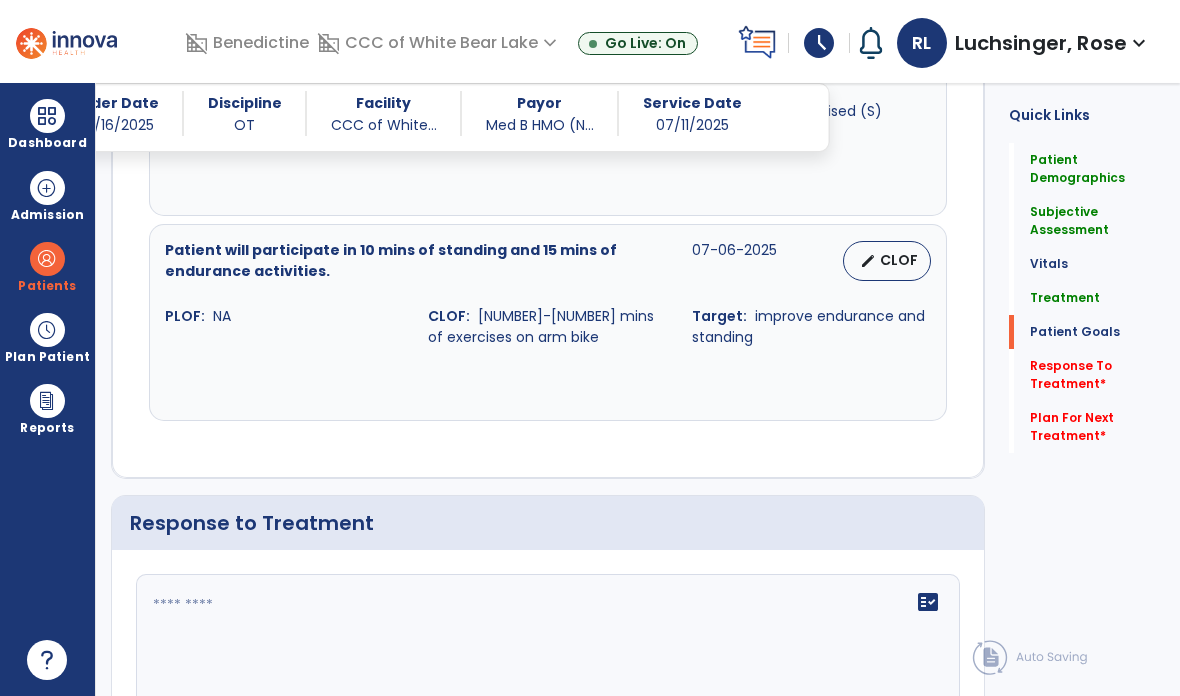 scroll, scrollTop: 2099, scrollLeft: 0, axis: vertical 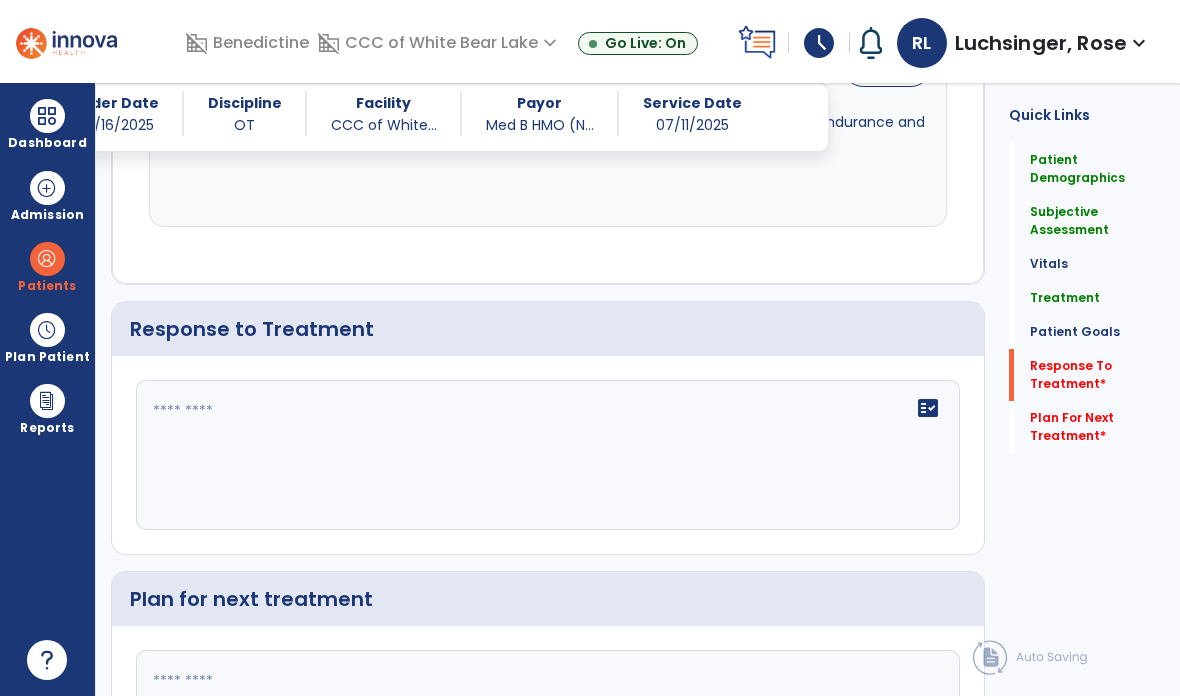 click on "fact_check" 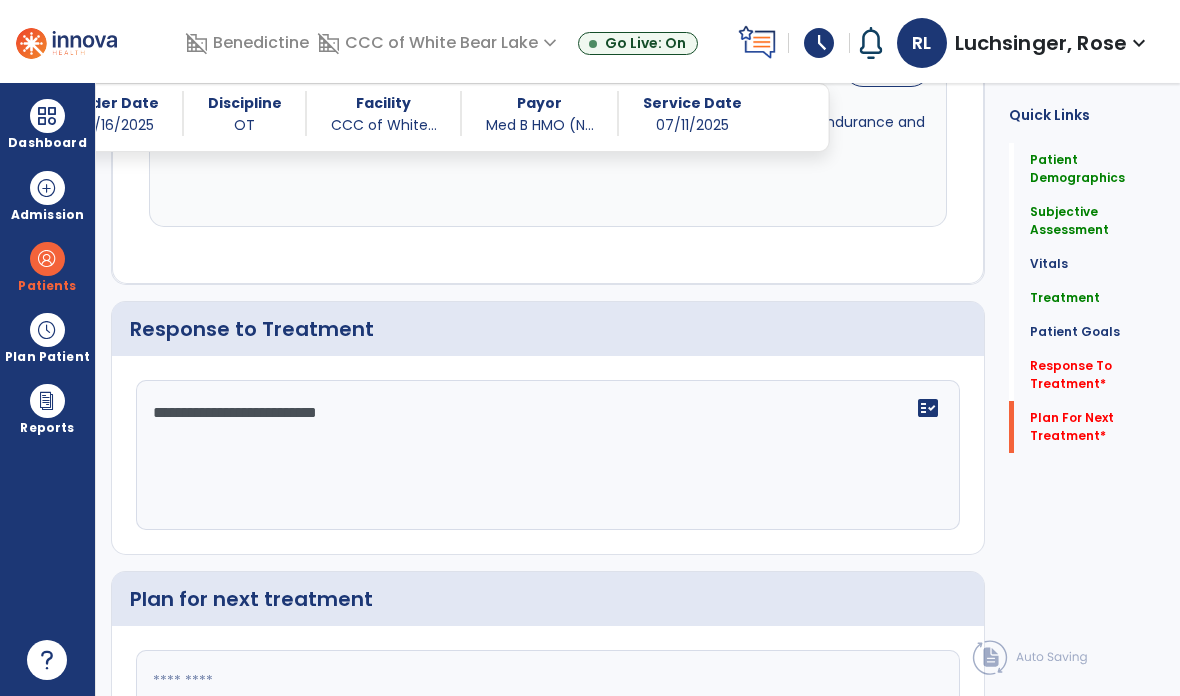 type on "**********" 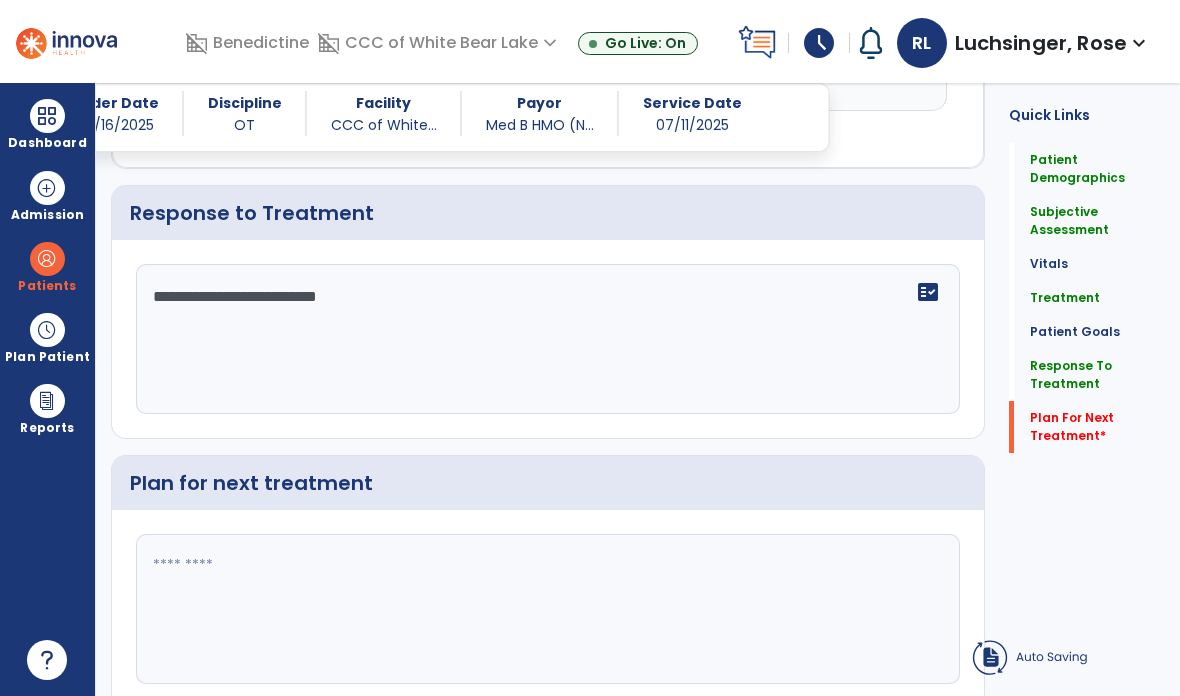 scroll, scrollTop: 2171, scrollLeft: 0, axis: vertical 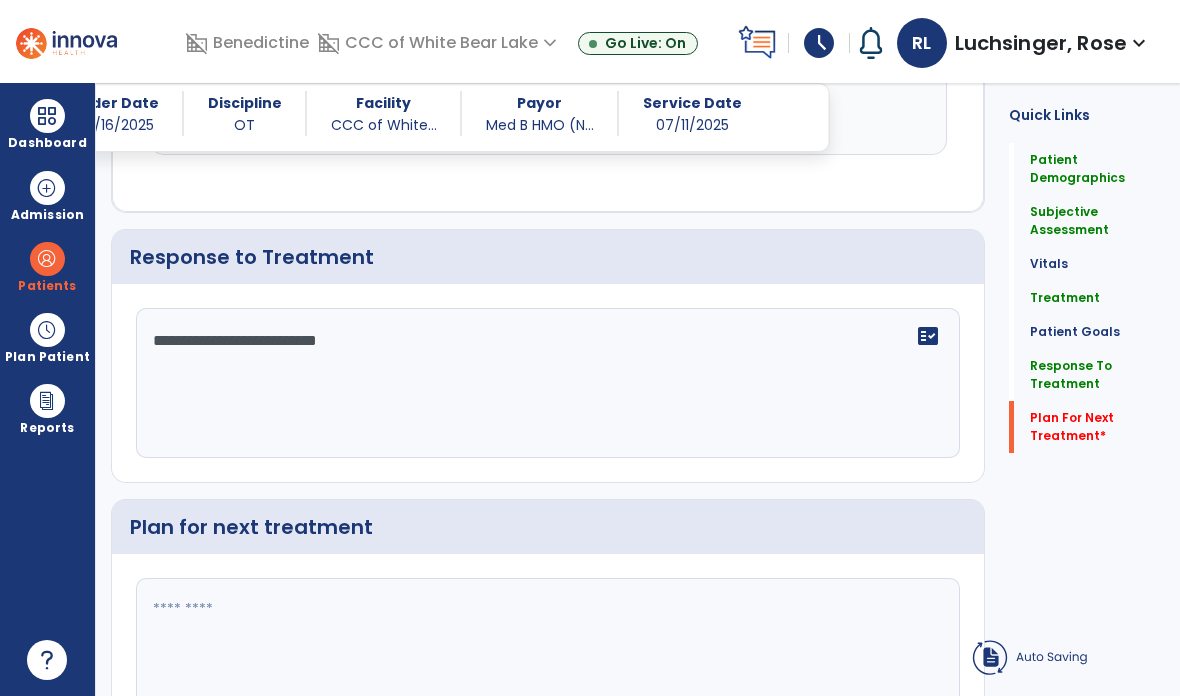 click 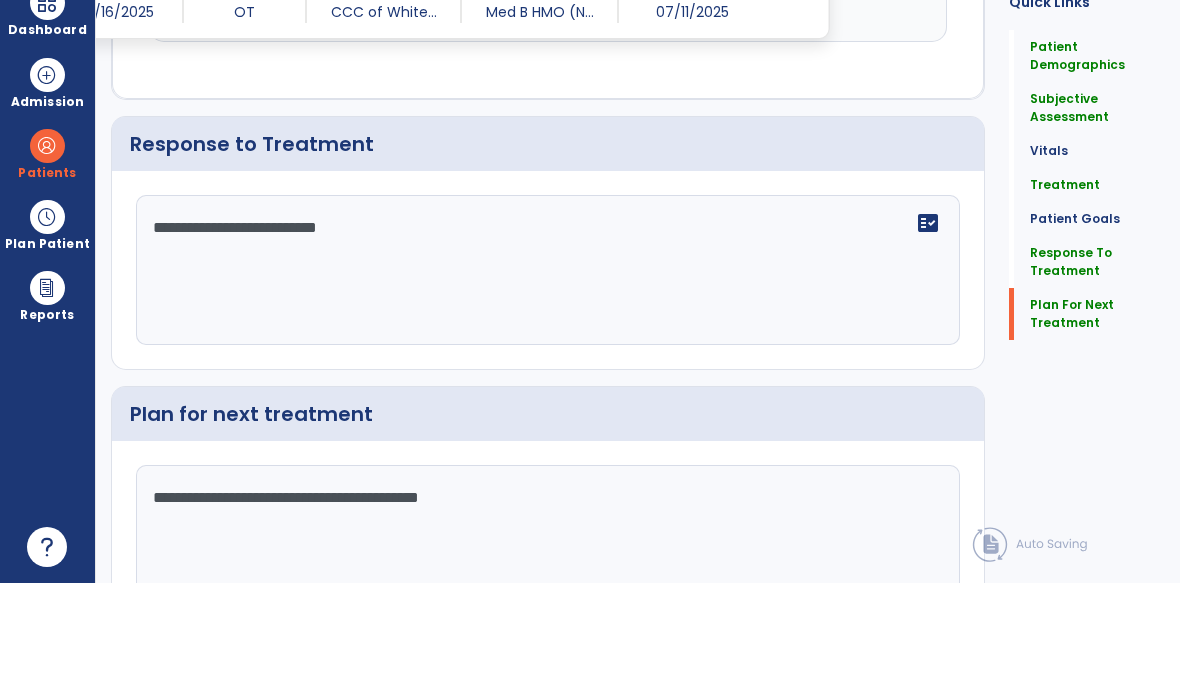 type on "**********" 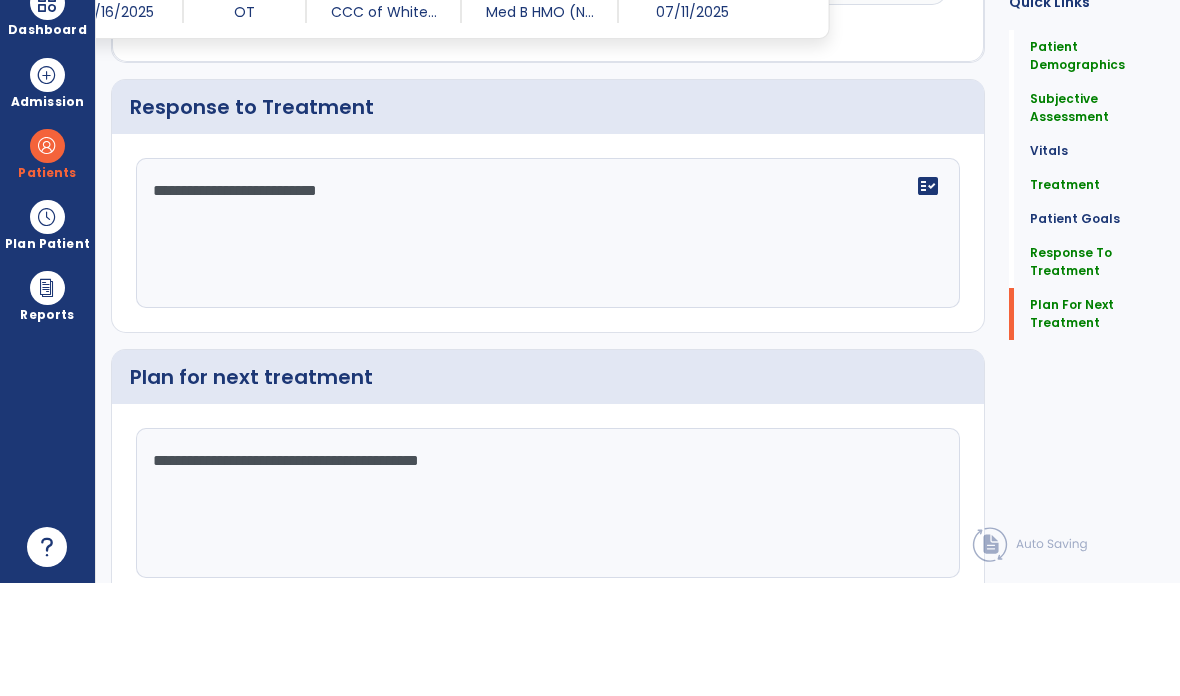 scroll, scrollTop: 2215, scrollLeft: 0, axis: vertical 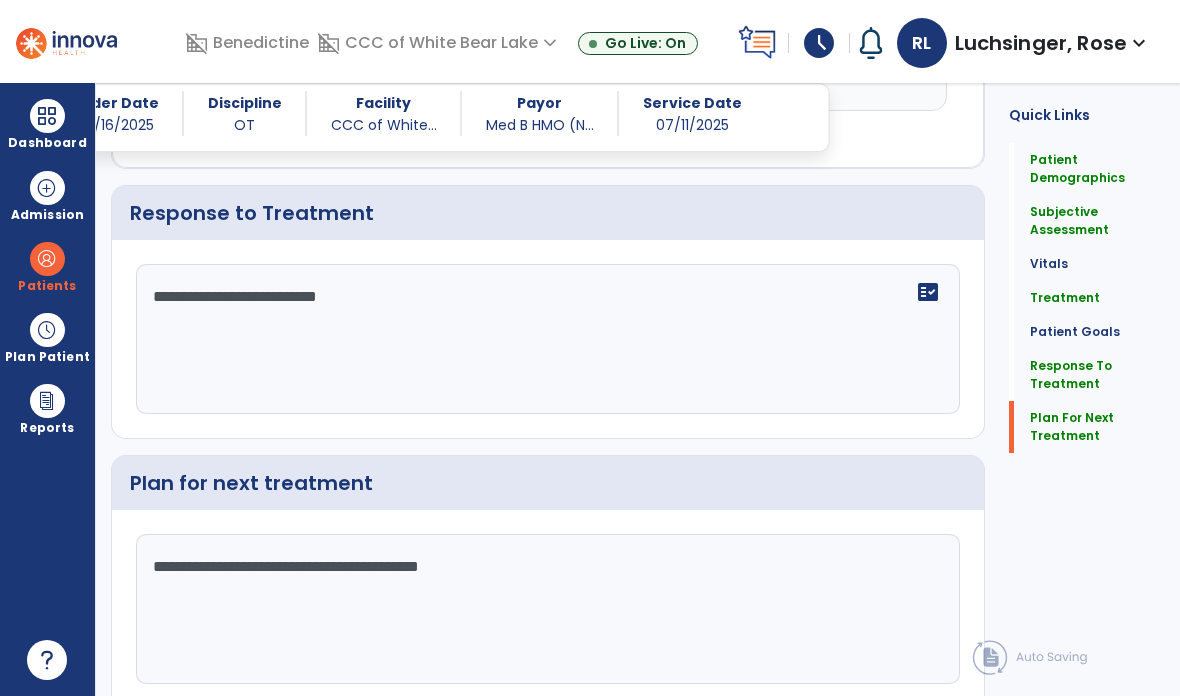 click on "**********" 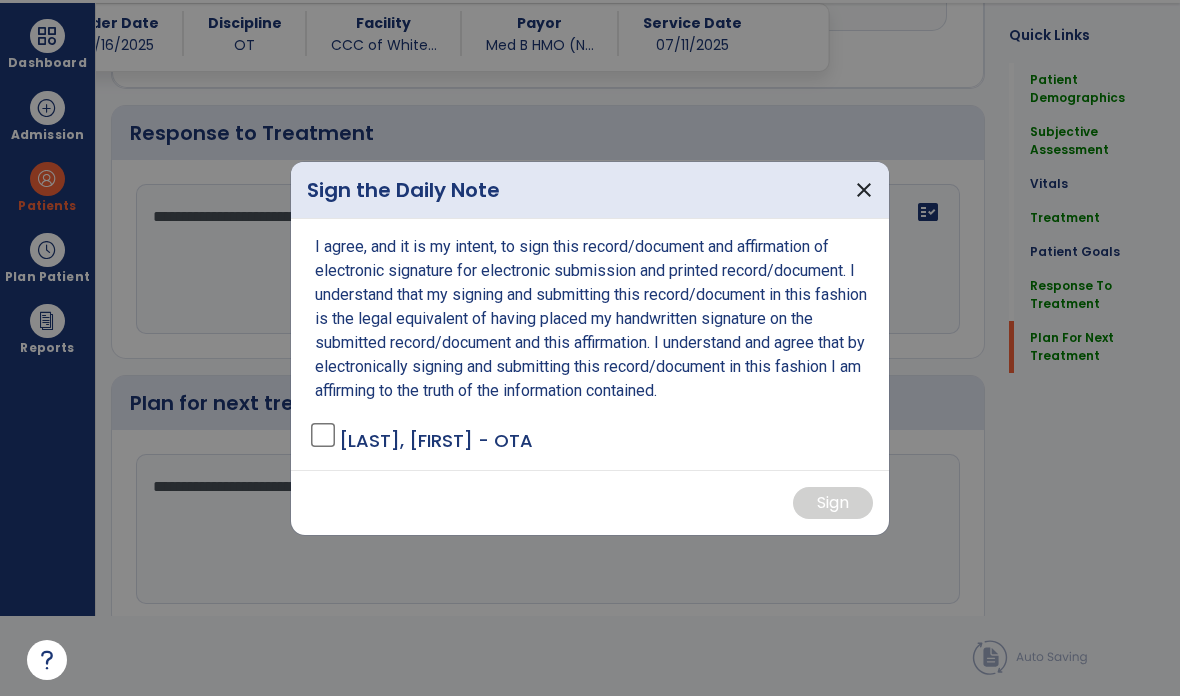 click on "[LAST], [FIRST] - OTA" at bounding box center [436, 440] 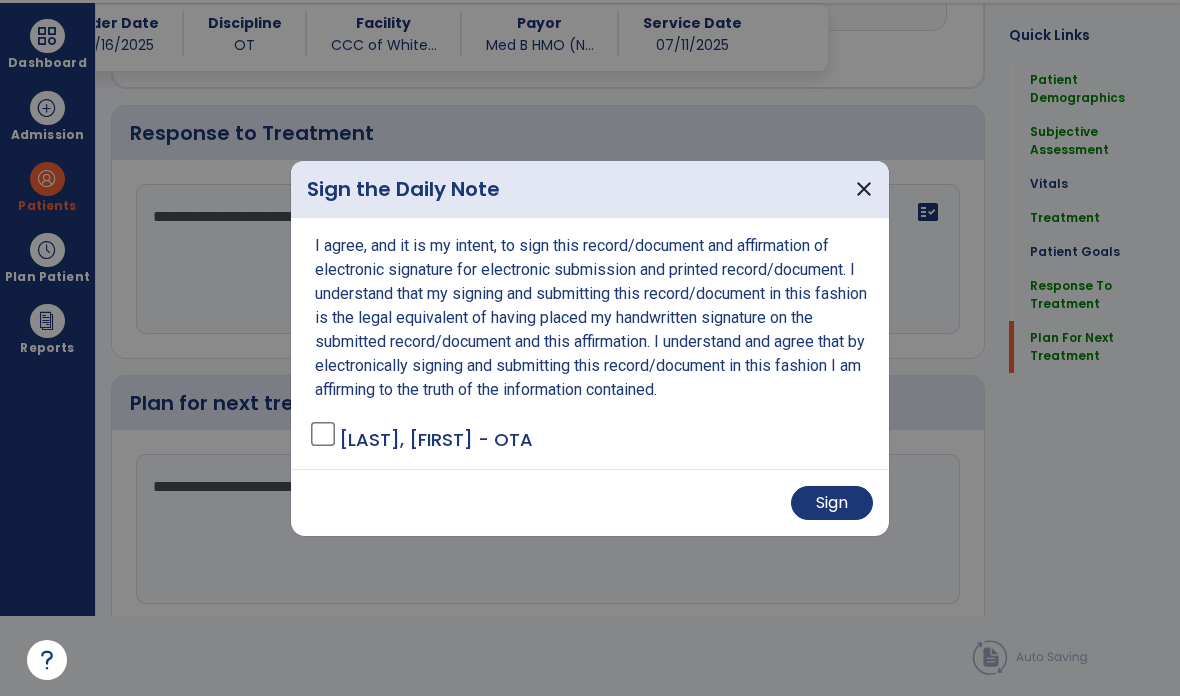 click on "Sign" at bounding box center [832, 503] 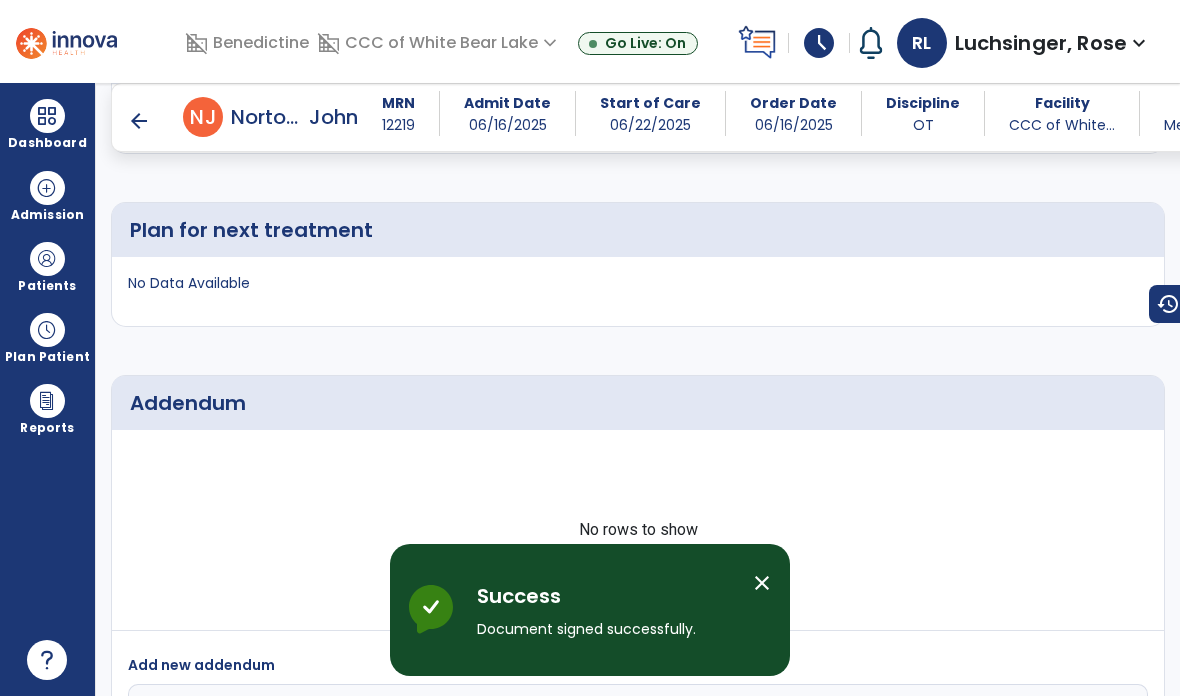 scroll, scrollTop: 80, scrollLeft: 0, axis: vertical 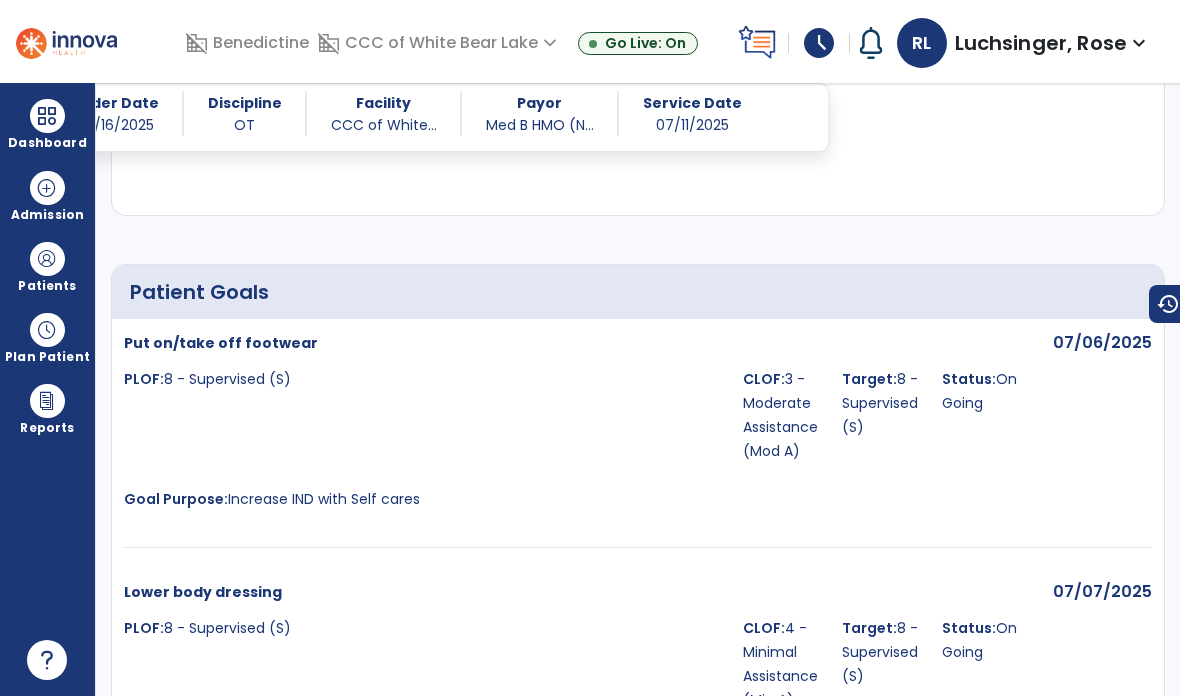 click at bounding box center (47, 116) 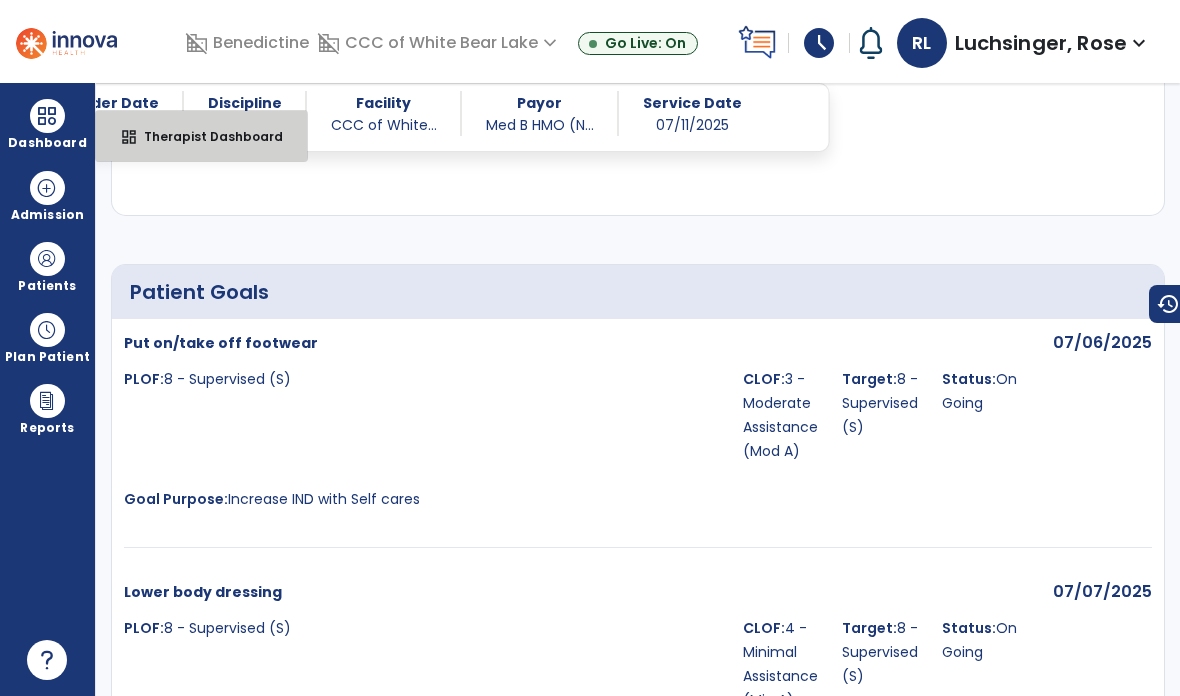 click on "Therapist Dashboard" at bounding box center (205, 136) 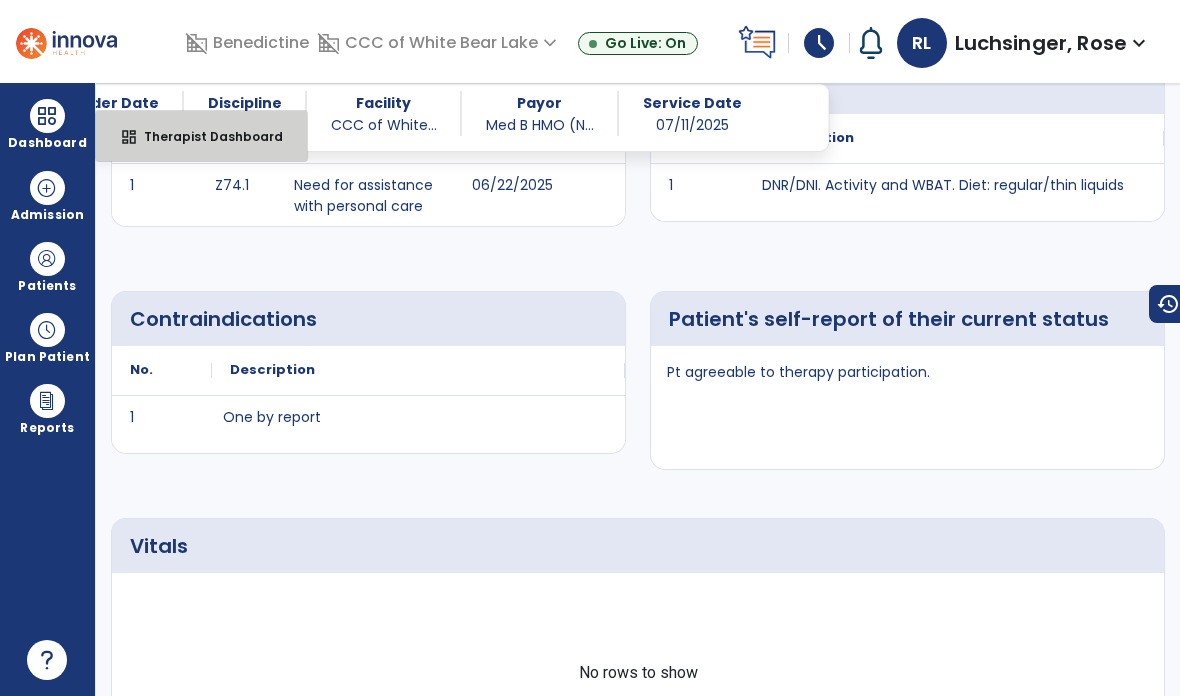 select on "****" 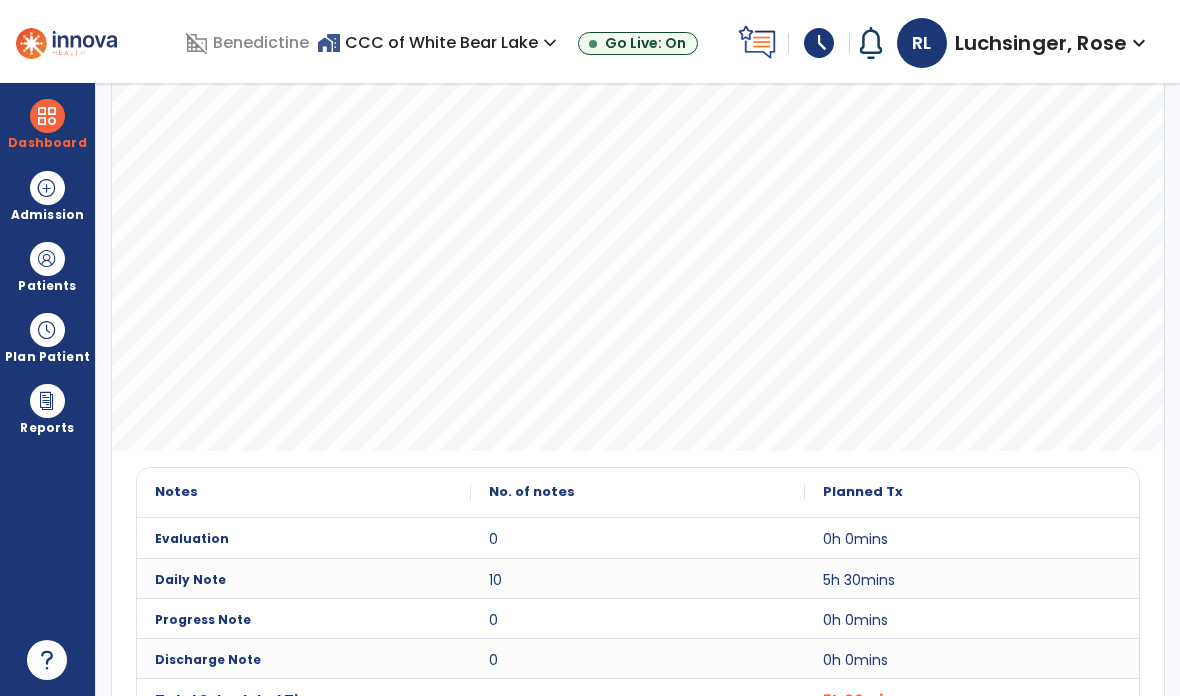 scroll, scrollTop: 383, scrollLeft: 0, axis: vertical 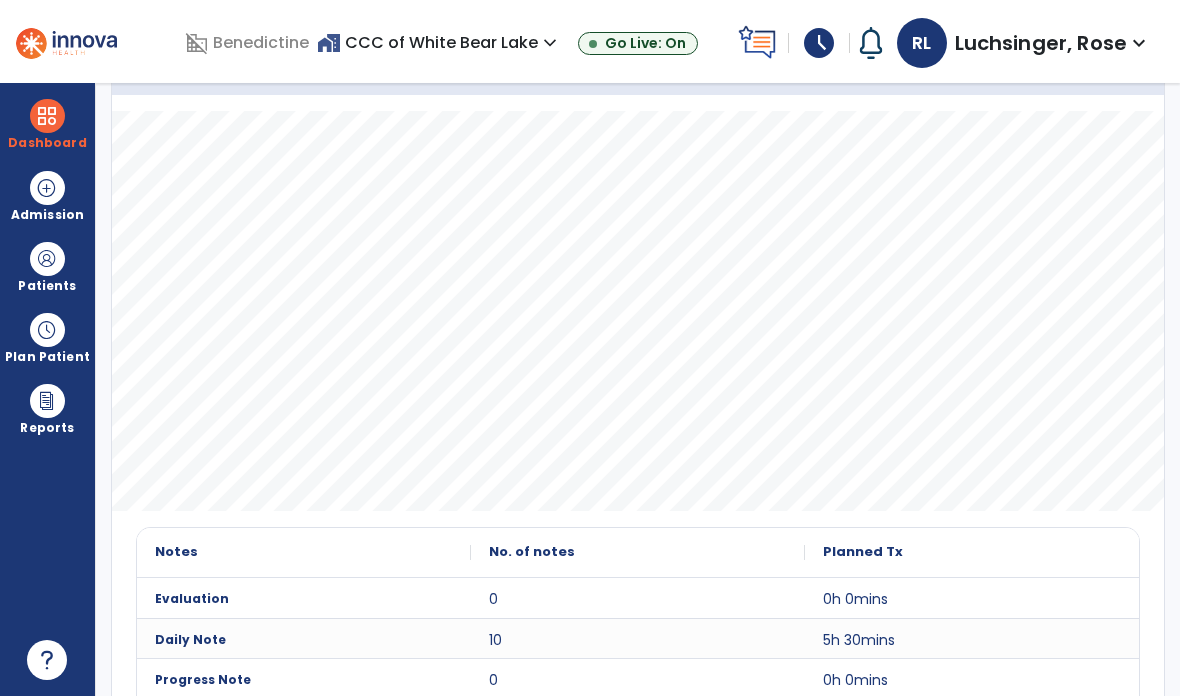 click on "Dashboard" at bounding box center (47, 143) 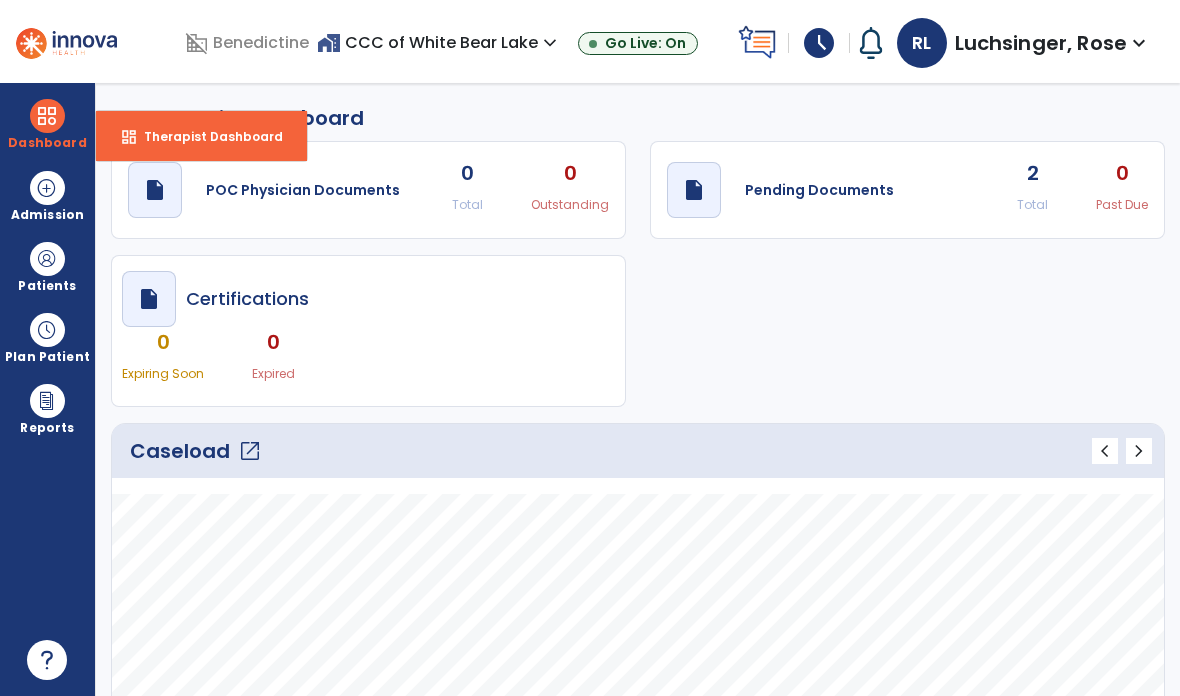 scroll, scrollTop: 0, scrollLeft: 0, axis: both 